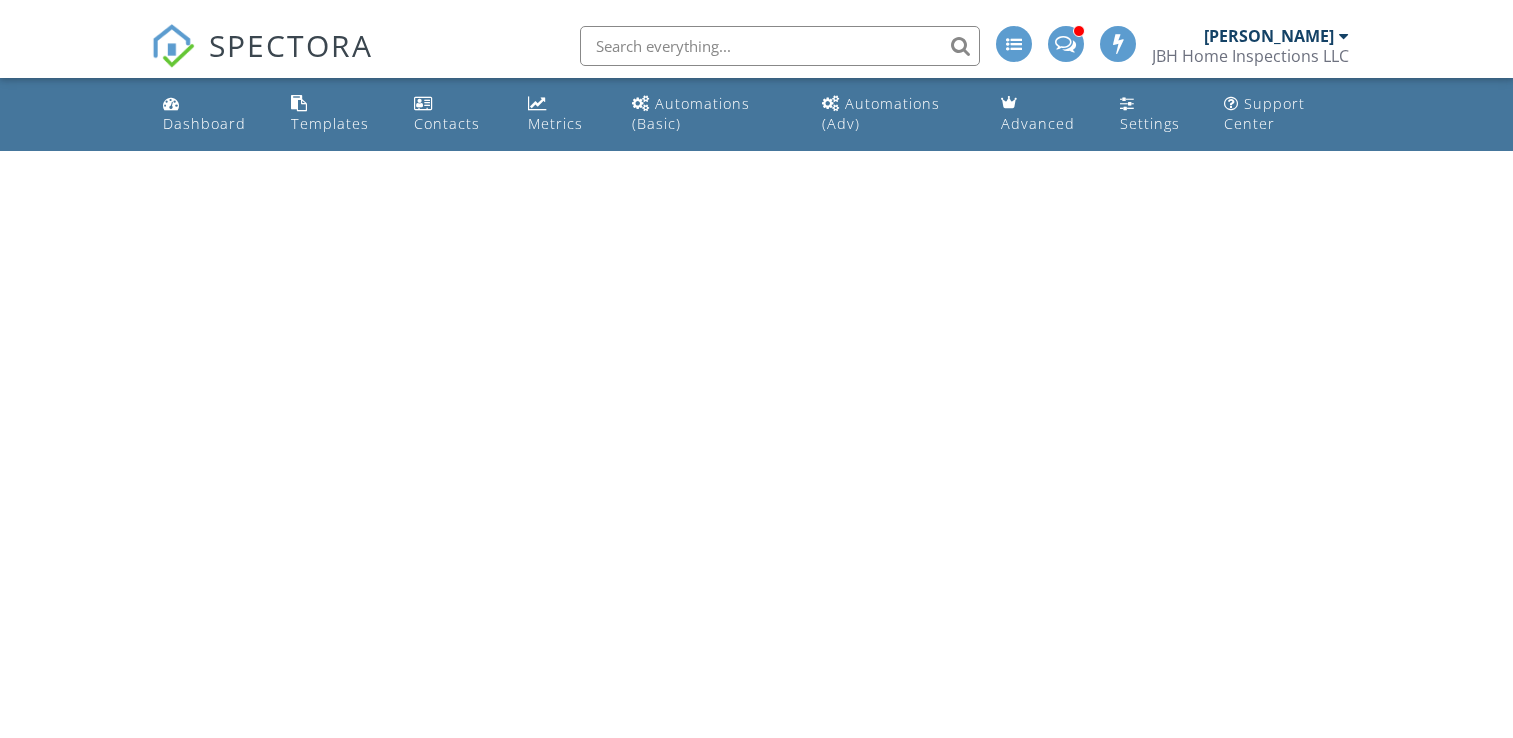 scroll, scrollTop: 0, scrollLeft: 0, axis: both 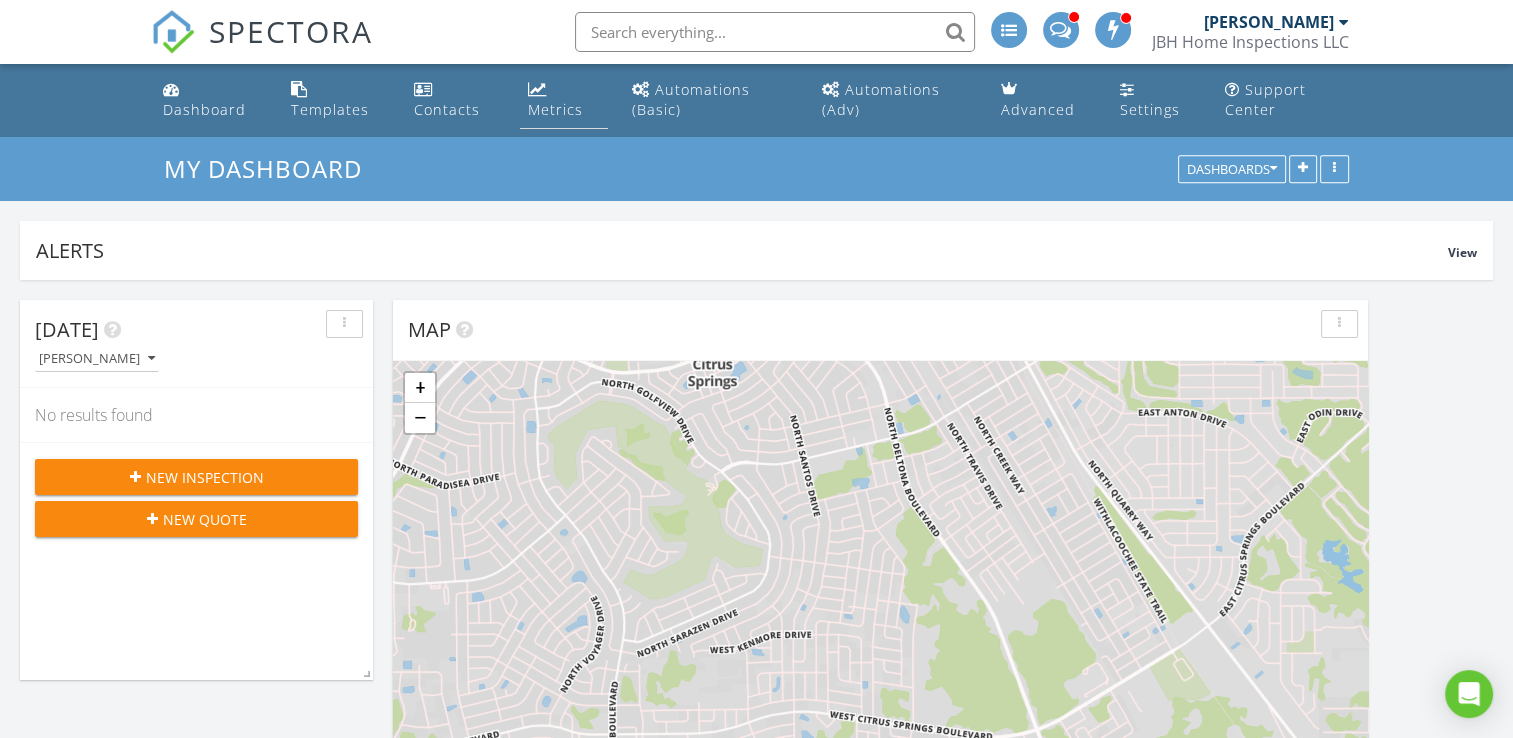 click on "Metrics" at bounding box center (555, 109) 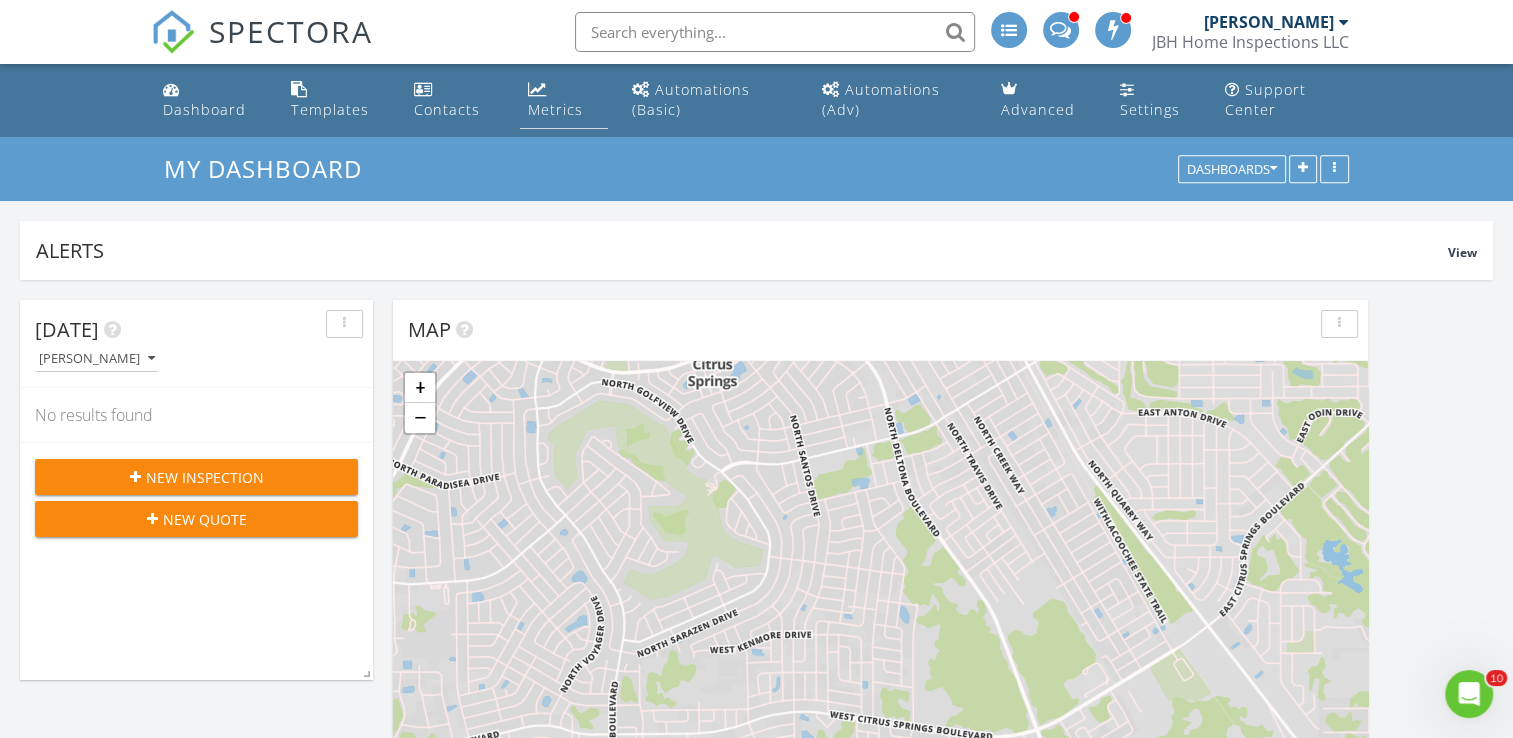 scroll, scrollTop: 0, scrollLeft: 0, axis: both 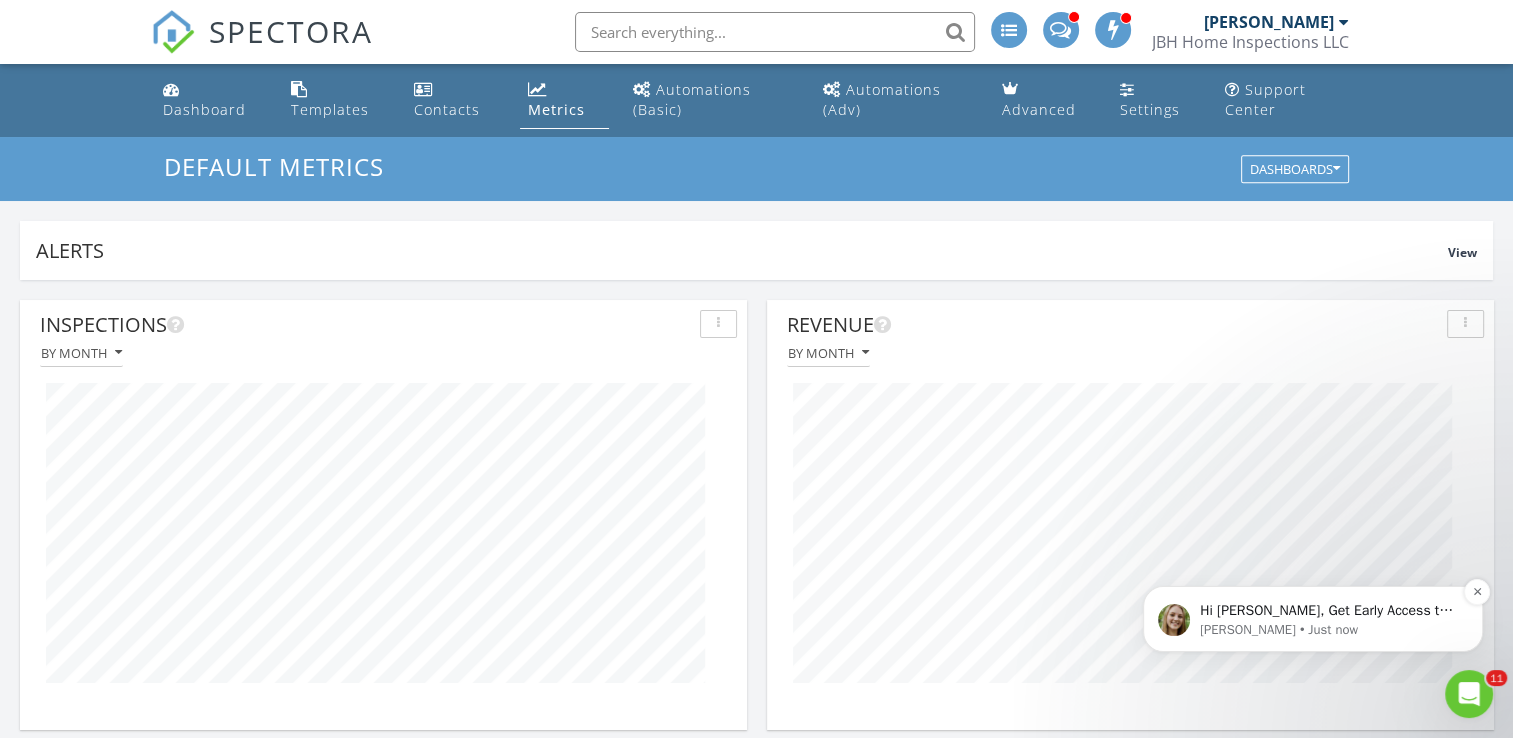 click on "Hi Joshua, Get Early Access to New Report Writing Features &amp; Updates Want to be the first to try Spectora’s latest updates? Join our early access group and be the first to use new features before they’re released. Features and updates coming soon that you will get early access to include: Update: The upgraded Rapid Fire Camera, New: Photo preview before adding images to a report, New: The .5 camera lens" at bounding box center (1329, 611) 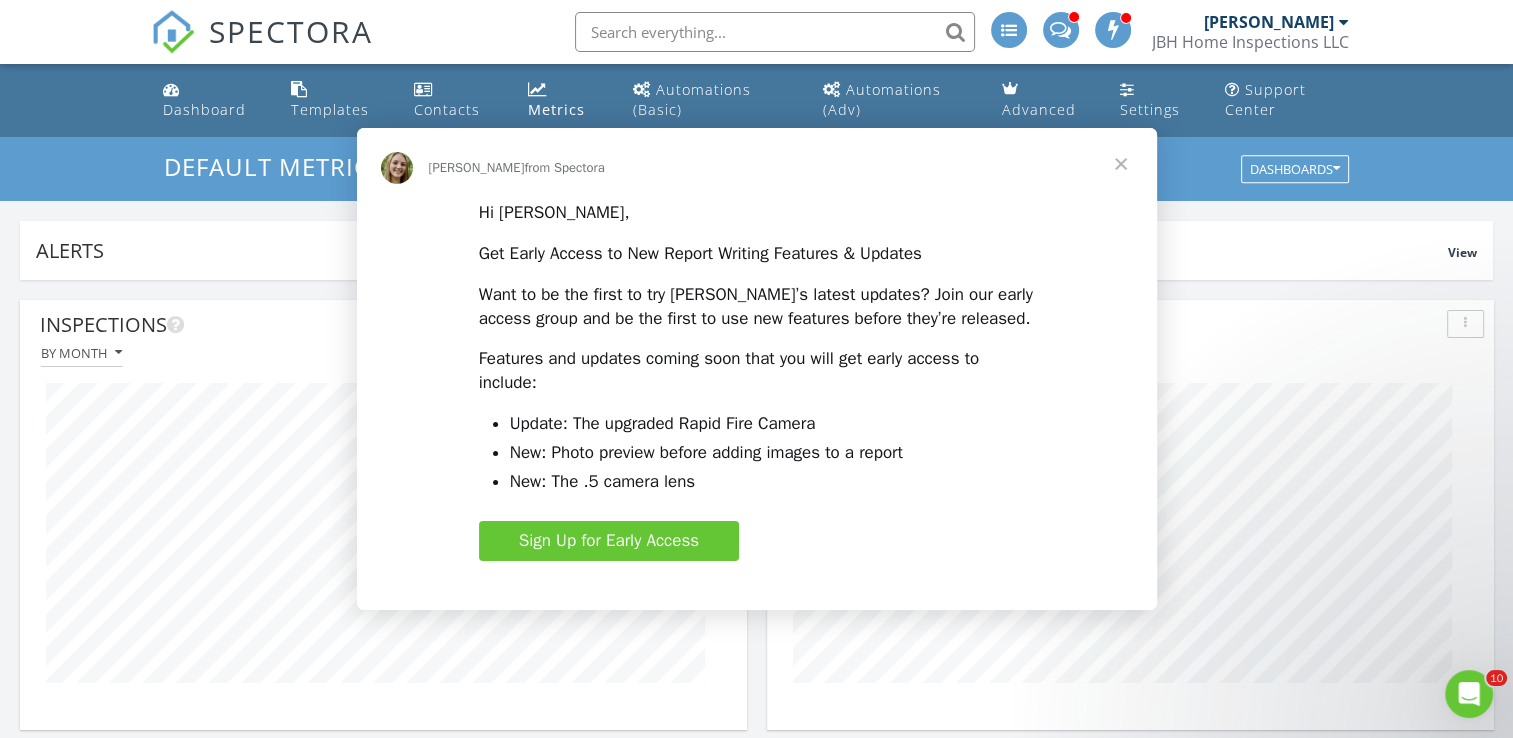 scroll, scrollTop: 0, scrollLeft: 0, axis: both 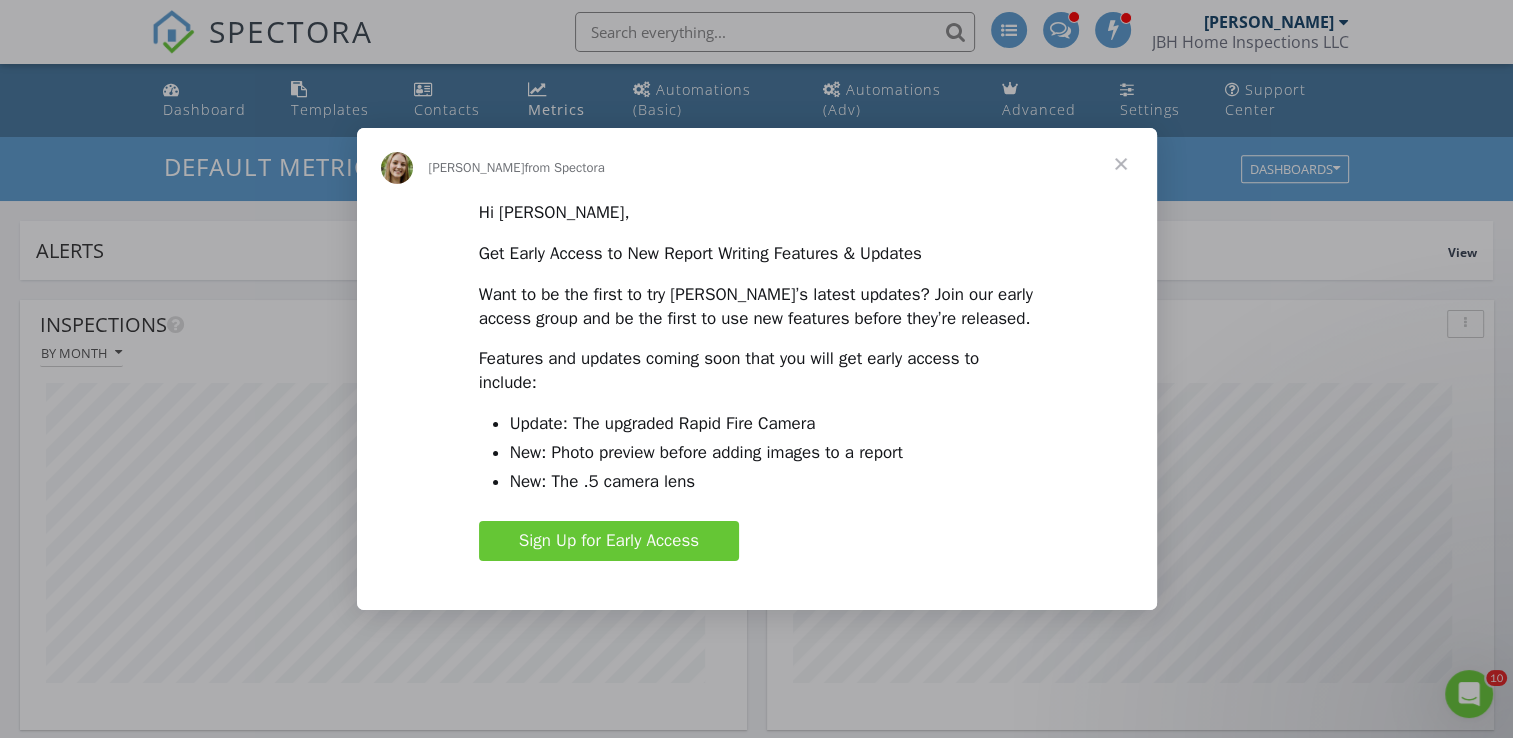 click at bounding box center [1121, 164] 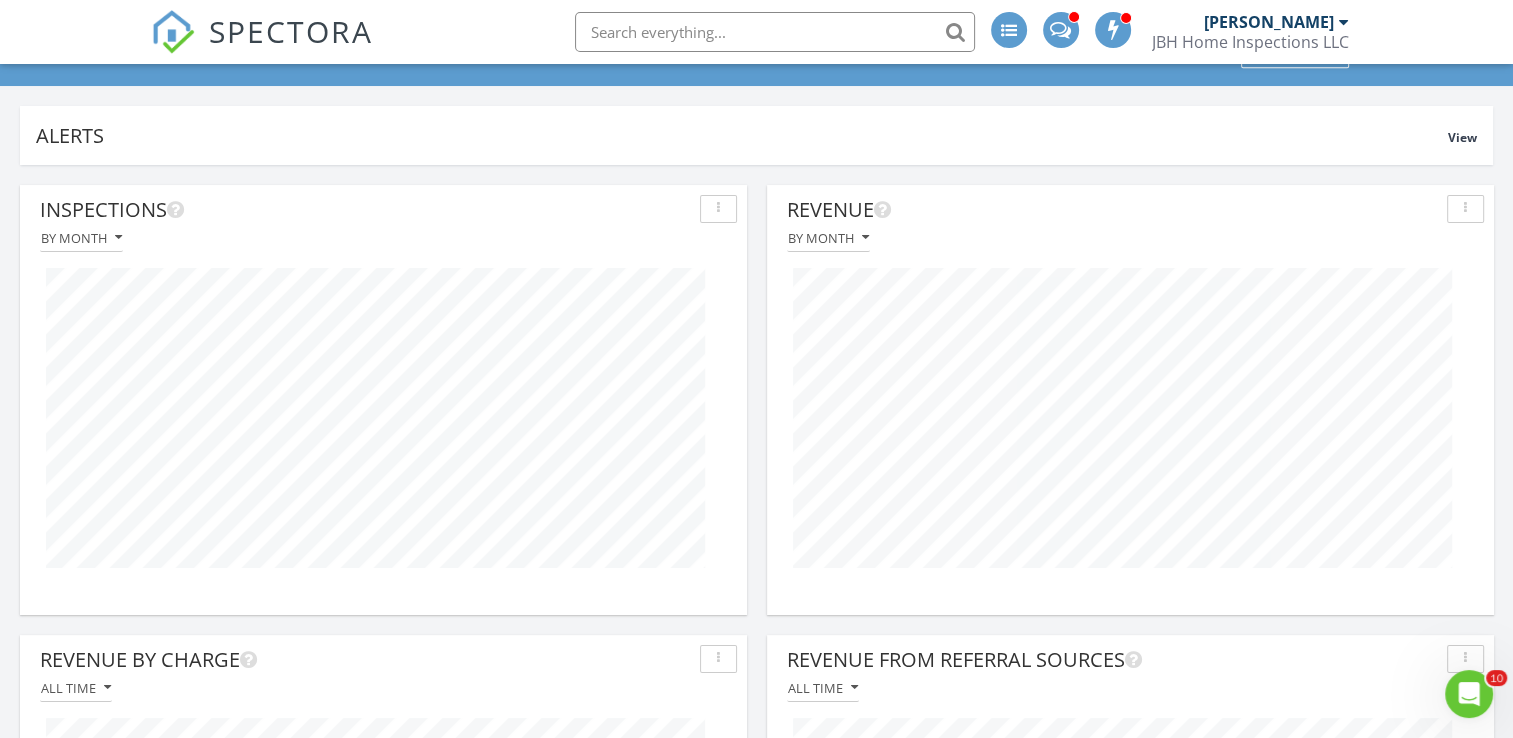 scroll, scrollTop: 127, scrollLeft: 0, axis: vertical 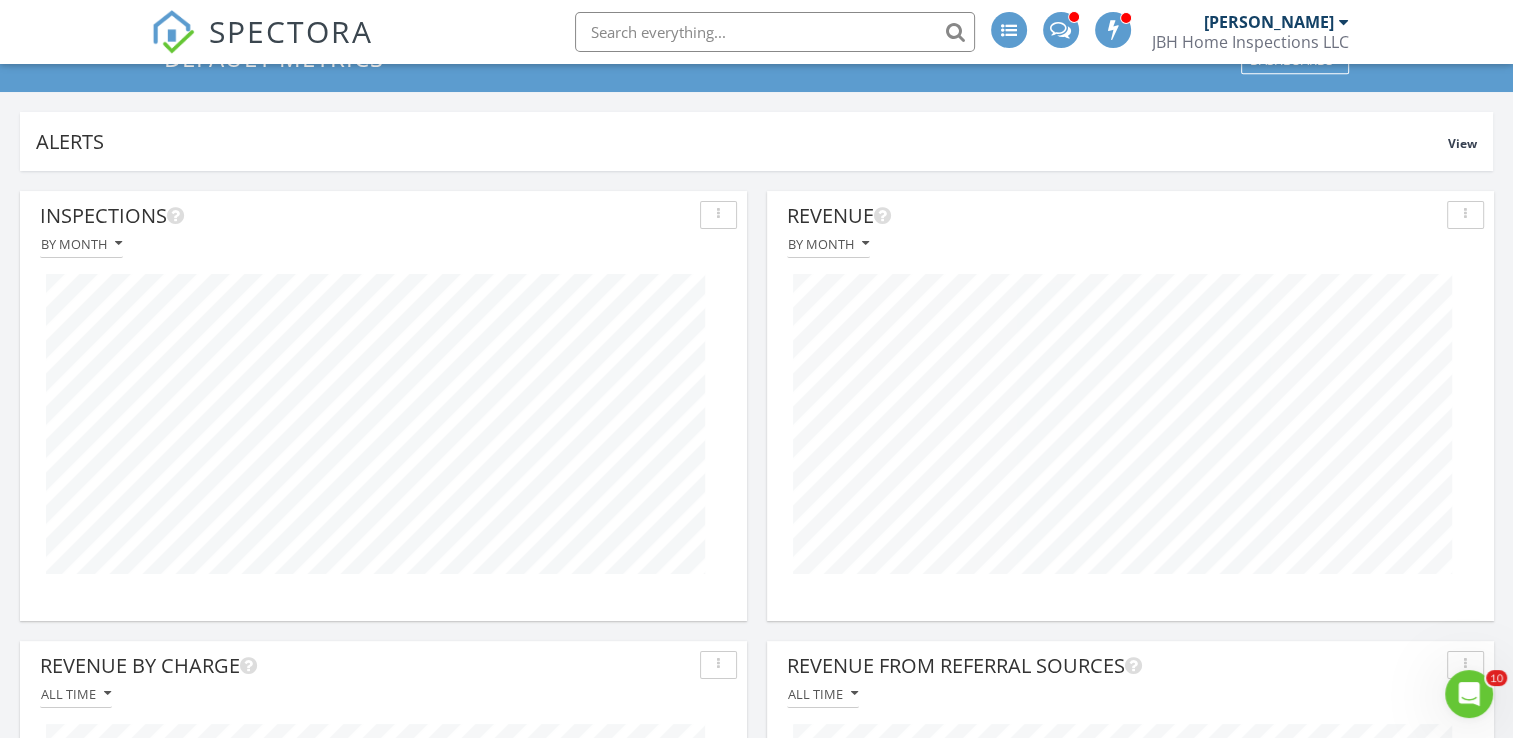 click at bounding box center (1465, 215) 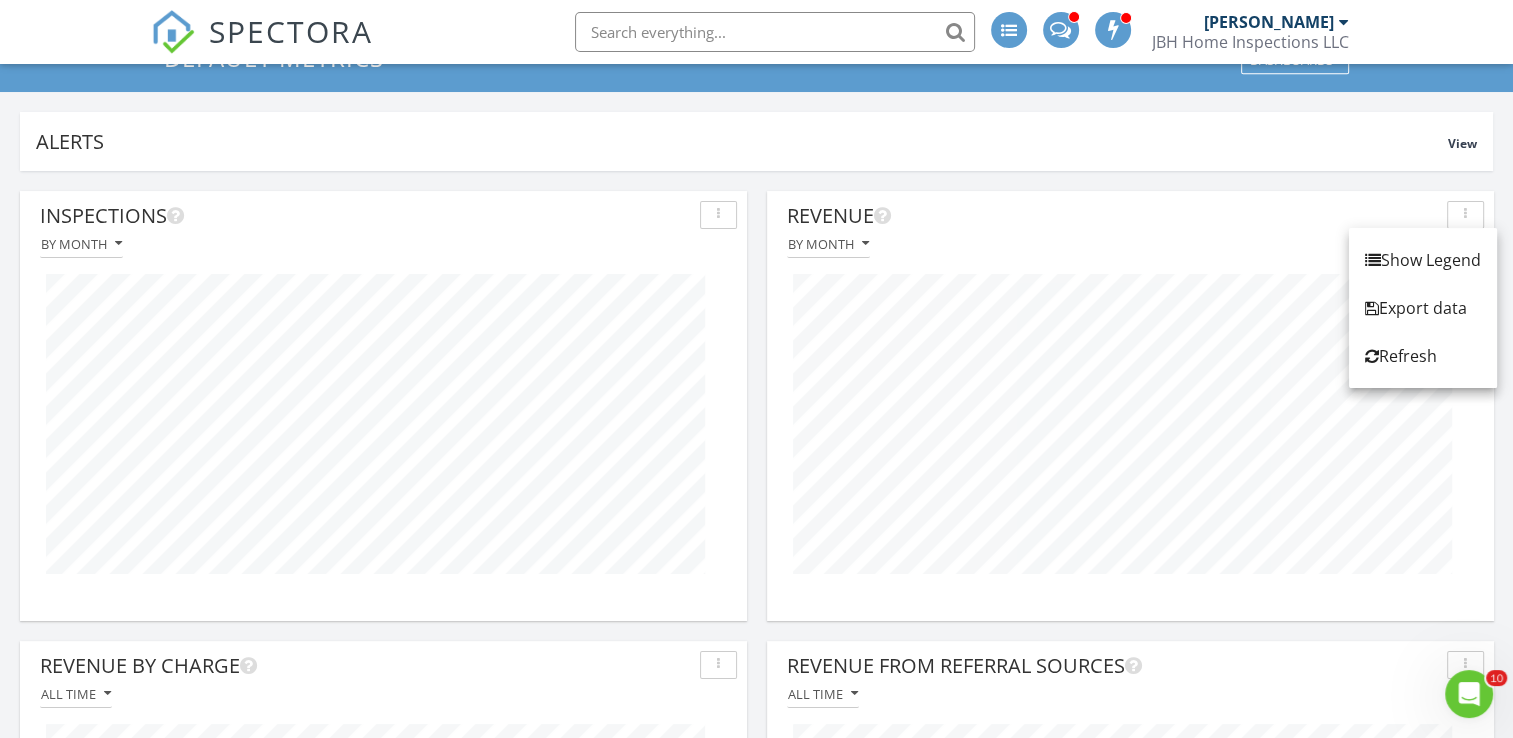 click on "Show
Legend" at bounding box center [1423, 260] 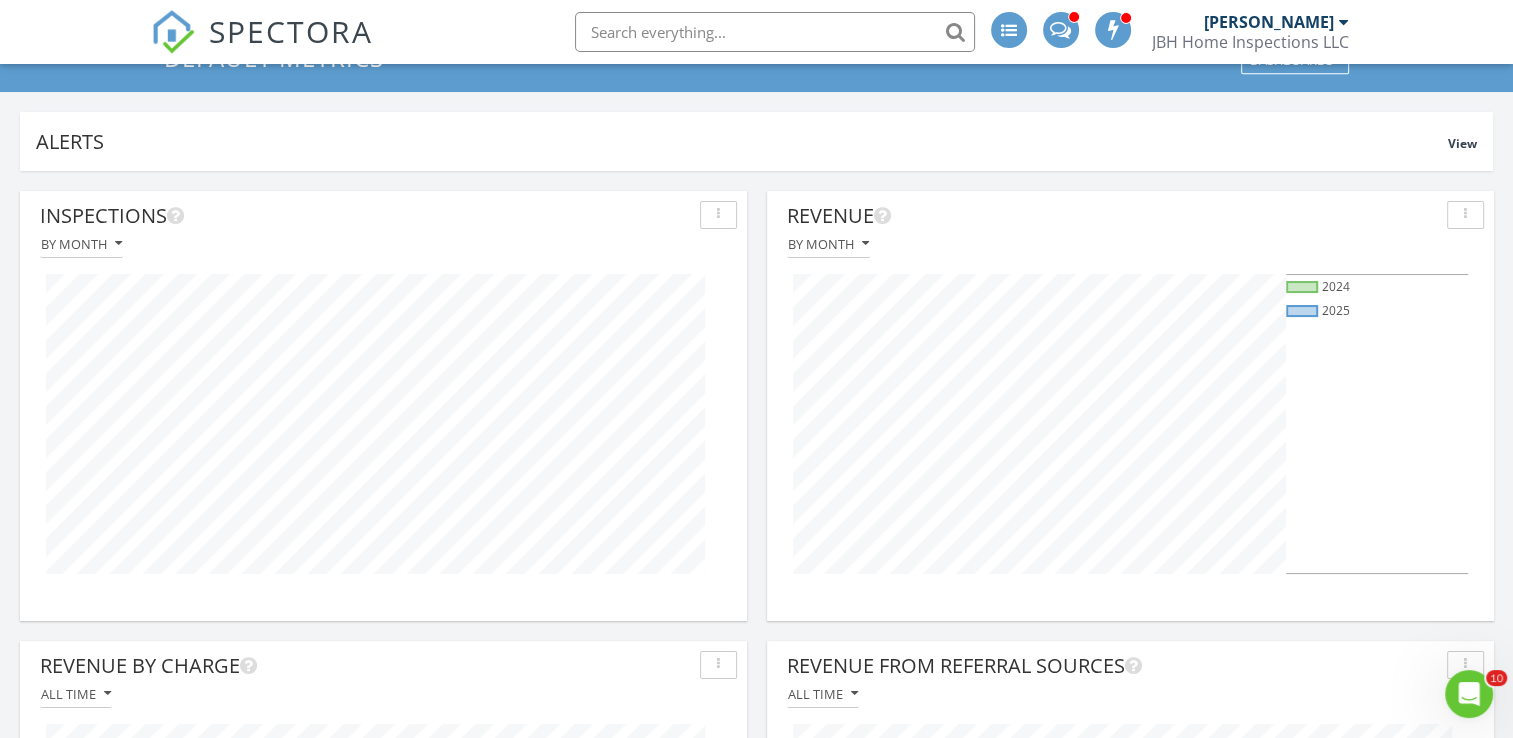 click at bounding box center [1465, 215] 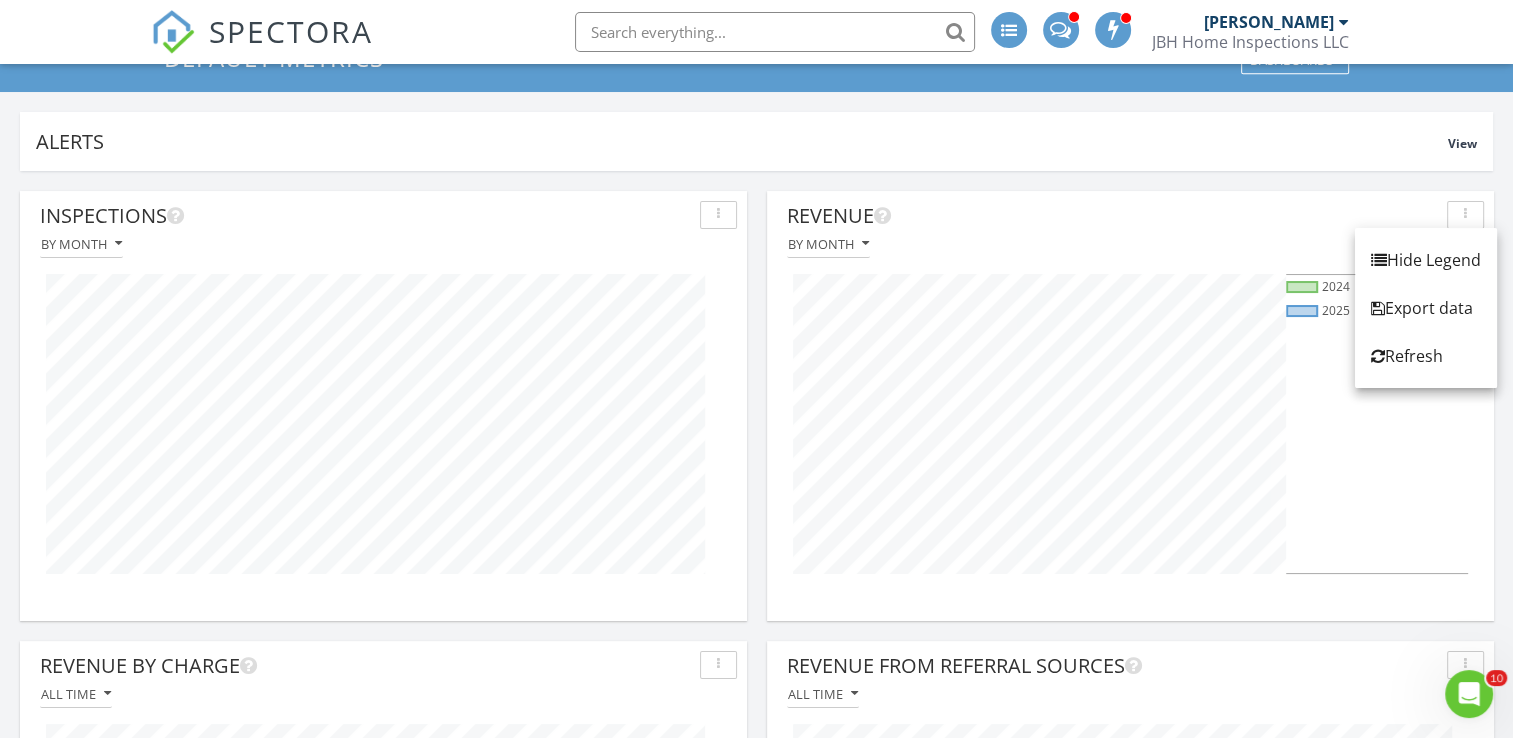 click on "Hide
Legend" at bounding box center (1426, 260) 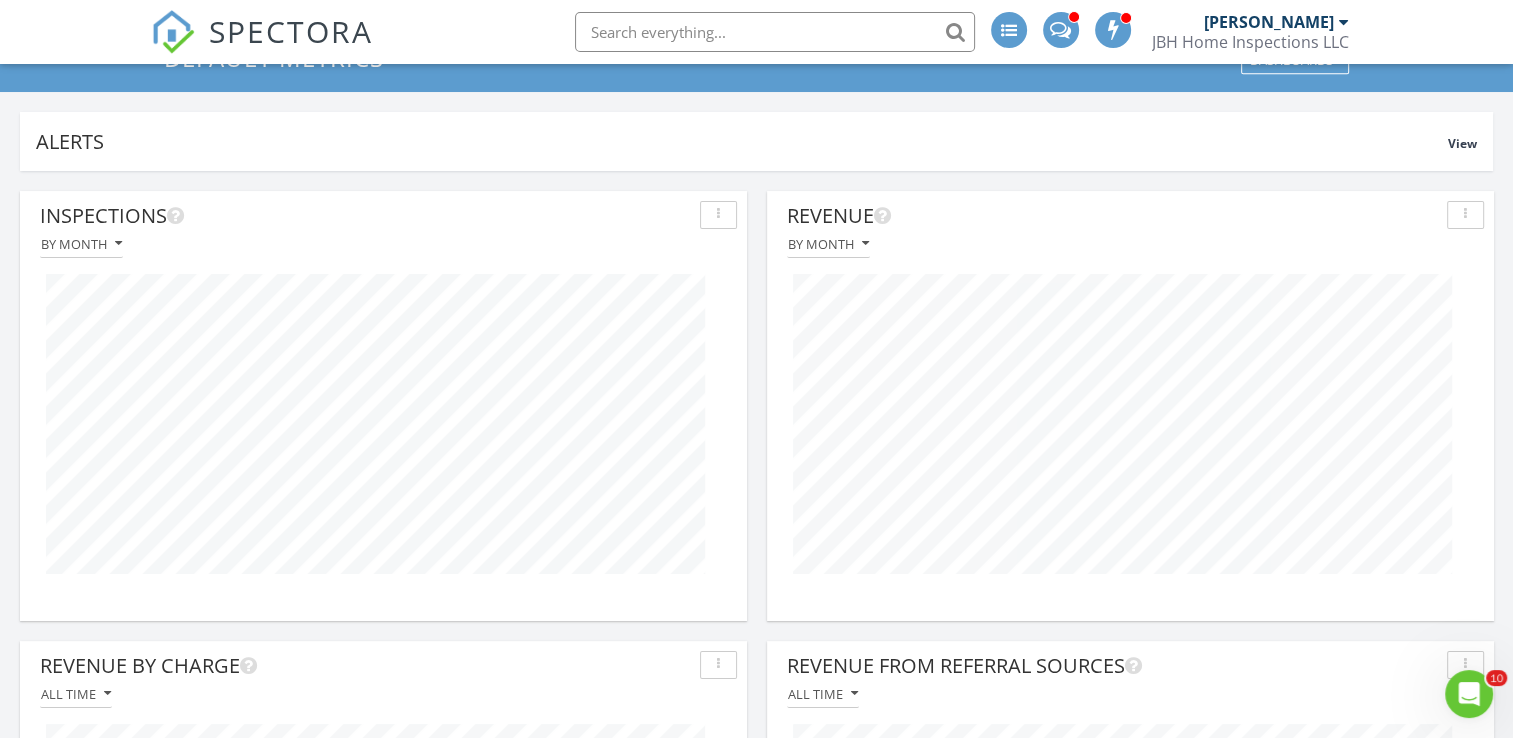 scroll, scrollTop: 999569, scrollLeft: 999272, axis: both 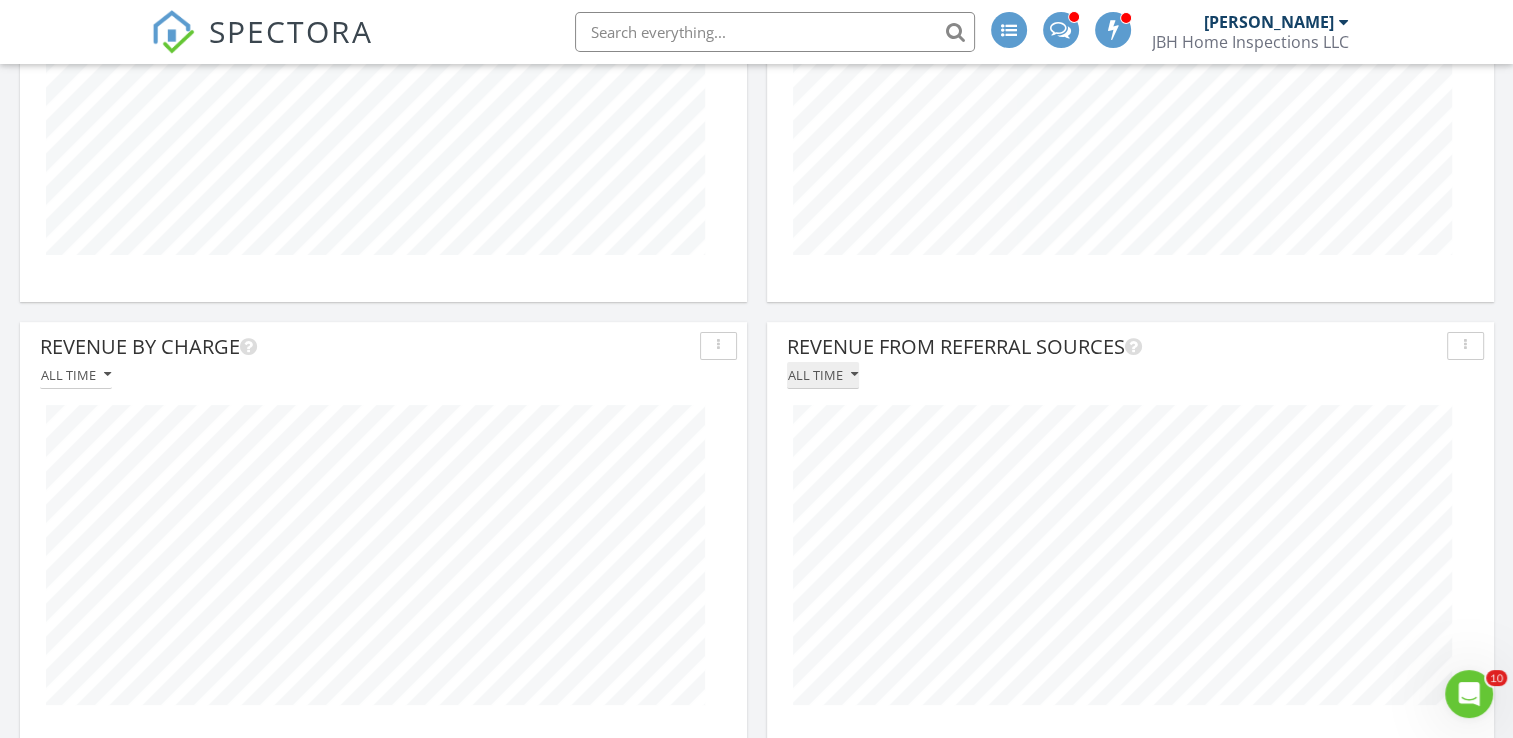 click on "All time" at bounding box center (823, 375) 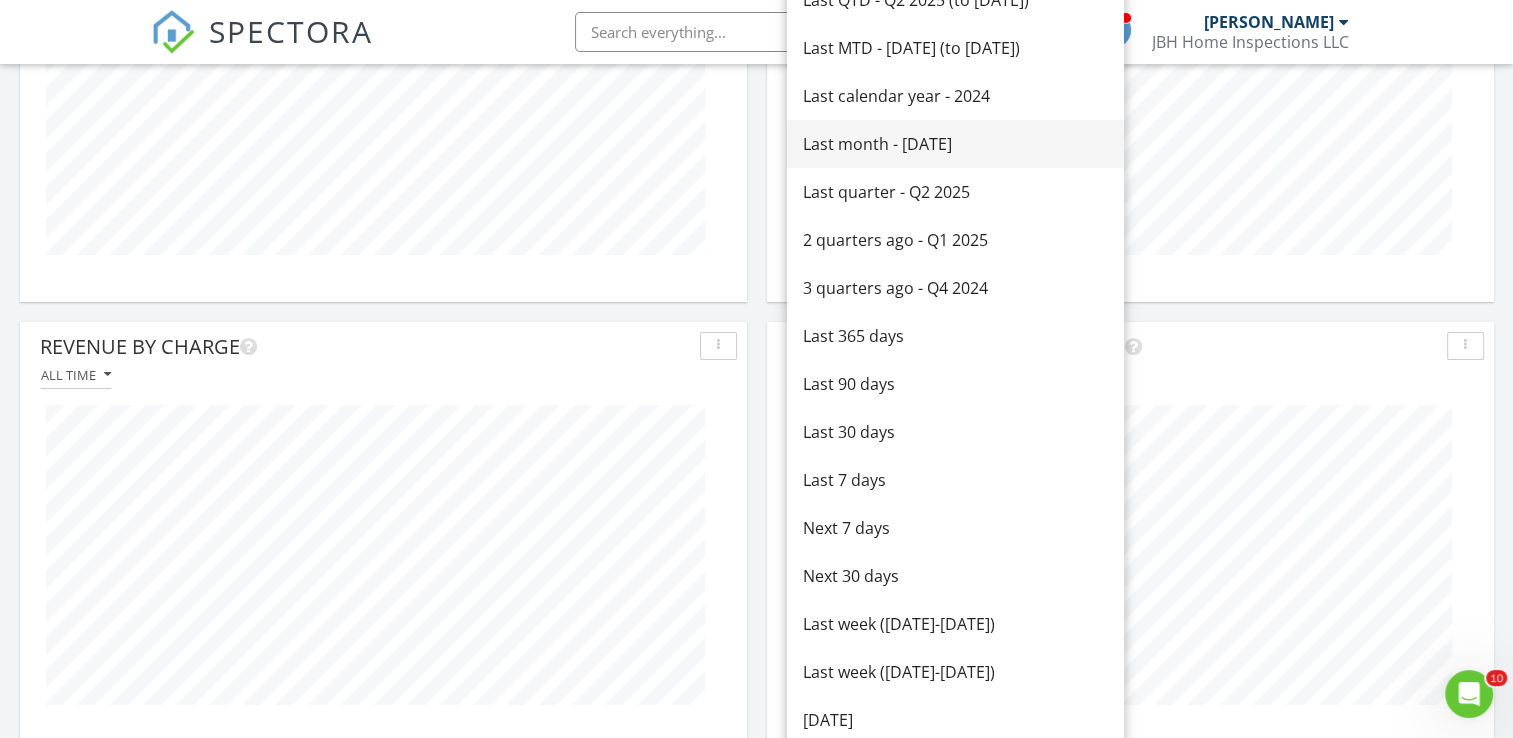 click on "Last month - June 2025" at bounding box center (955, 144) 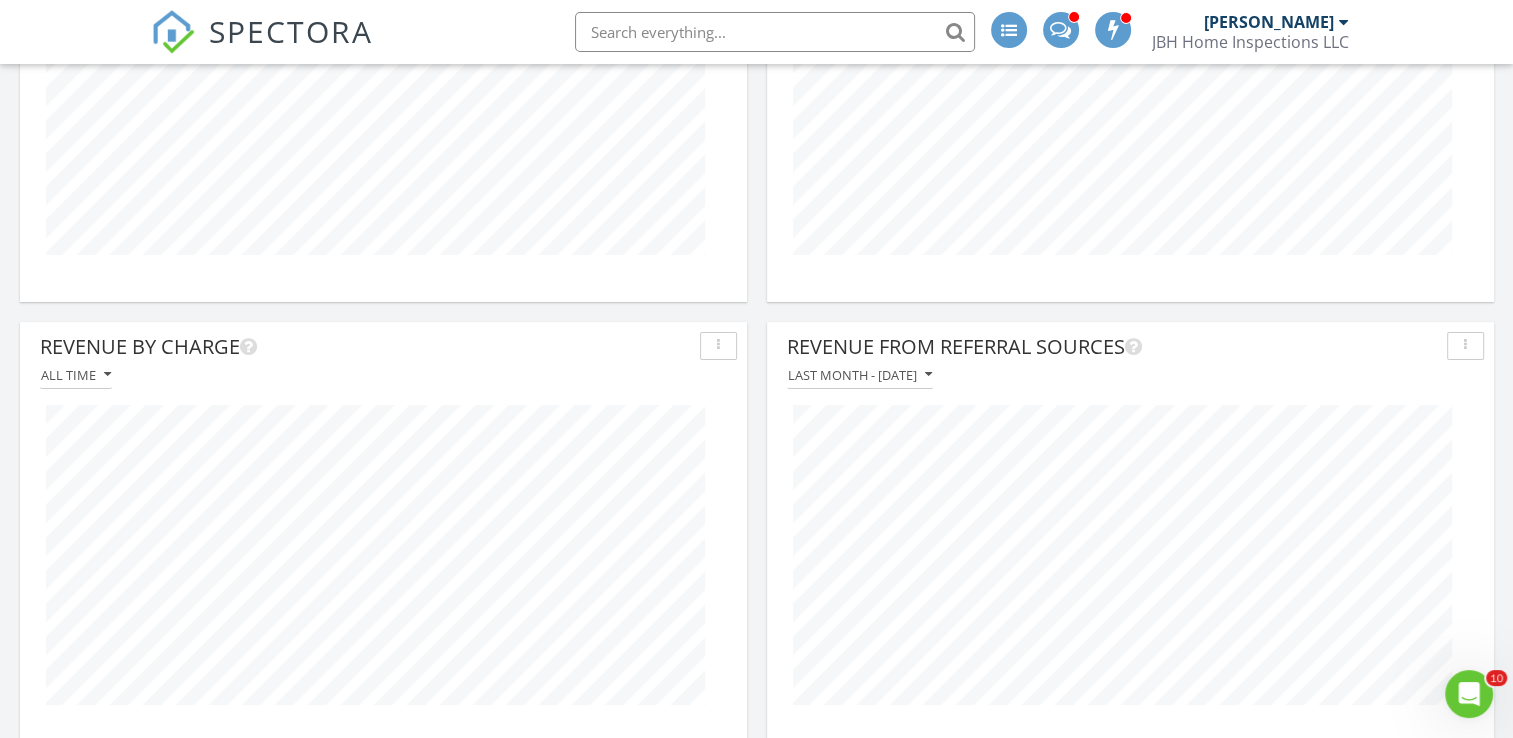 scroll, scrollTop: 999569, scrollLeft: 999272, axis: both 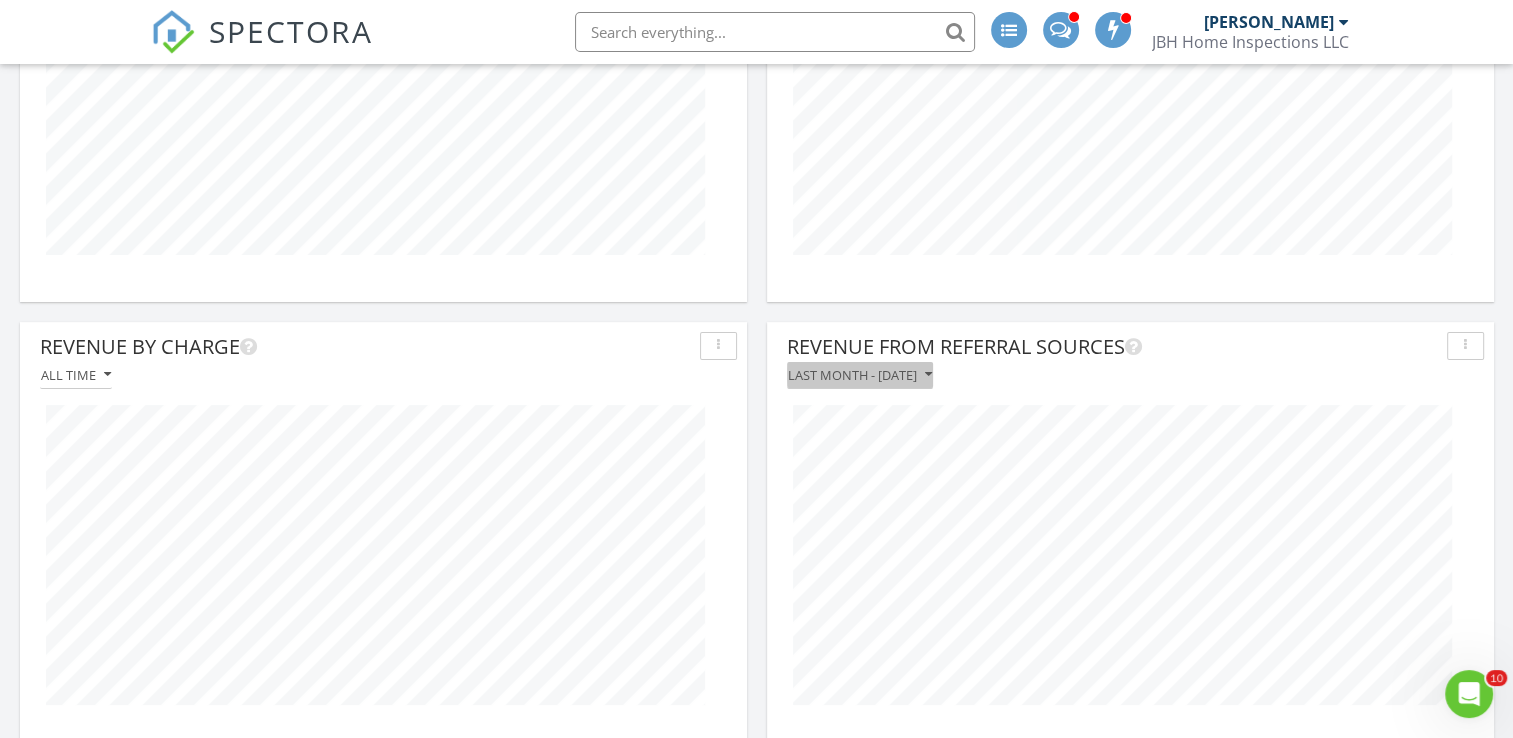 click on "Last month - June 2025" at bounding box center [860, 375] 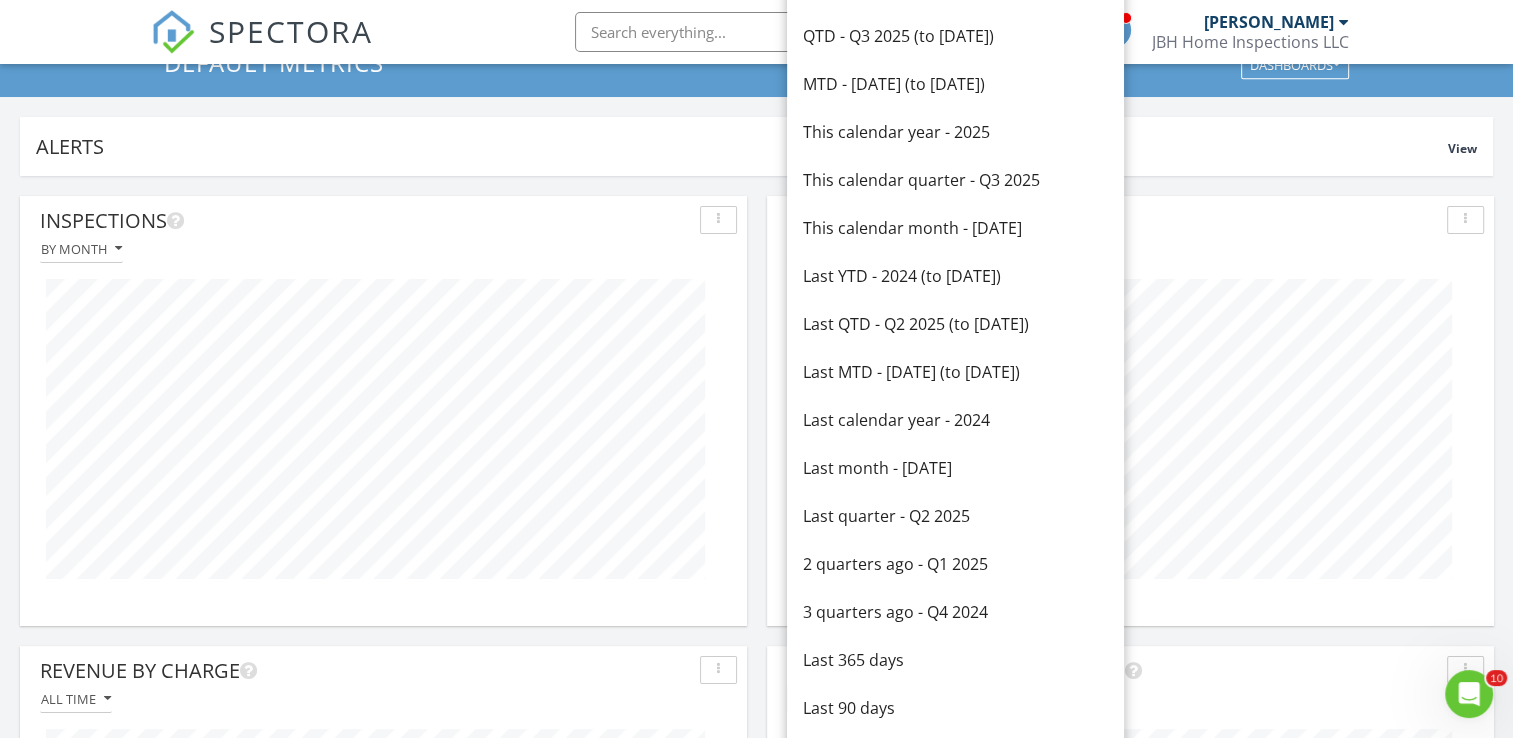 scroll, scrollTop: 36, scrollLeft: 0, axis: vertical 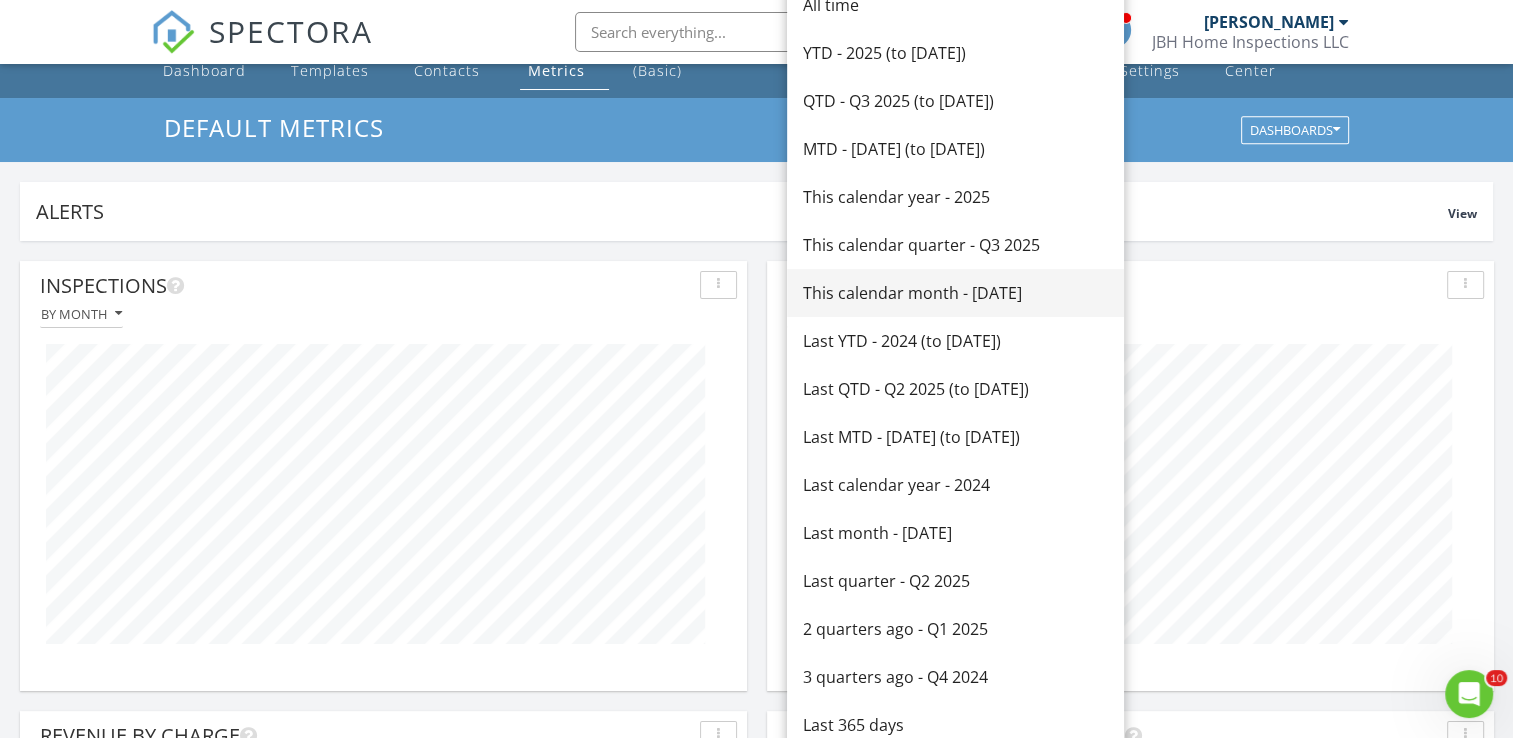 click on "This calendar month - July 2025" at bounding box center [955, 293] 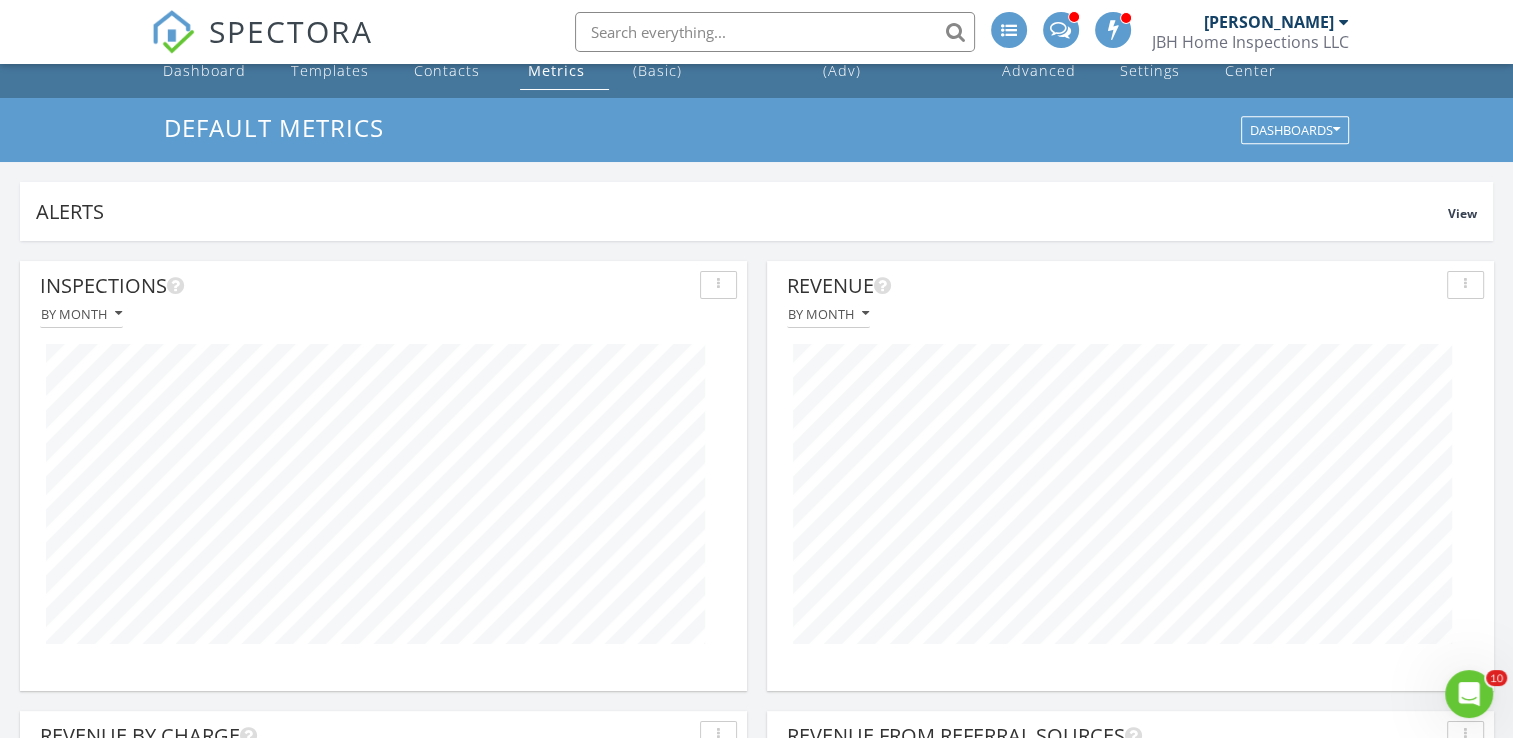 scroll, scrollTop: 999569, scrollLeft: 999272, axis: both 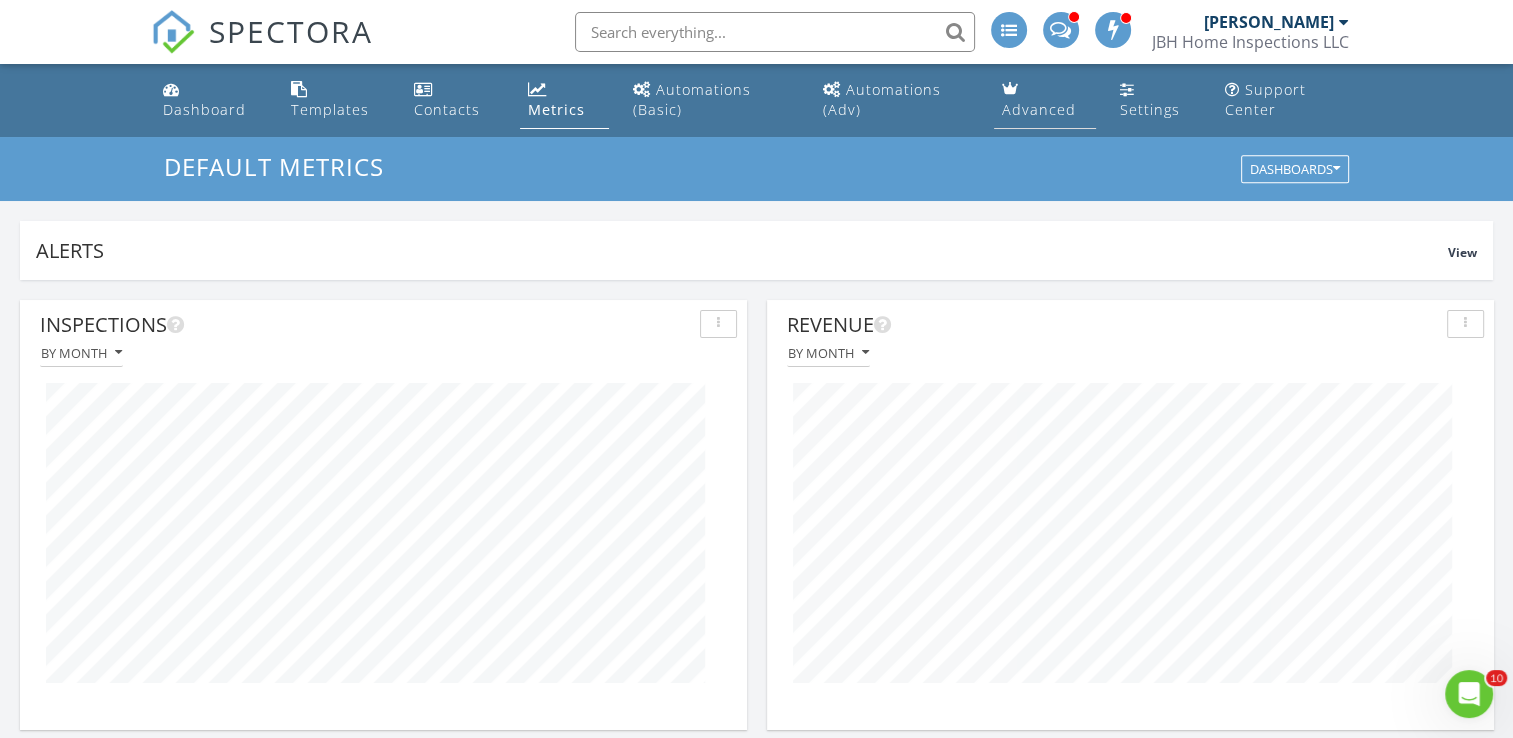 click on "Advanced" at bounding box center (1039, 109) 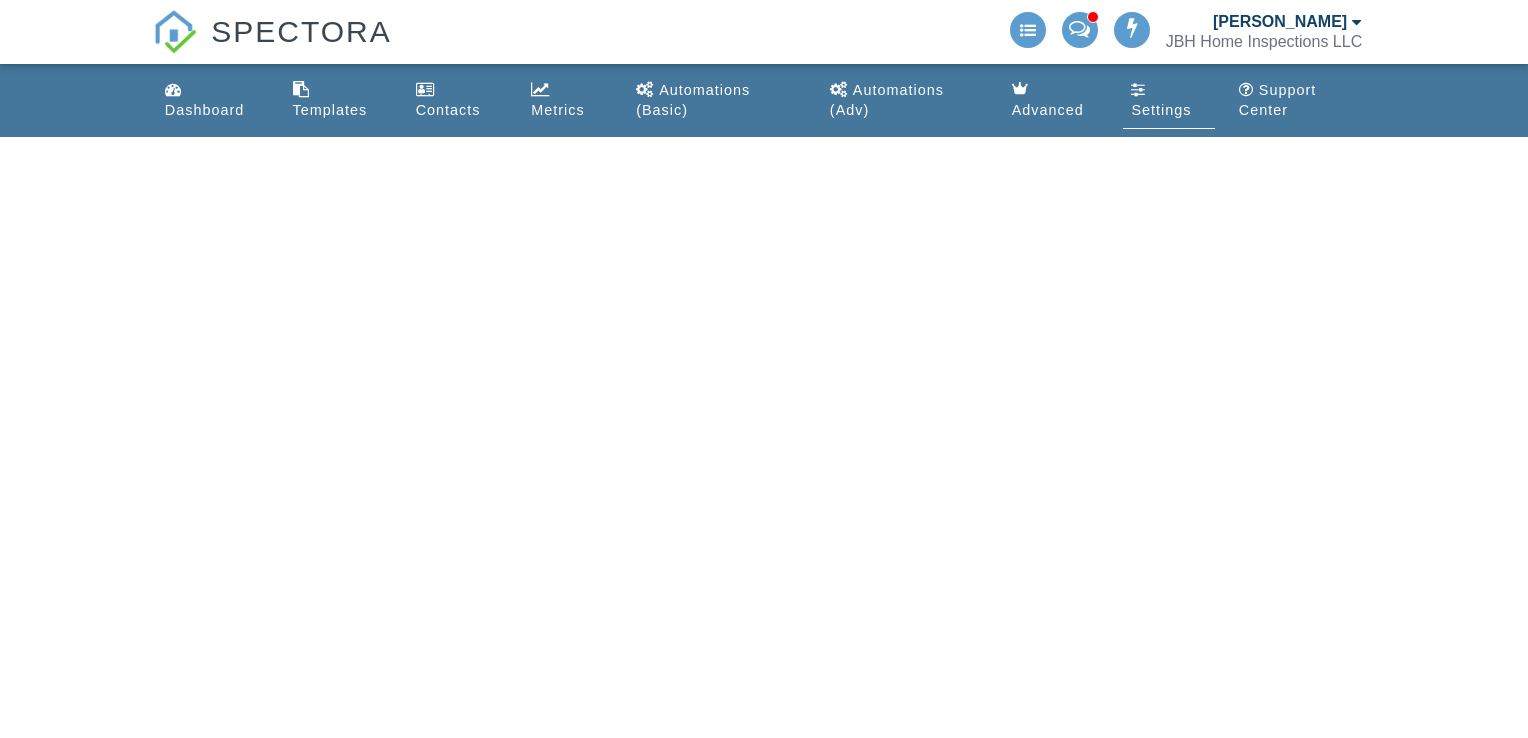 scroll, scrollTop: 0, scrollLeft: 0, axis: both 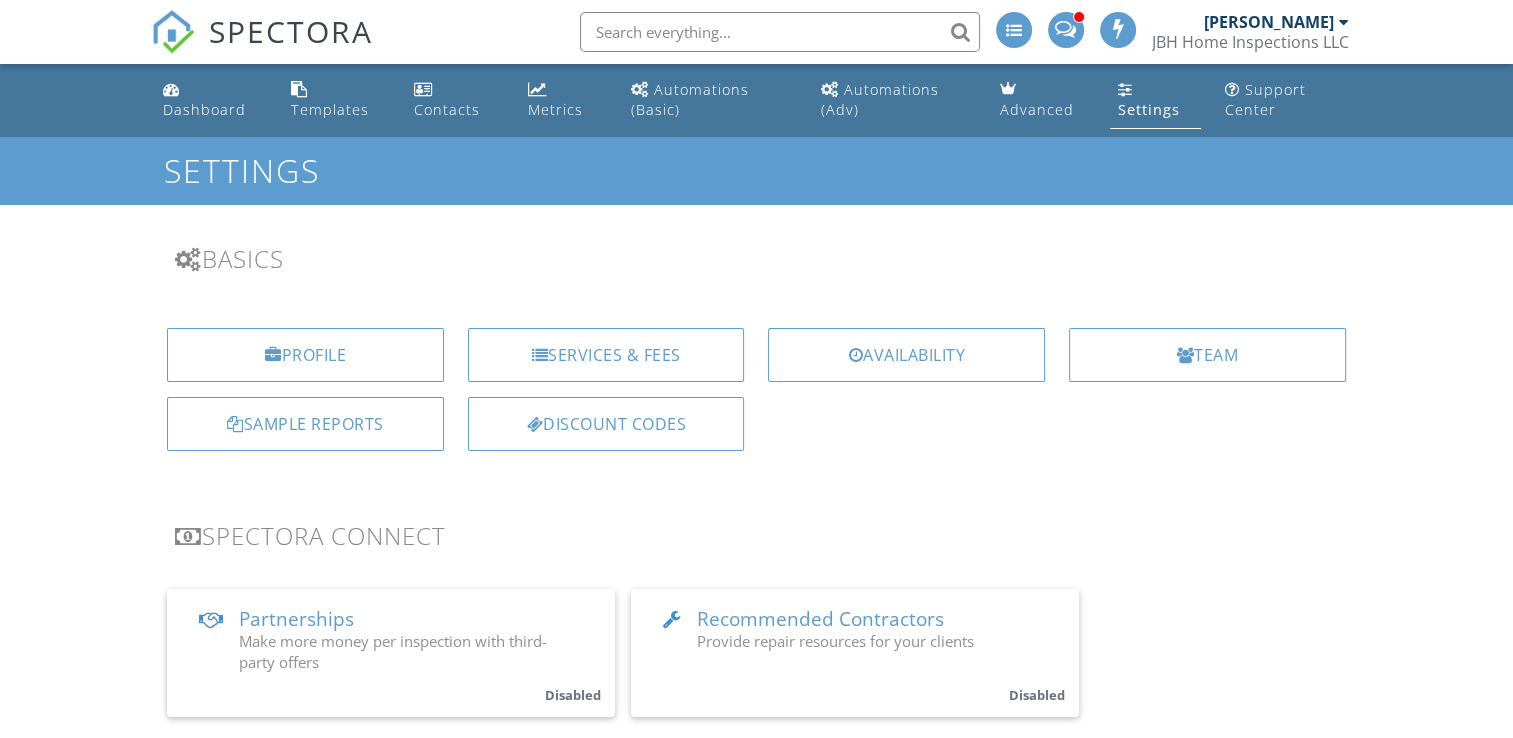 click on "Advanced" at bounding box center (1037, 109) 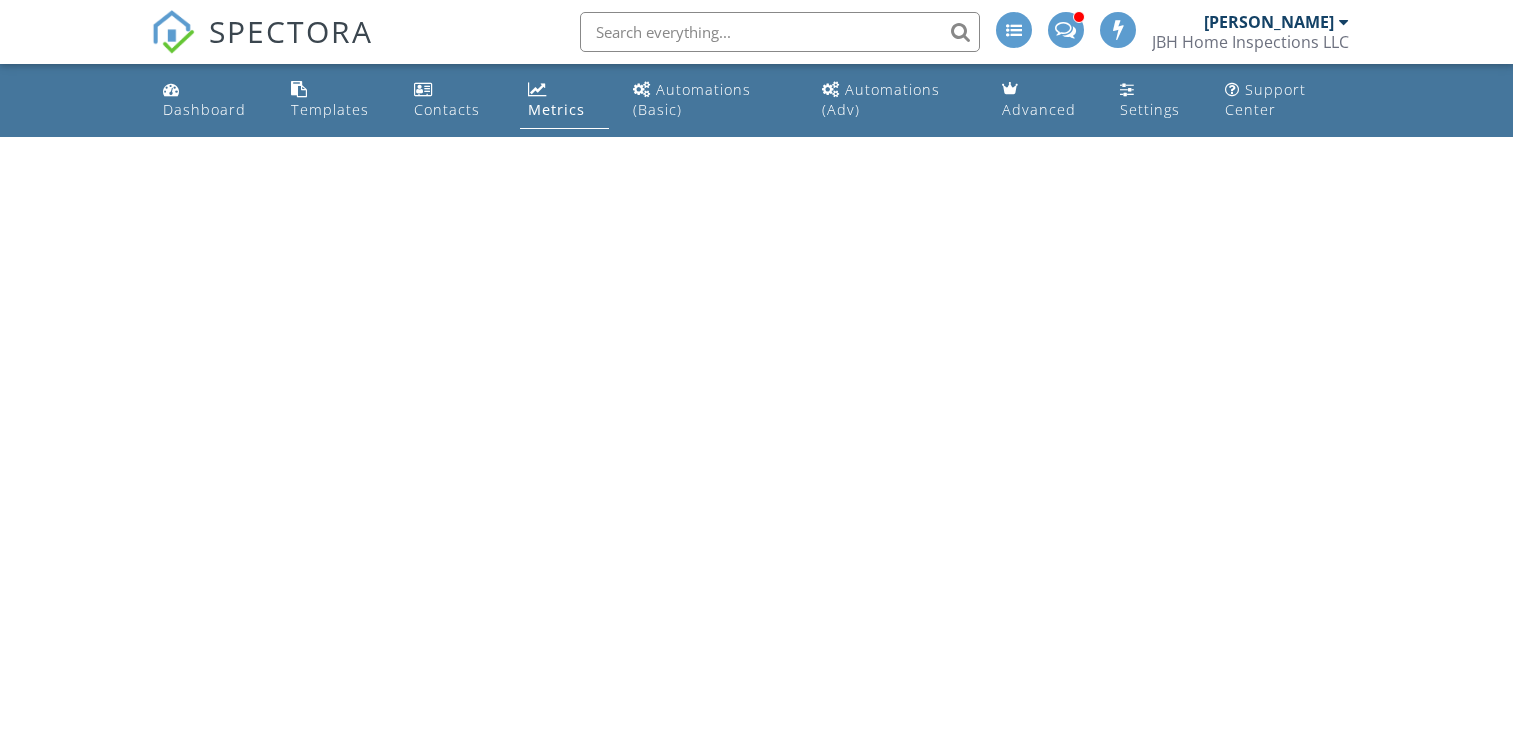 scroll, scrollTop: 0, scrollLeft: 0, axis: both 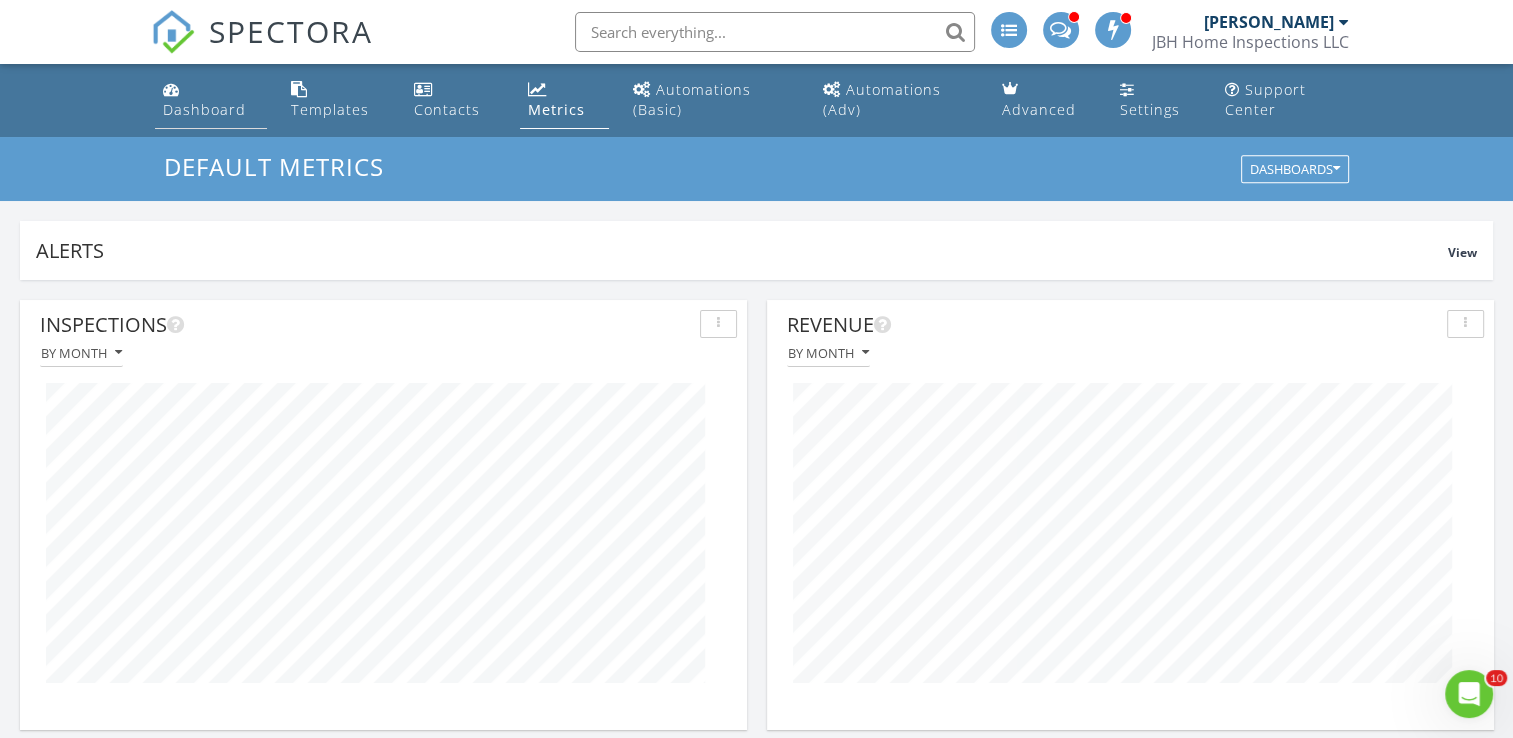 click on "Dashboard" at bounding box center [211, 100] 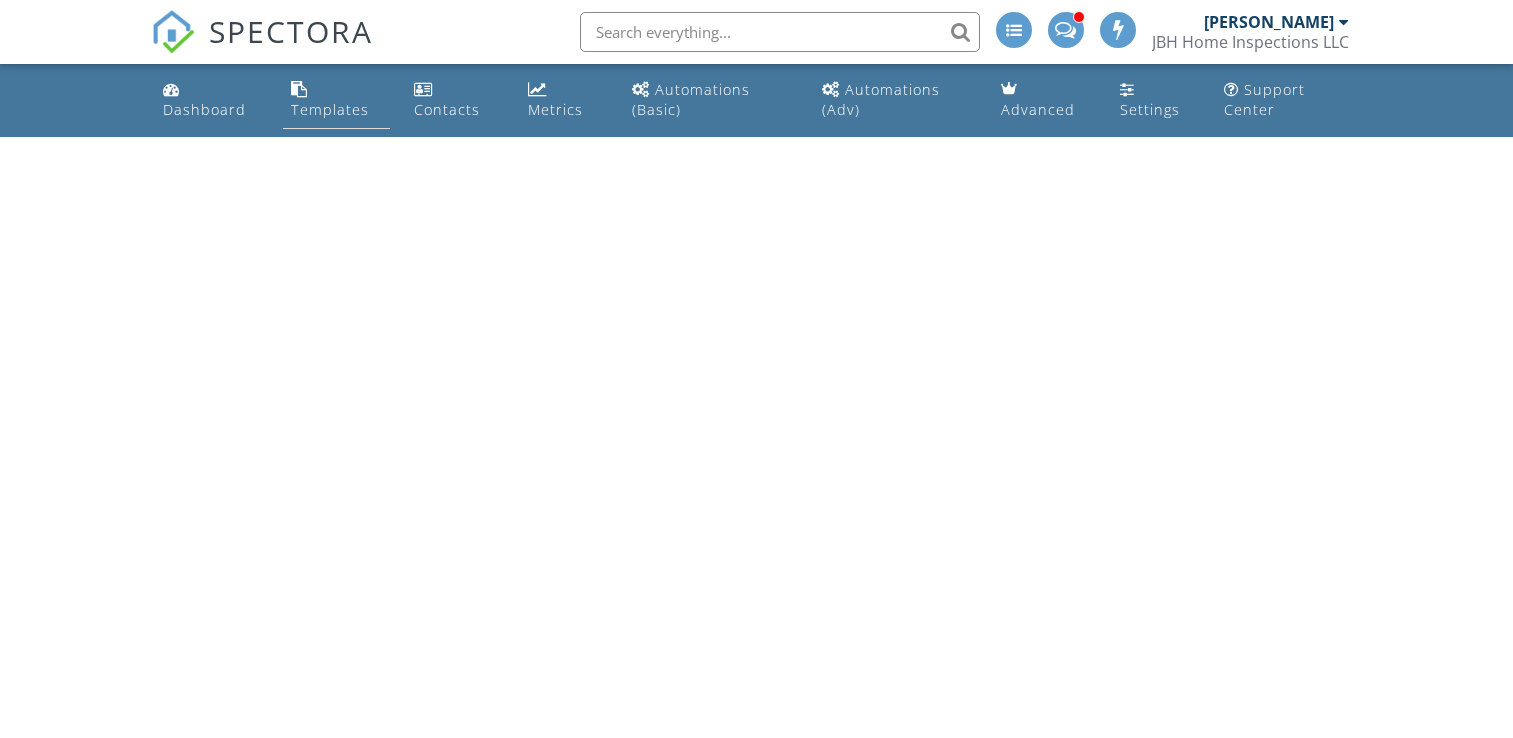 scroll, scrollTop: 0, scrollLeft: 0, axis: both 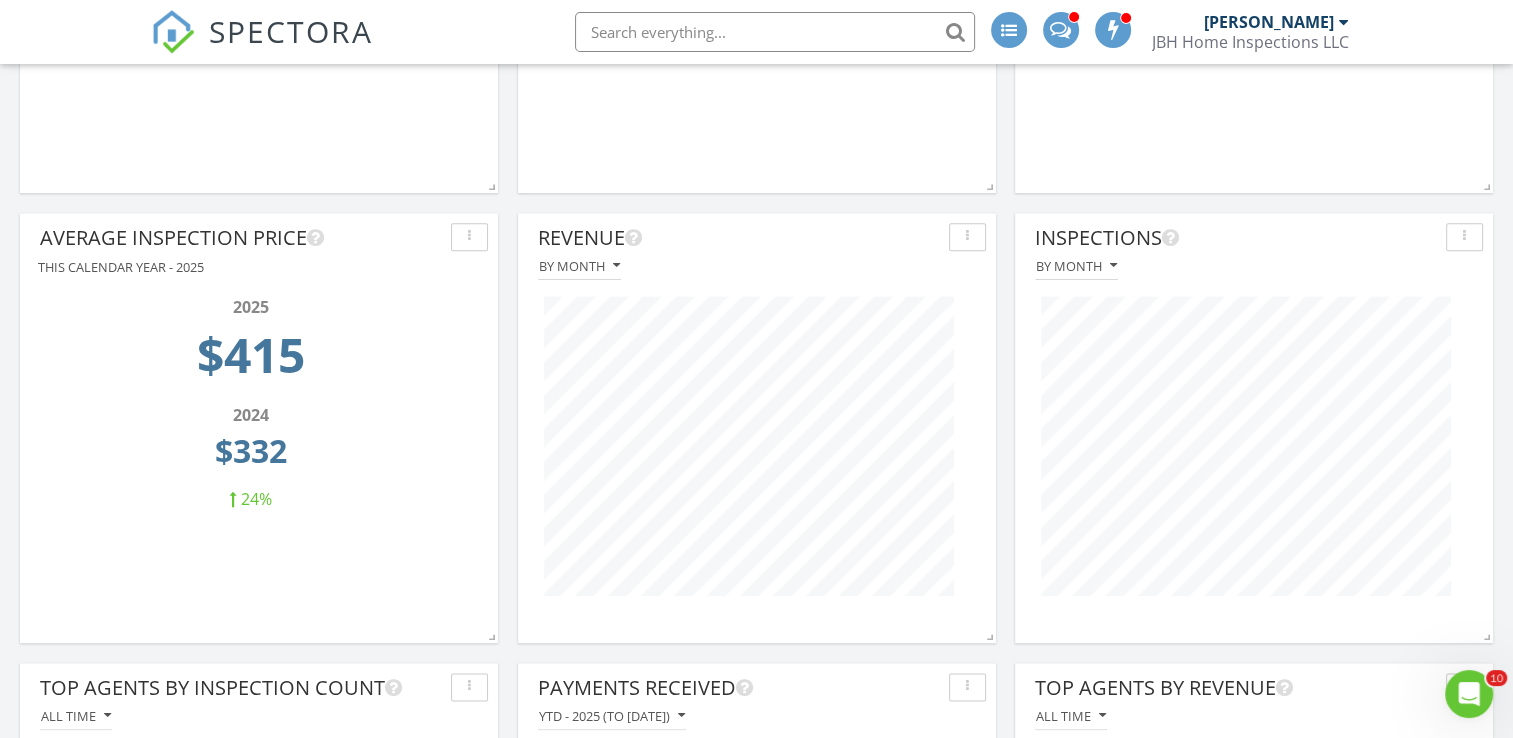 click at bounding box center (967, 237) 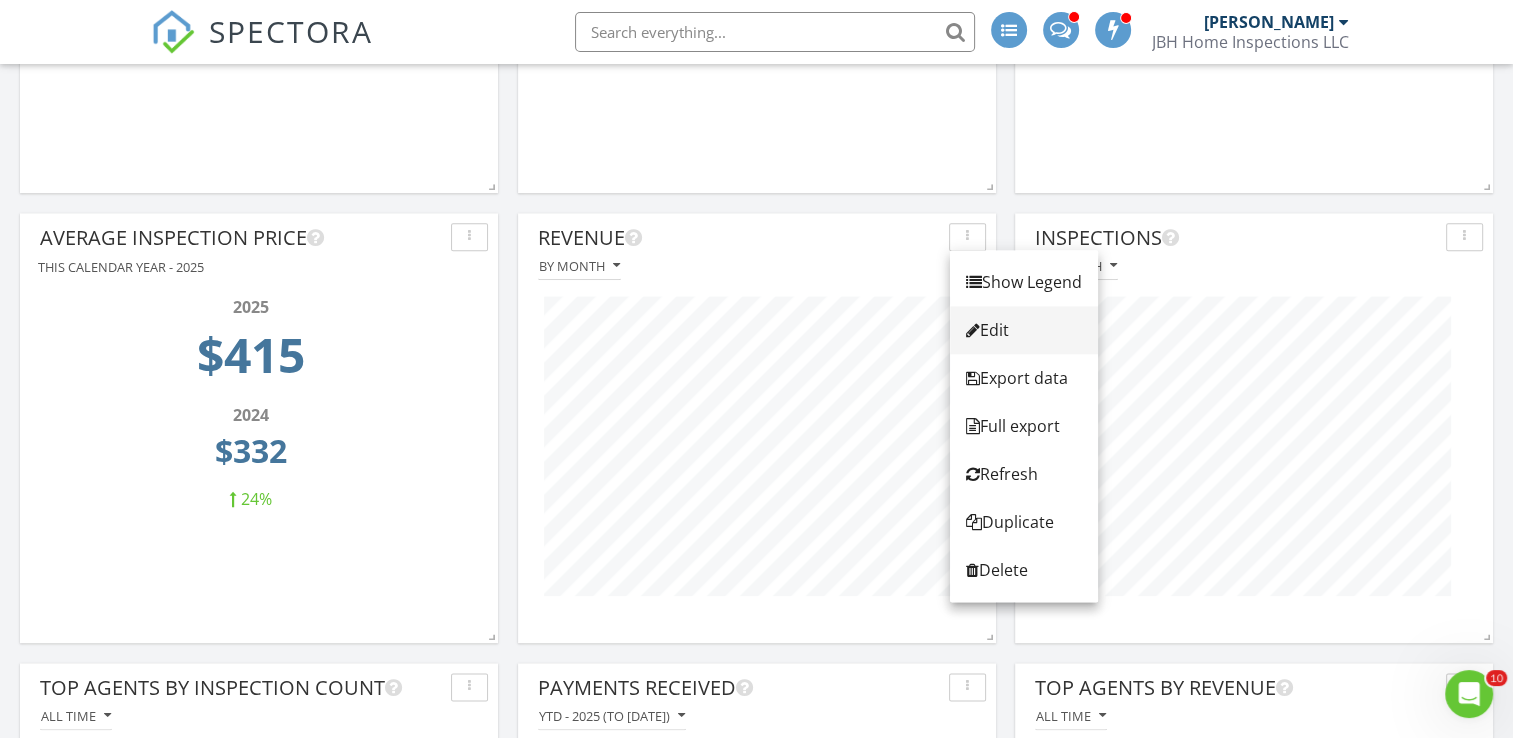 click on "Edit" at bounding box center [1024, 330] 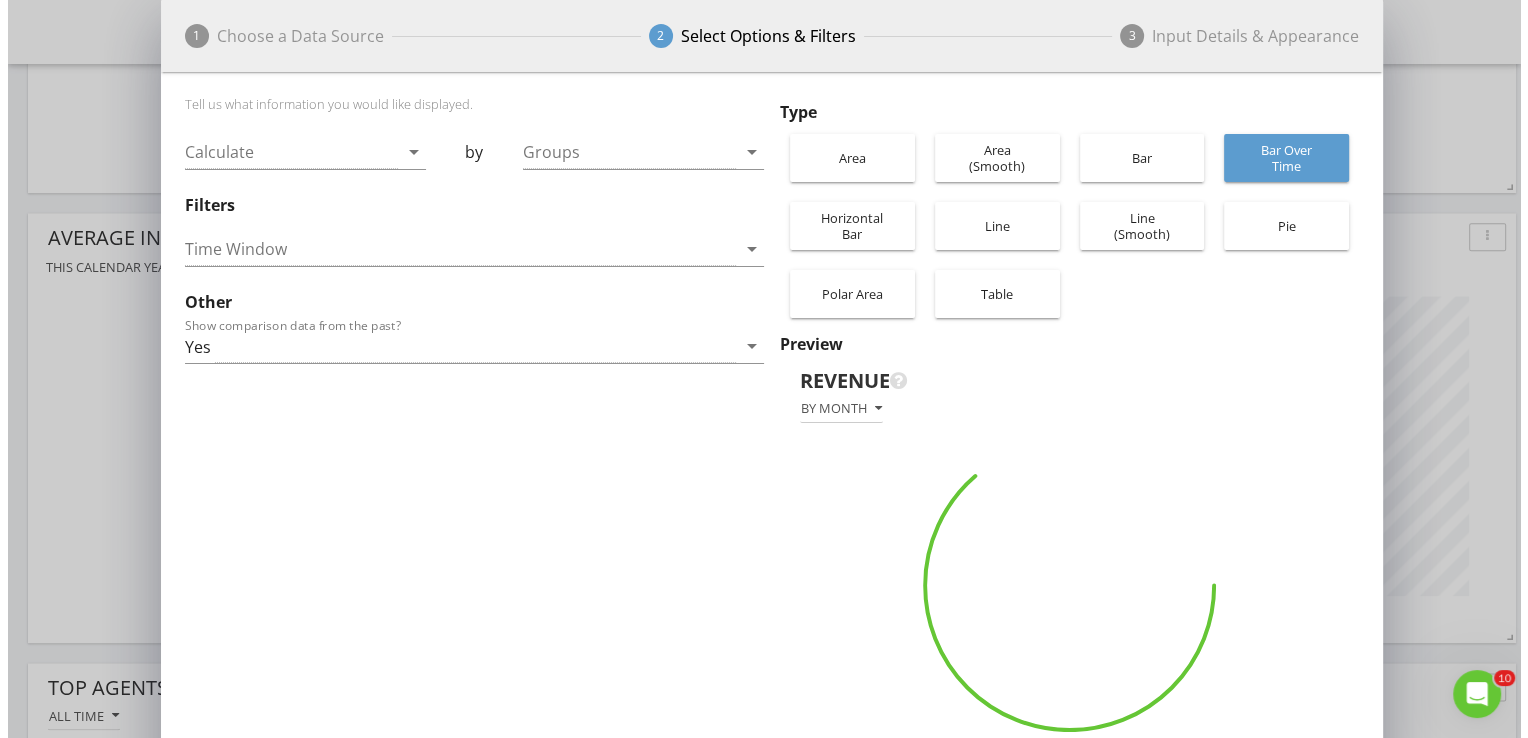 scroll, scrollTop: 10, scrollLeft: 9, axis: both 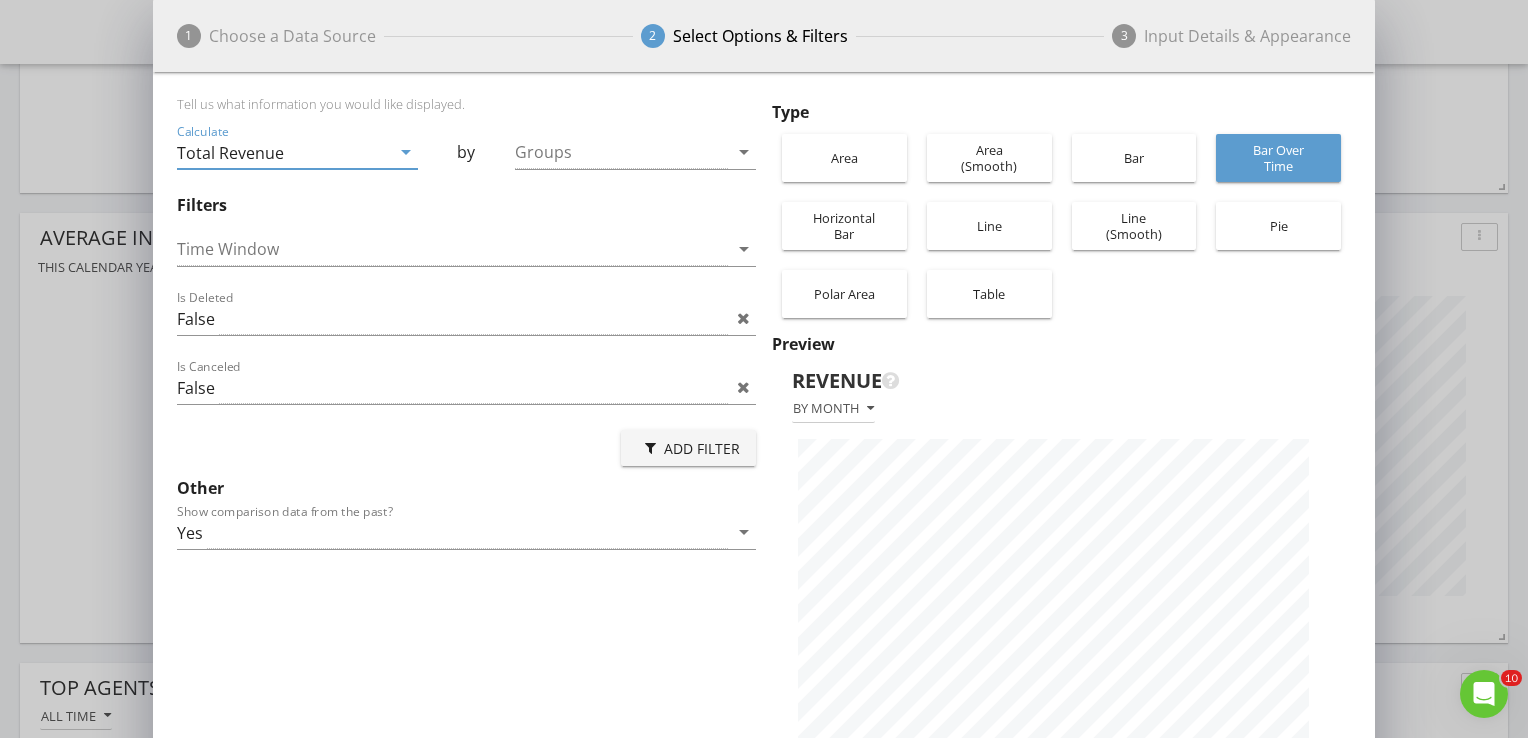 click on "Bar" at bounding box center (1134, 158) 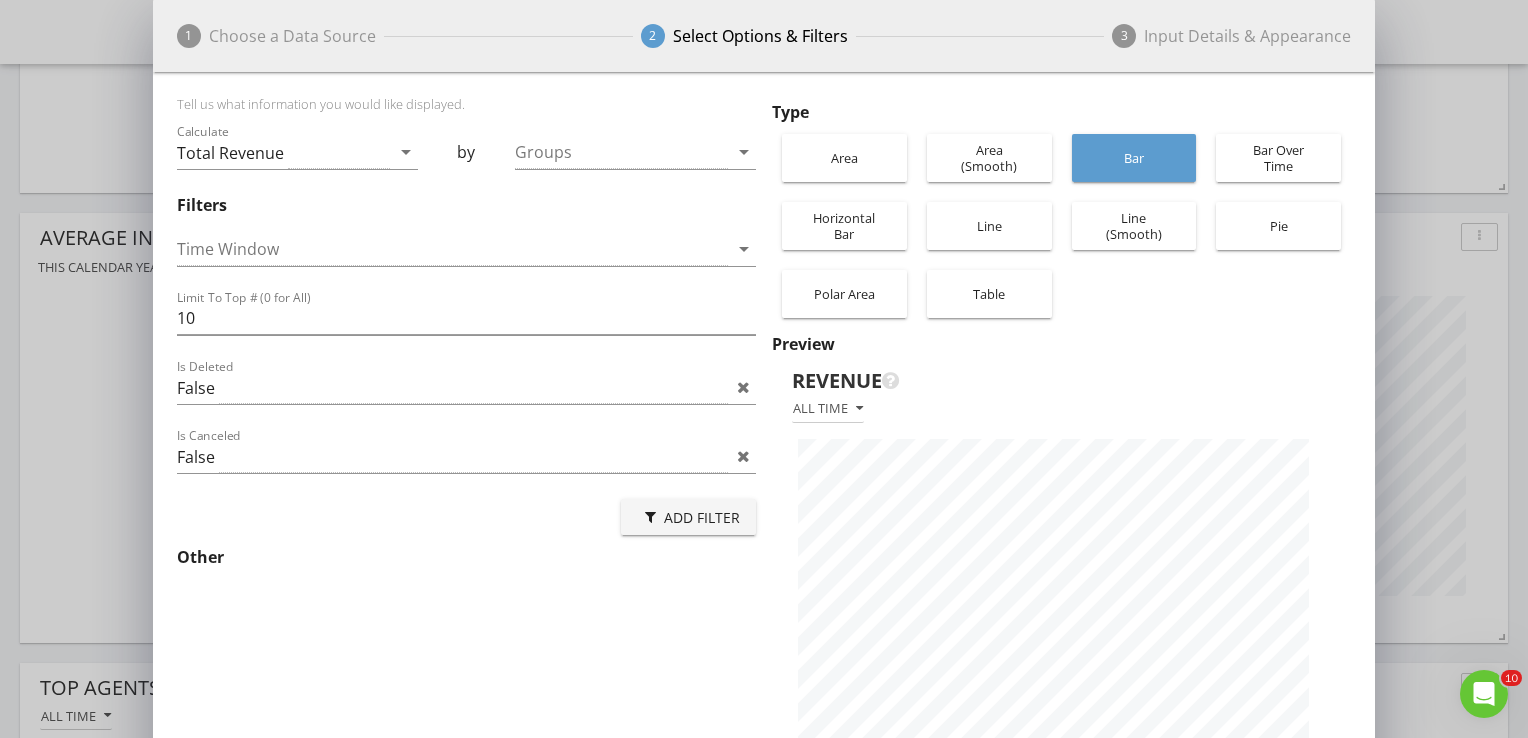 click on "Area (Smooth)" at bounding box center (989, 158) 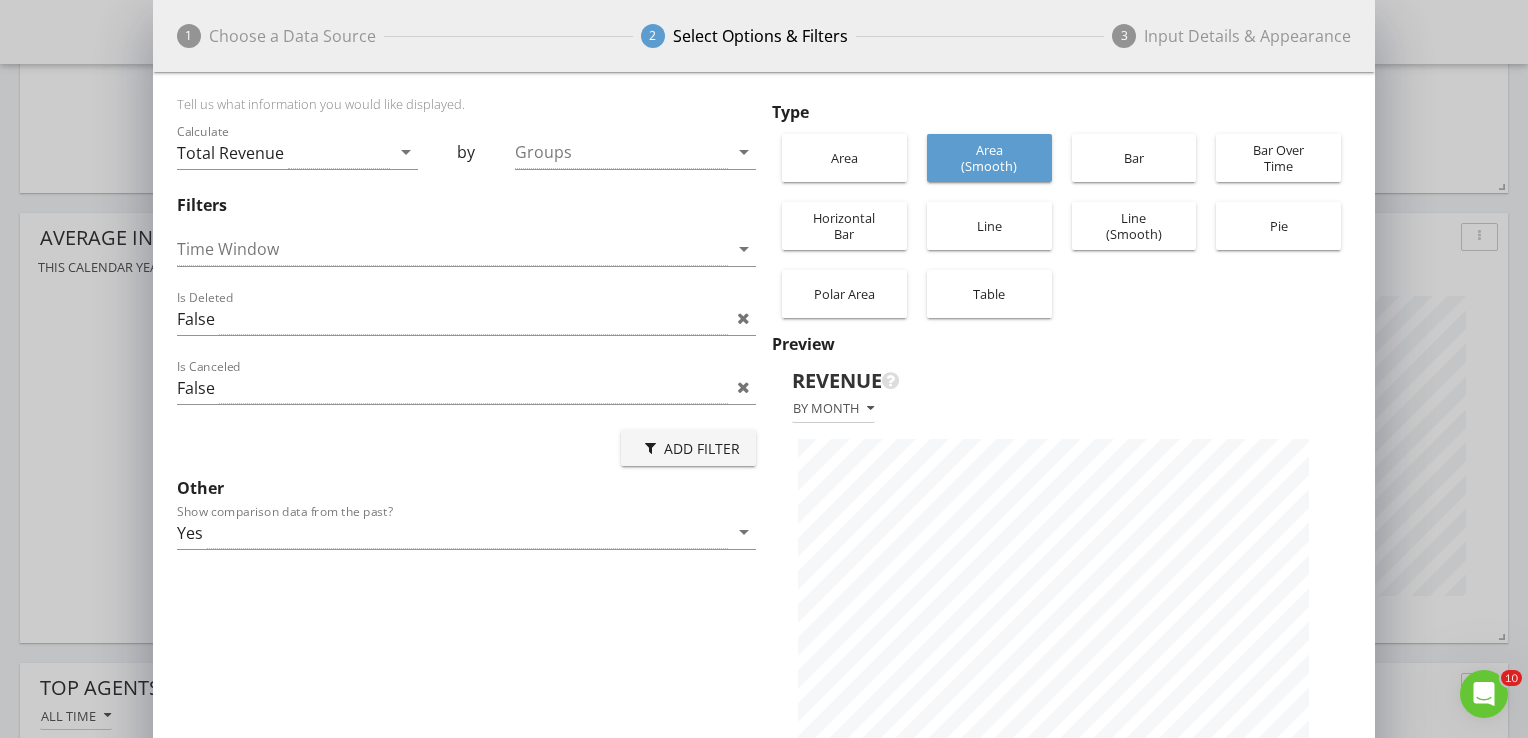 click on "Area" at bounding box center [844, 158] 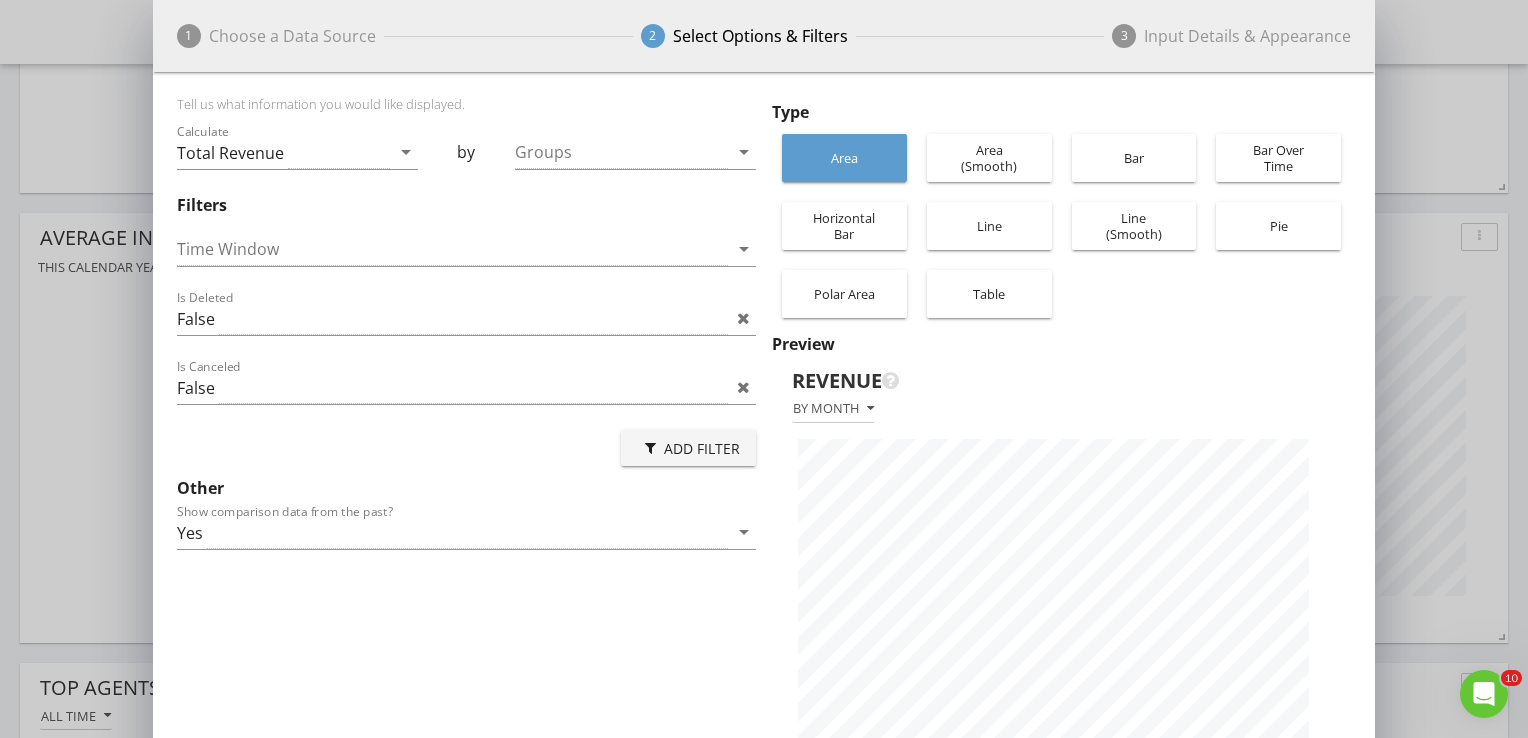 click on "Horizontal Bar" at bounding box center (844, 226) 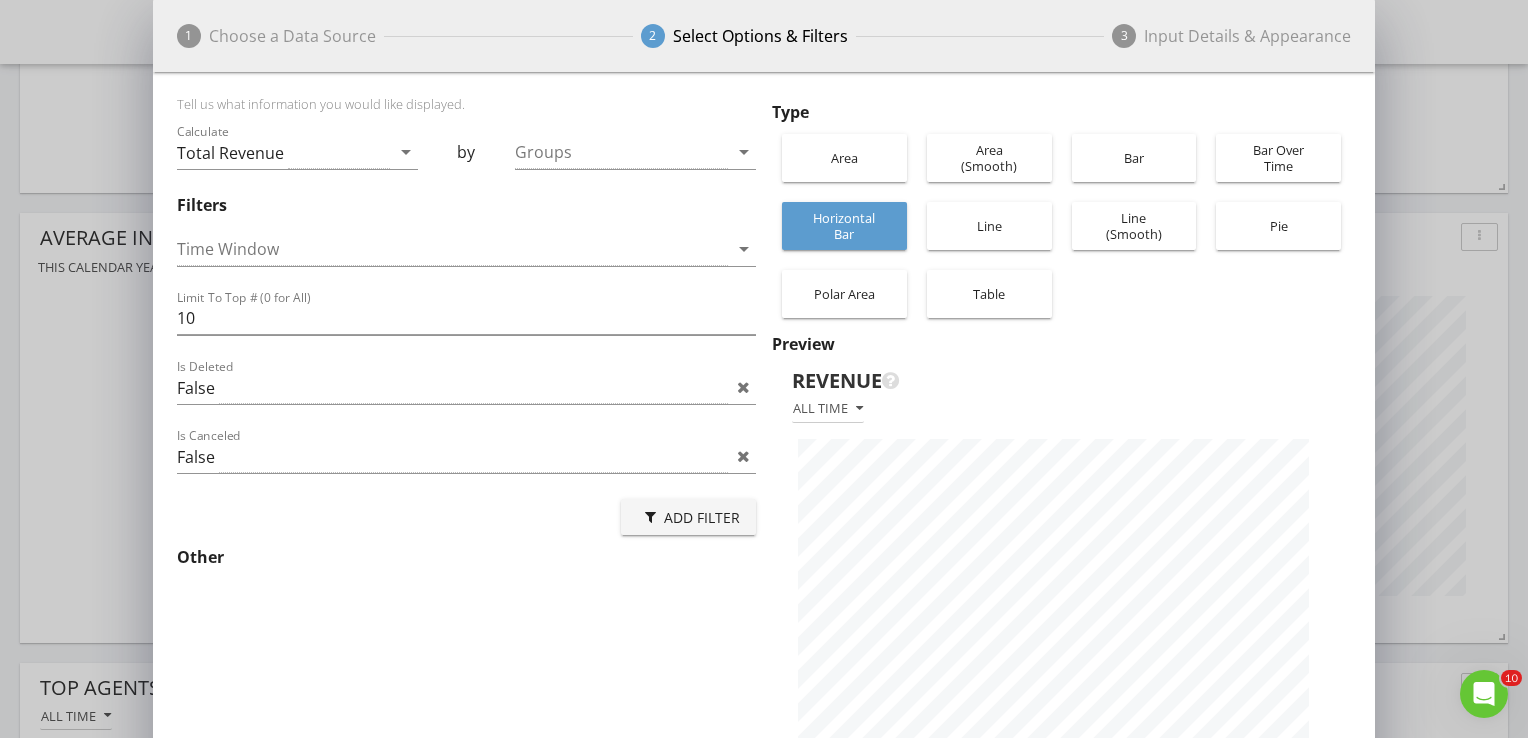 click on "Line" at bounding box center [989, 226] 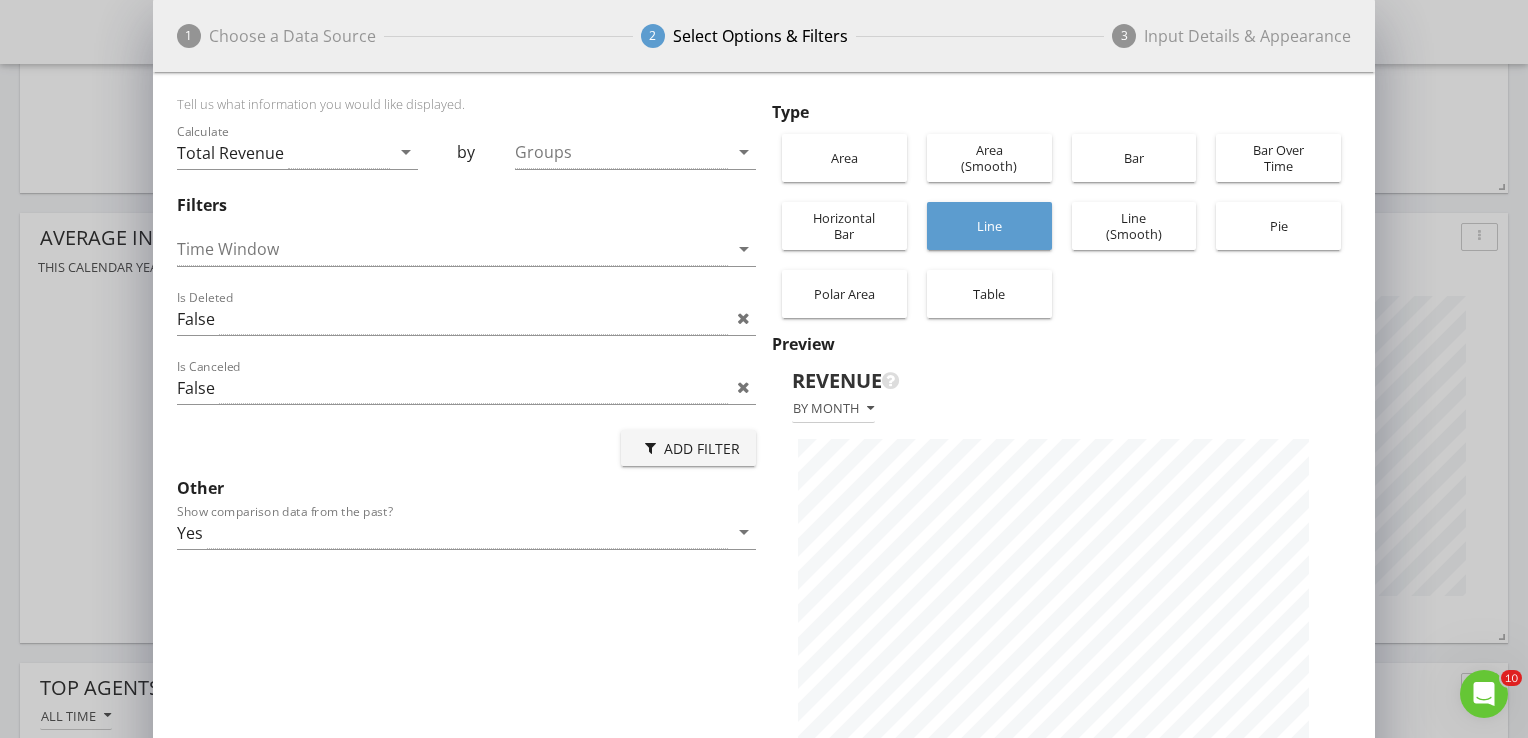 click on "Line (Smooth)" at bounding box center [1134, 226] 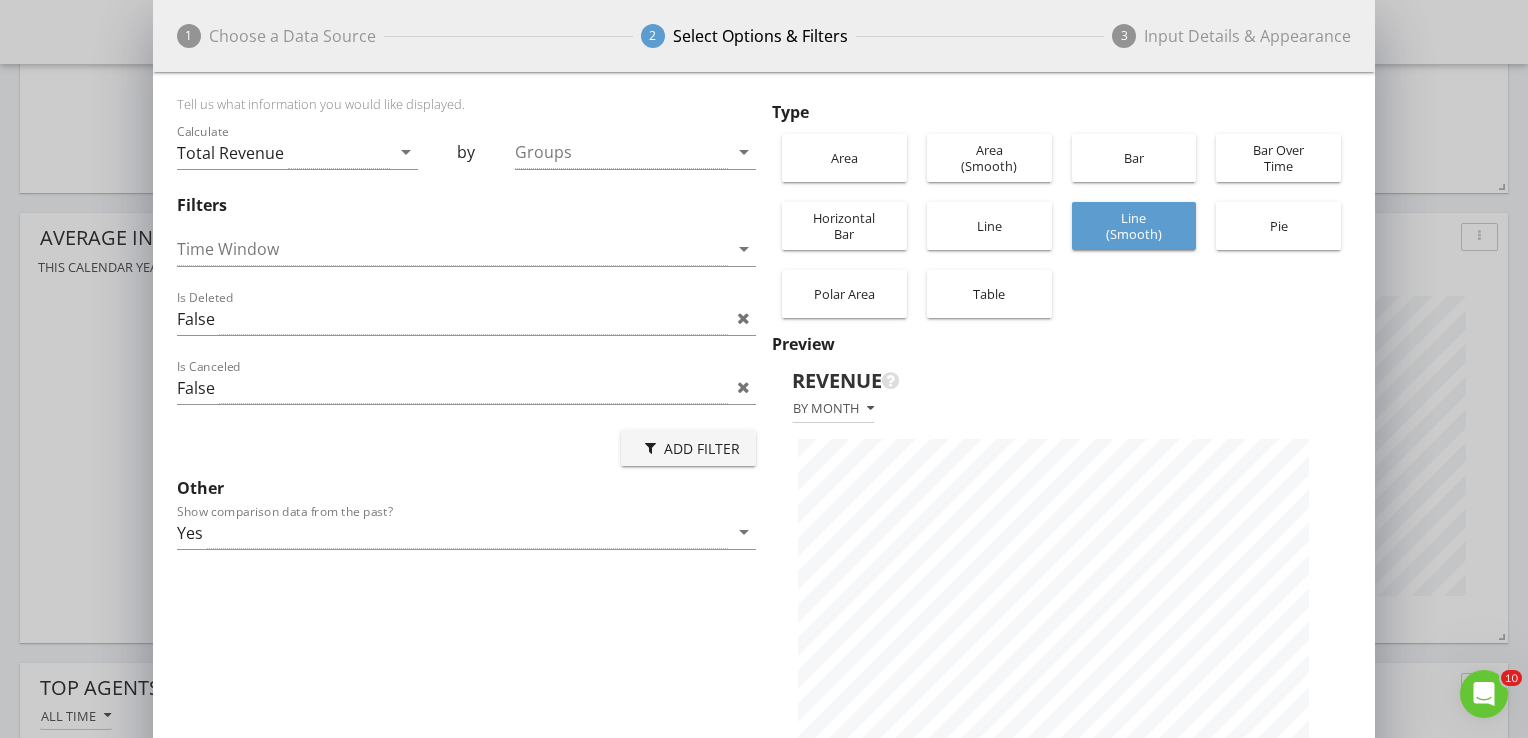 click on "Pie" at bounding box center [1278, 226] 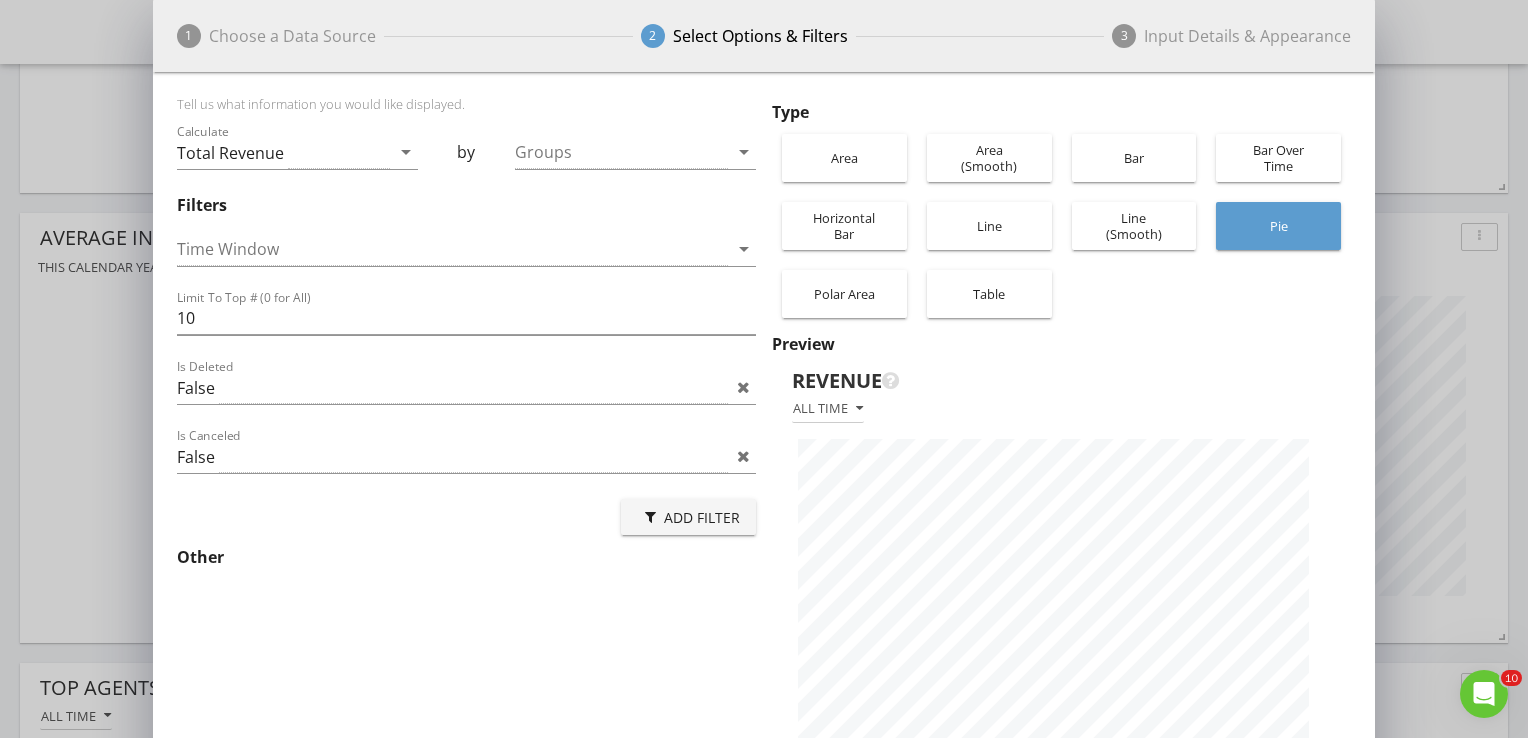 click on "Polar Area" at bounding box center [844, 294] 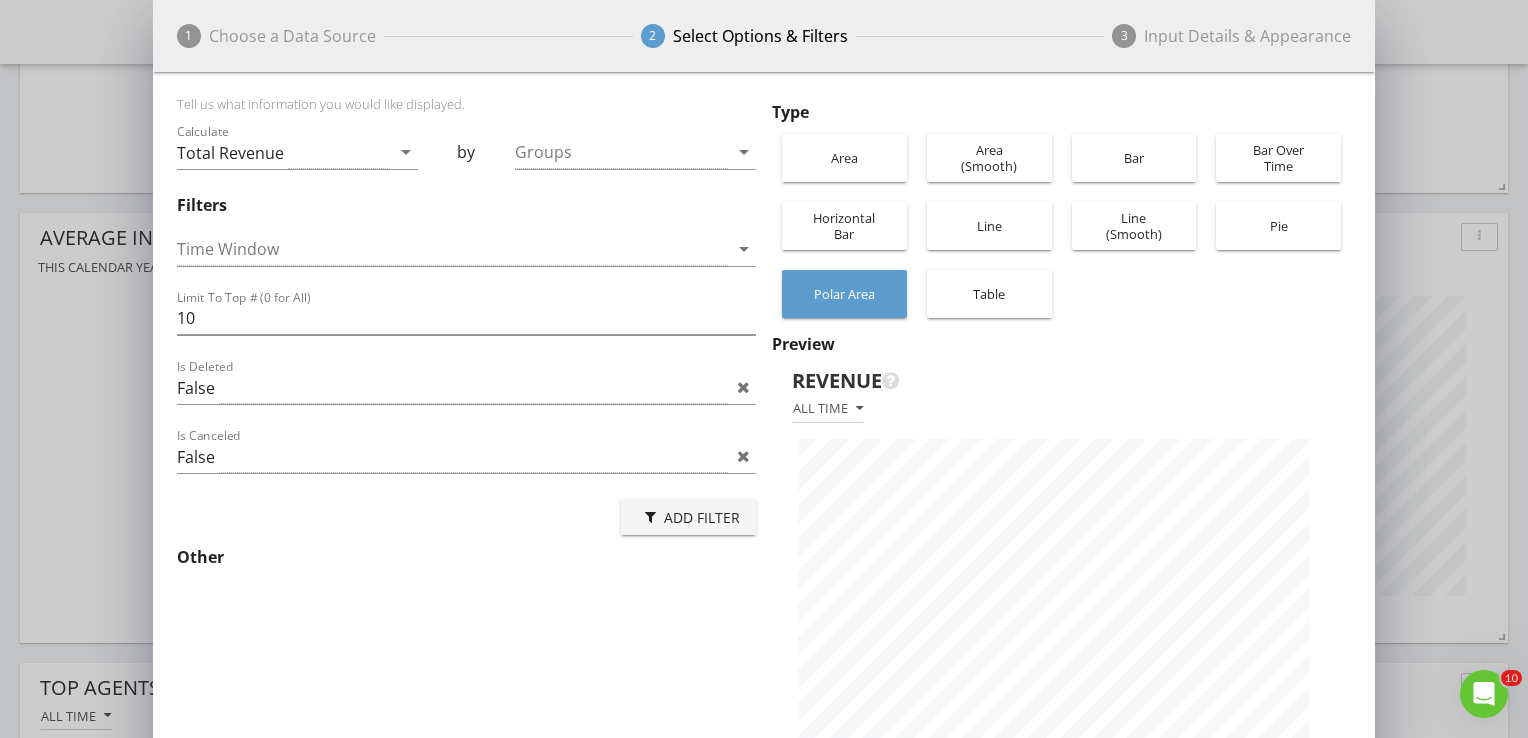 click on "Table" at bounding box center (989, 294) 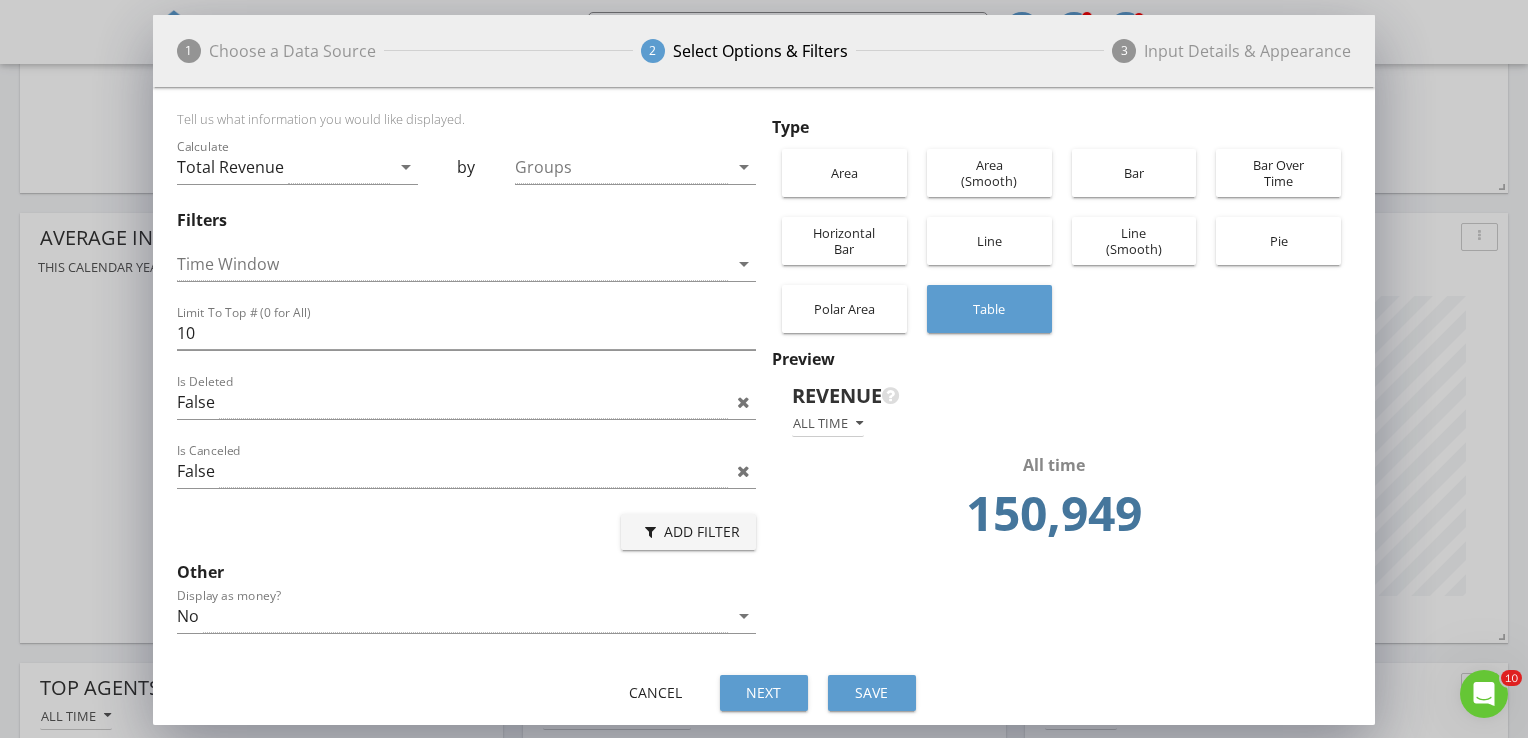 click on "Bar Over Time" at bounding box center (1278, 173) 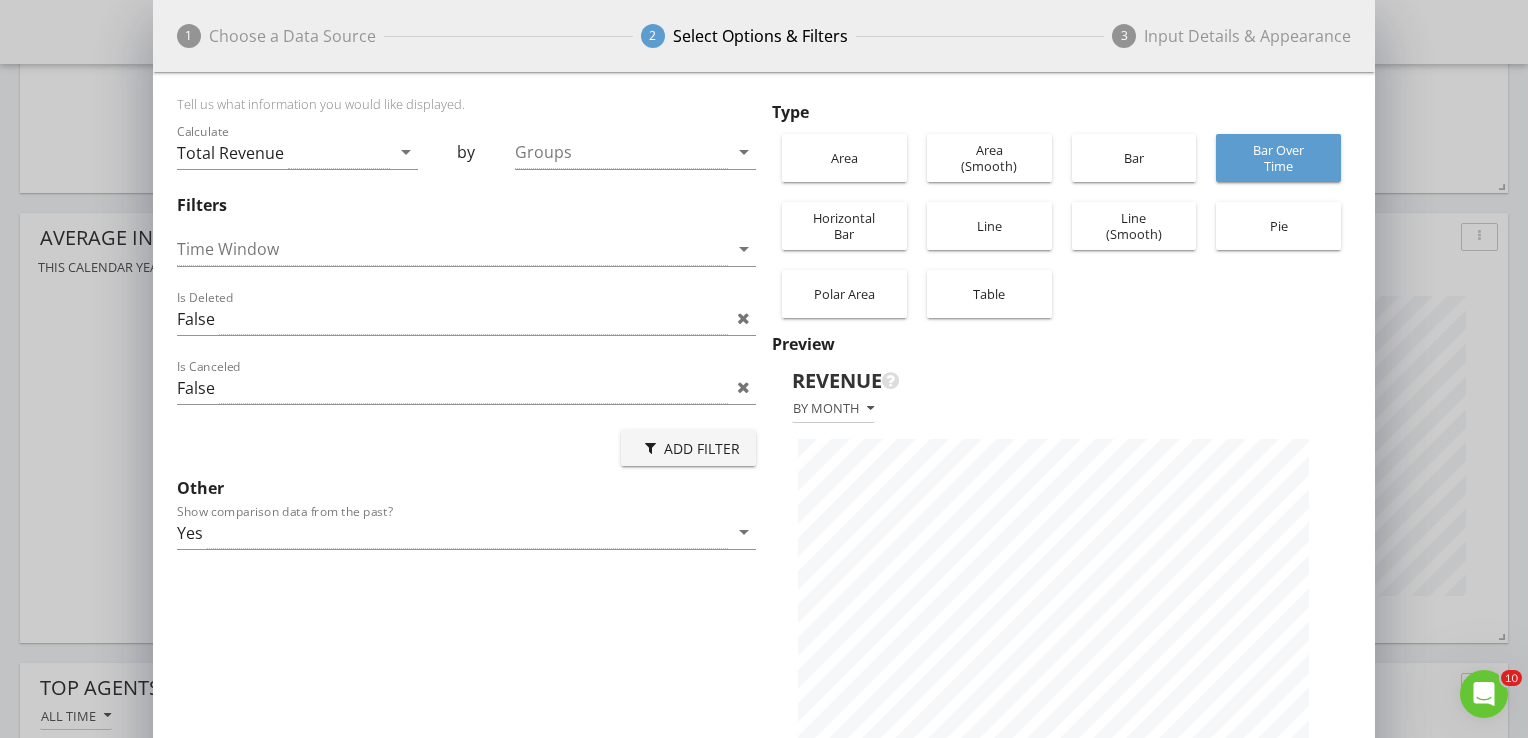 click on "Bar" at bounding box center (1134, 158) 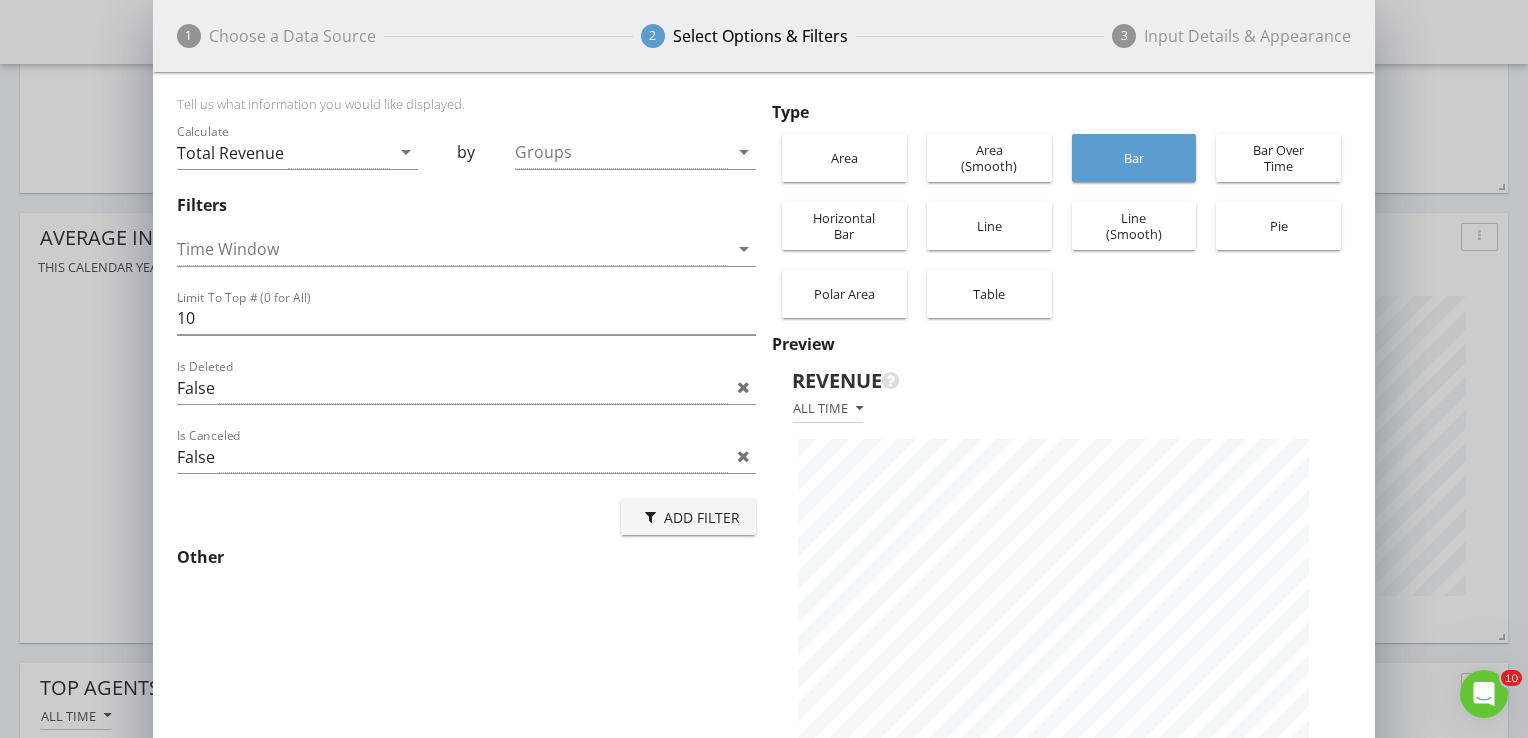 click on "Area (Smooth)" at bounding box center [989, 158] 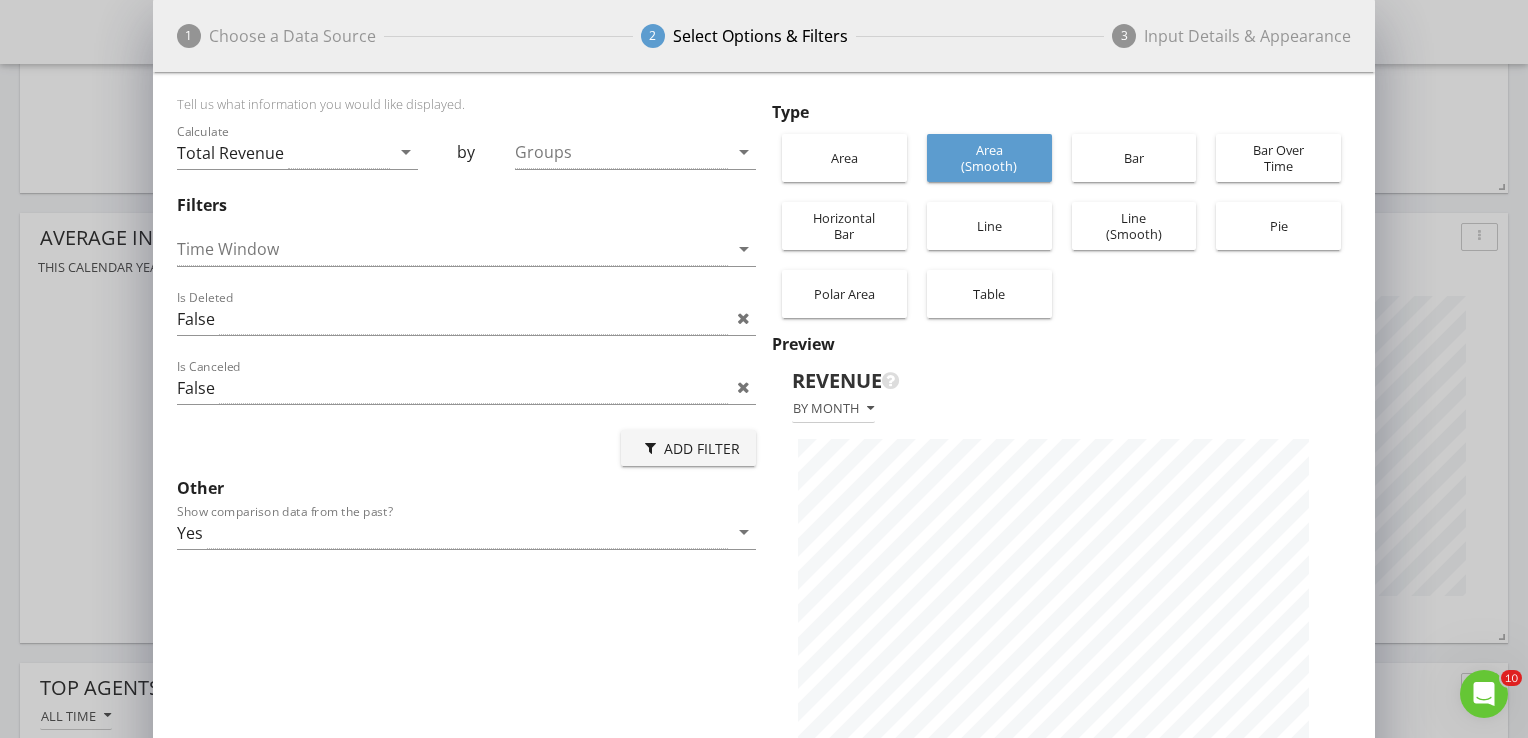 click on "Area" at bounding box center [844, 158] 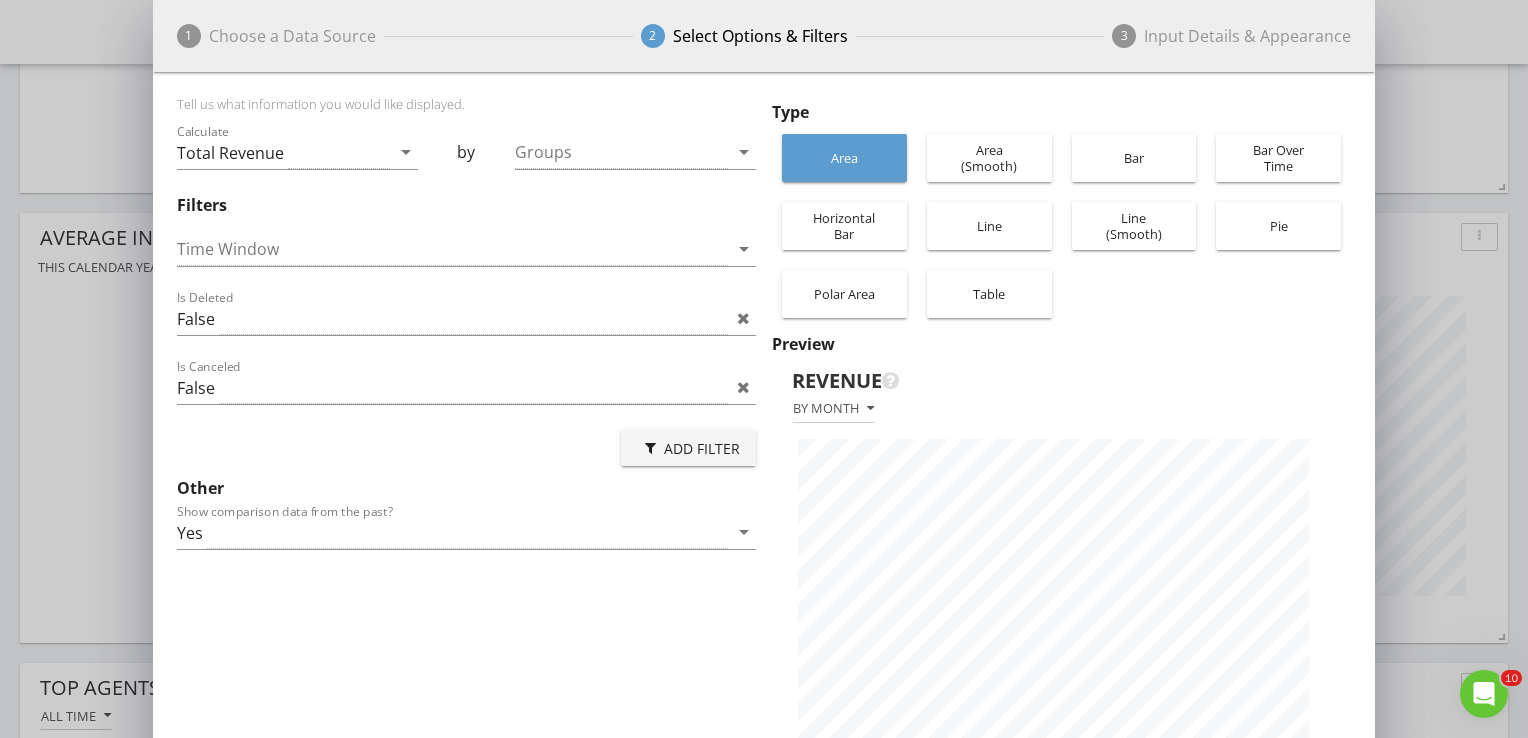 scroll, scrollTop: 999292, scrollLeft: 998777, axis: both 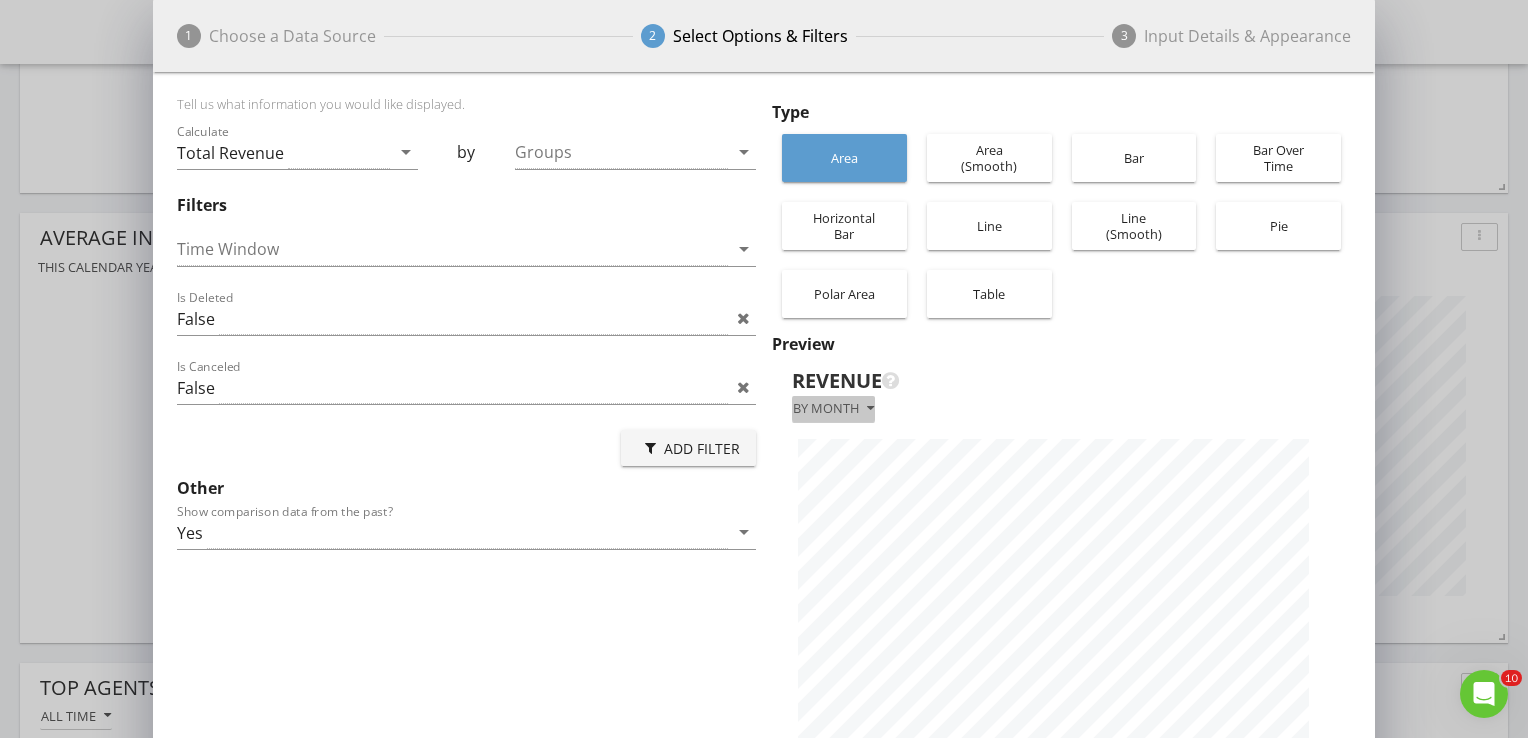 click on "By month" at bounding box center (833, 409) 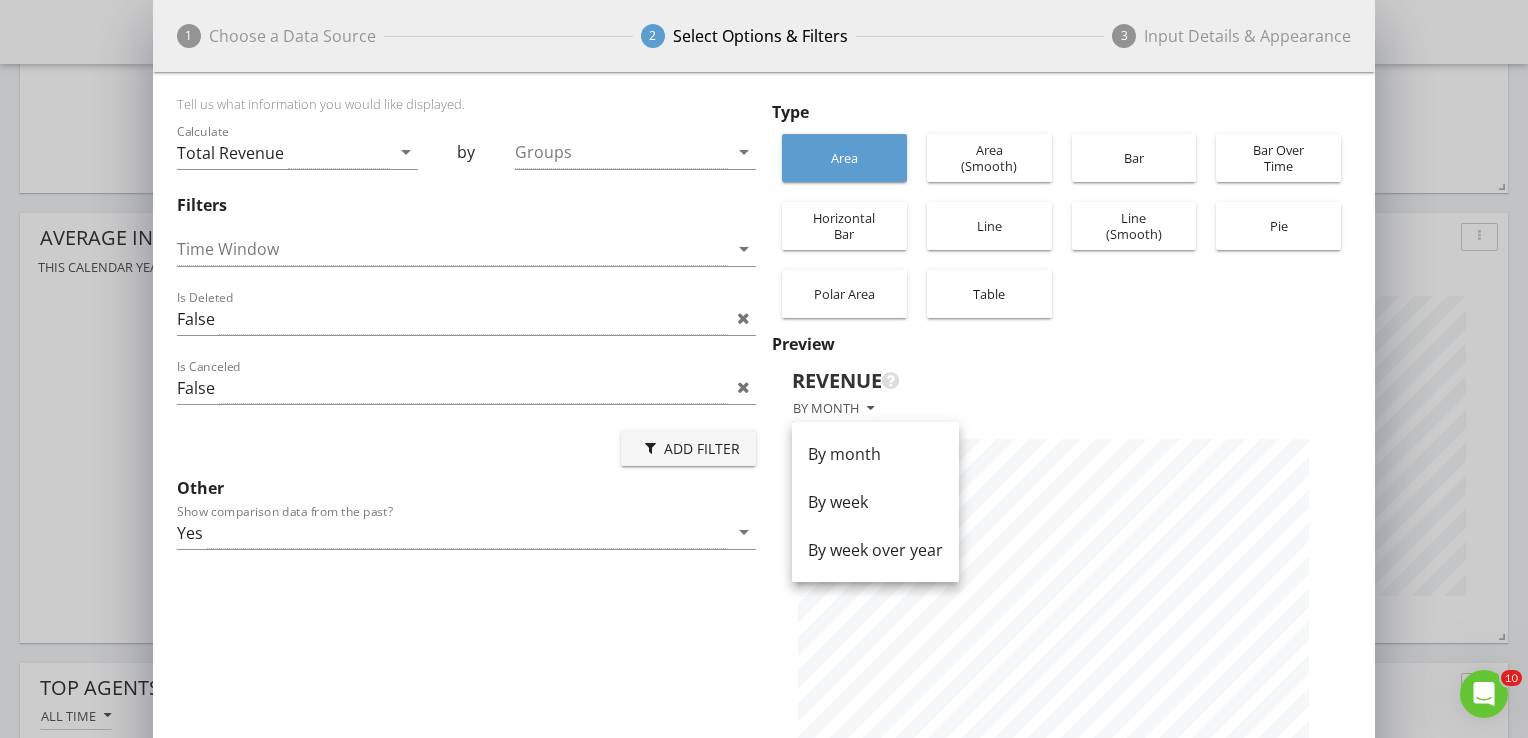 click on "By week" at bounding box center [875, 502] 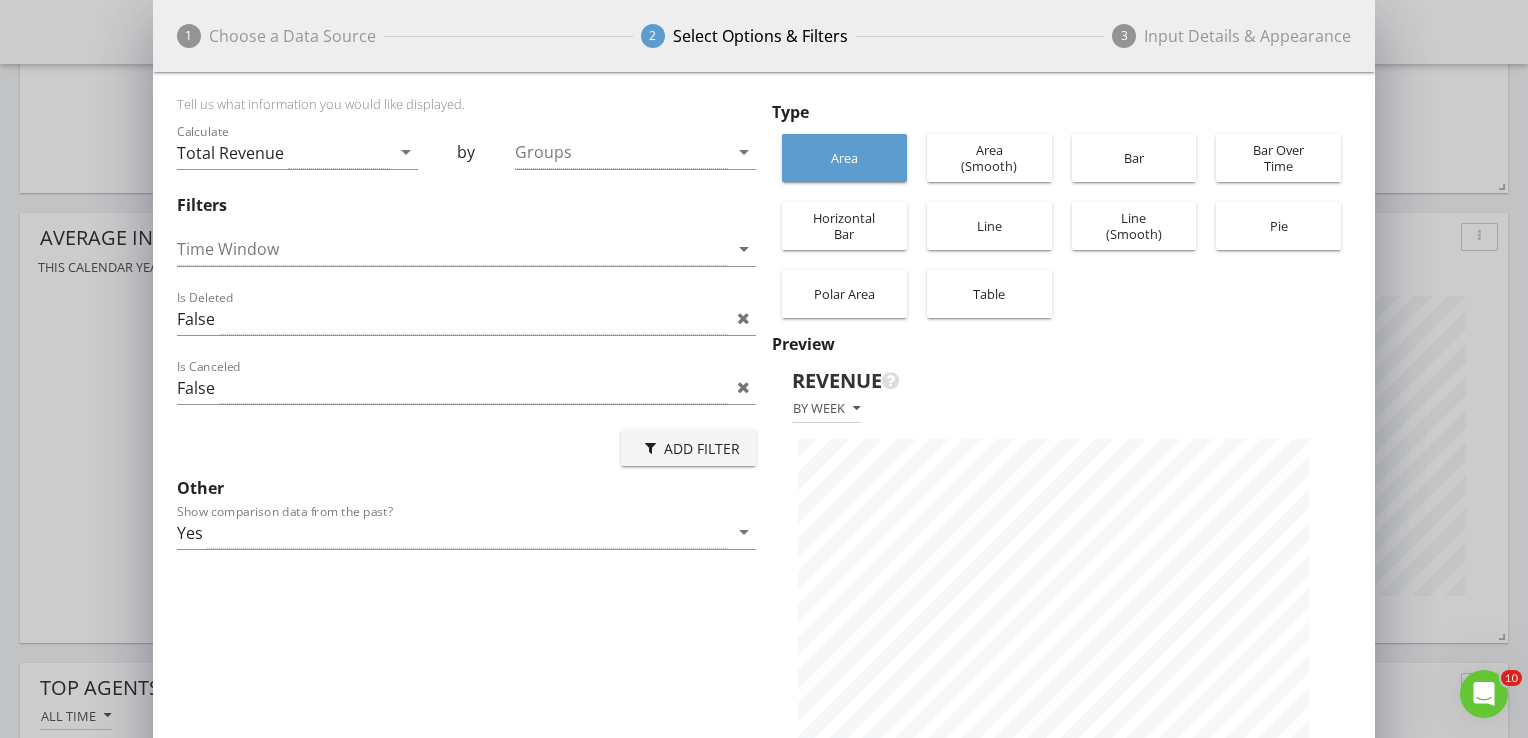 scroll, scrollTop: 999292, scrollLeft: 998777, axis: both 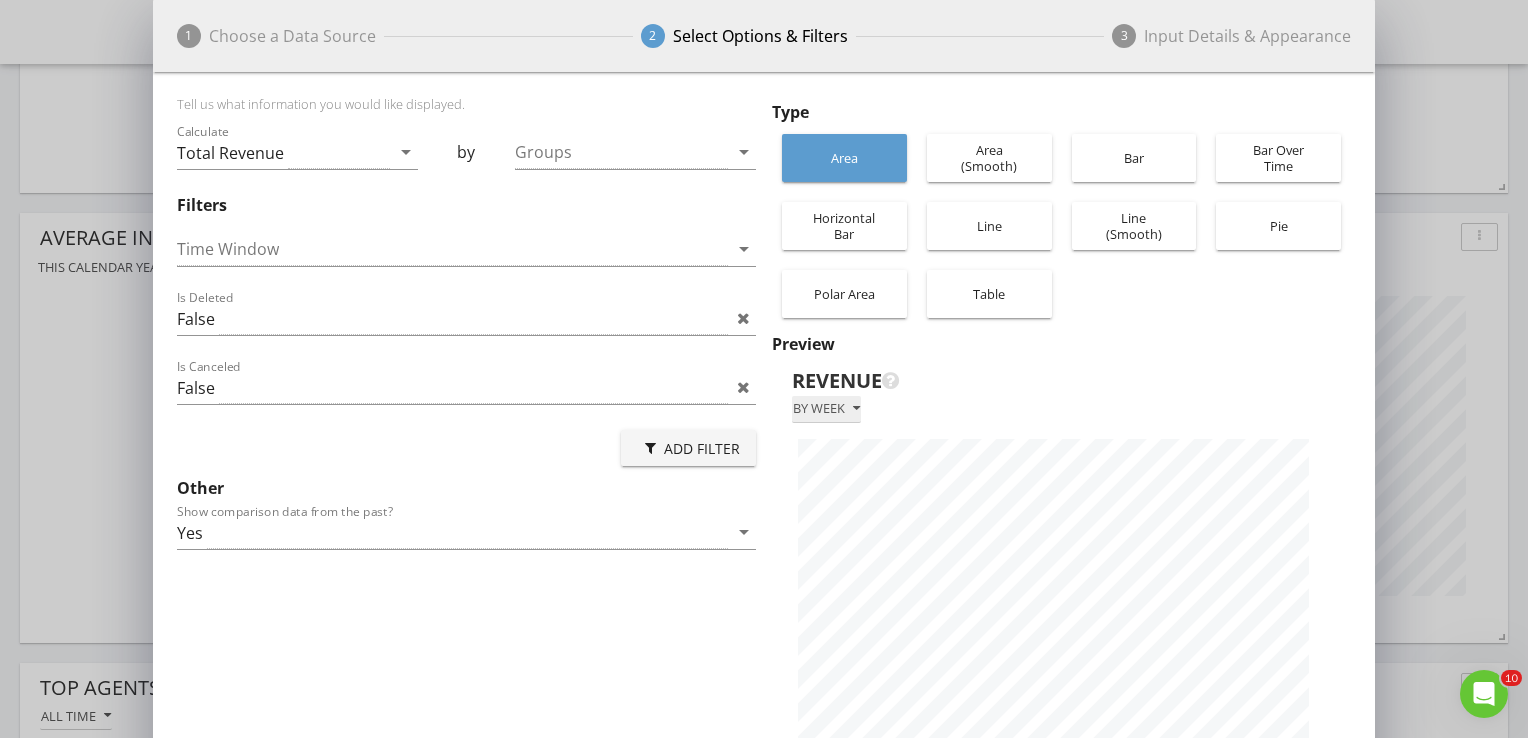 click on "By week" at bounding box center (826, 409) 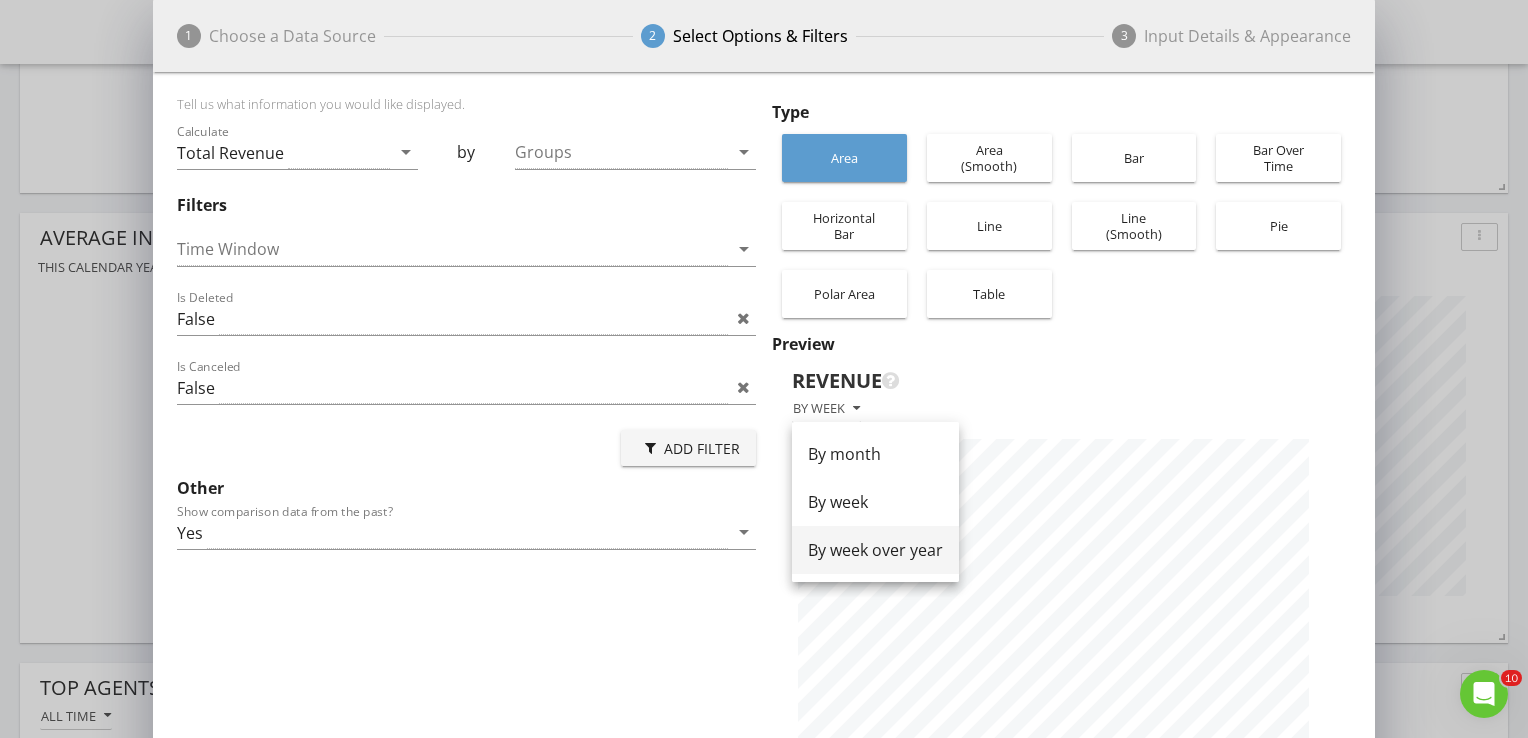 click on "By week over year" at bounding box center [875, 550] 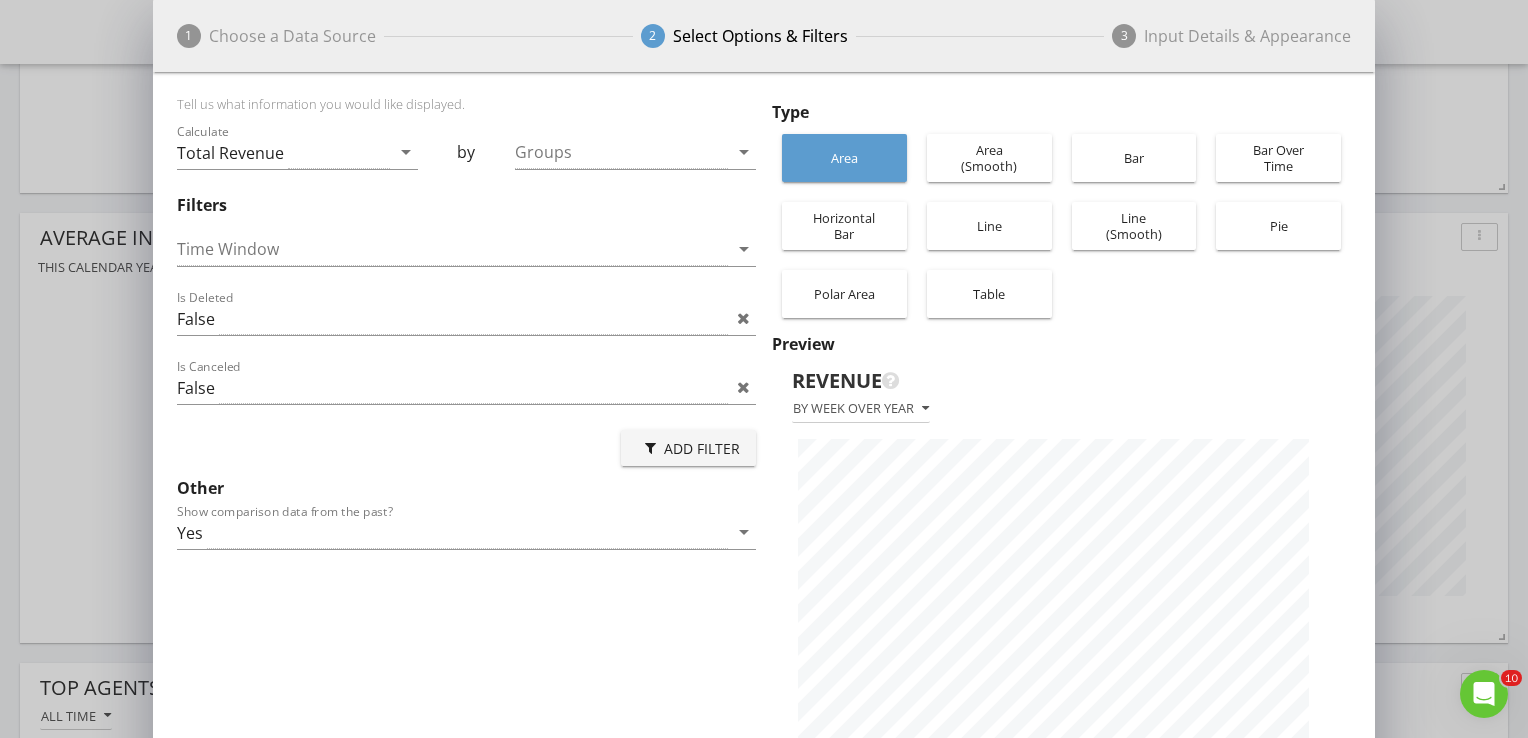 scroll, scrollTop: 999292, scrollLeft: 998777, axis: both 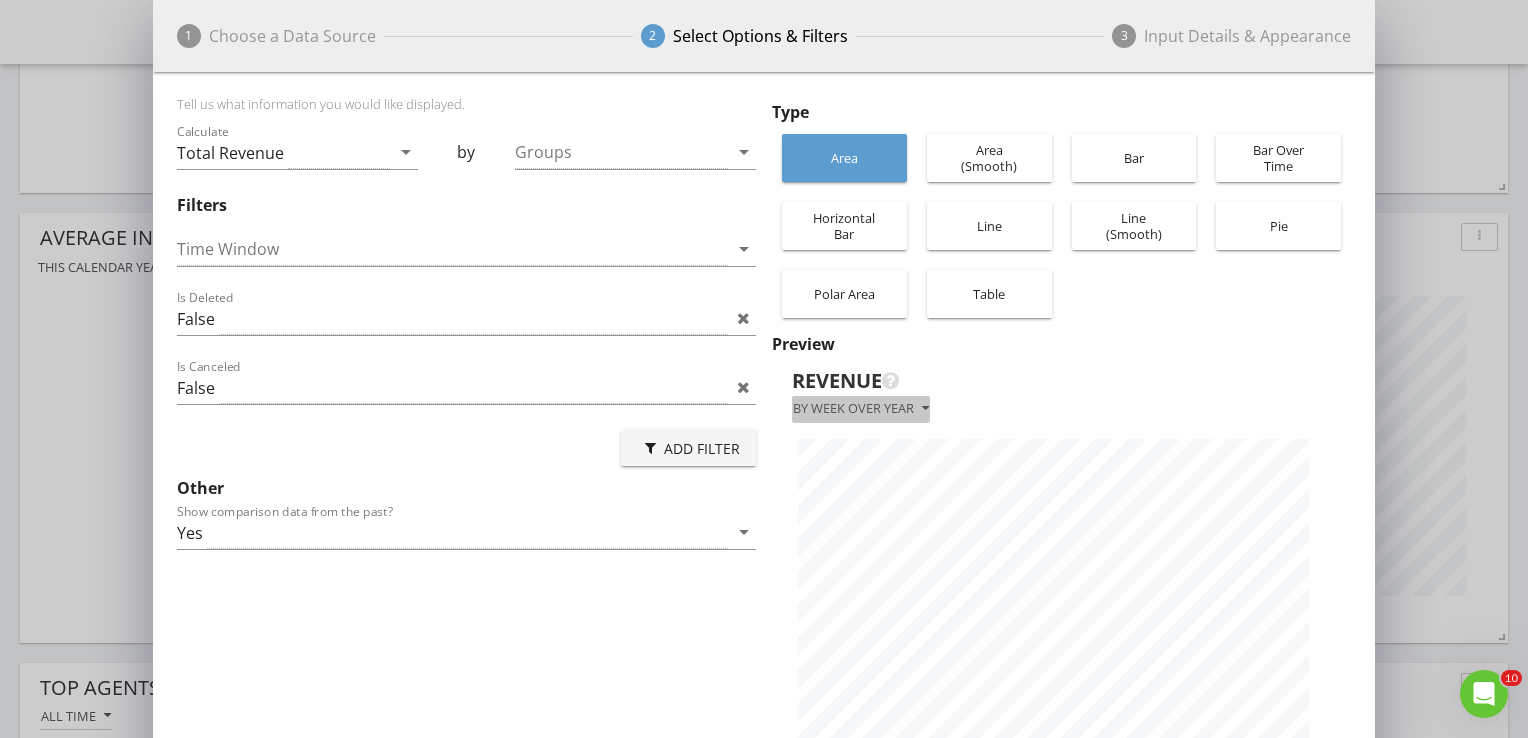 click on "By week over year" at bounding box center [861, 409] 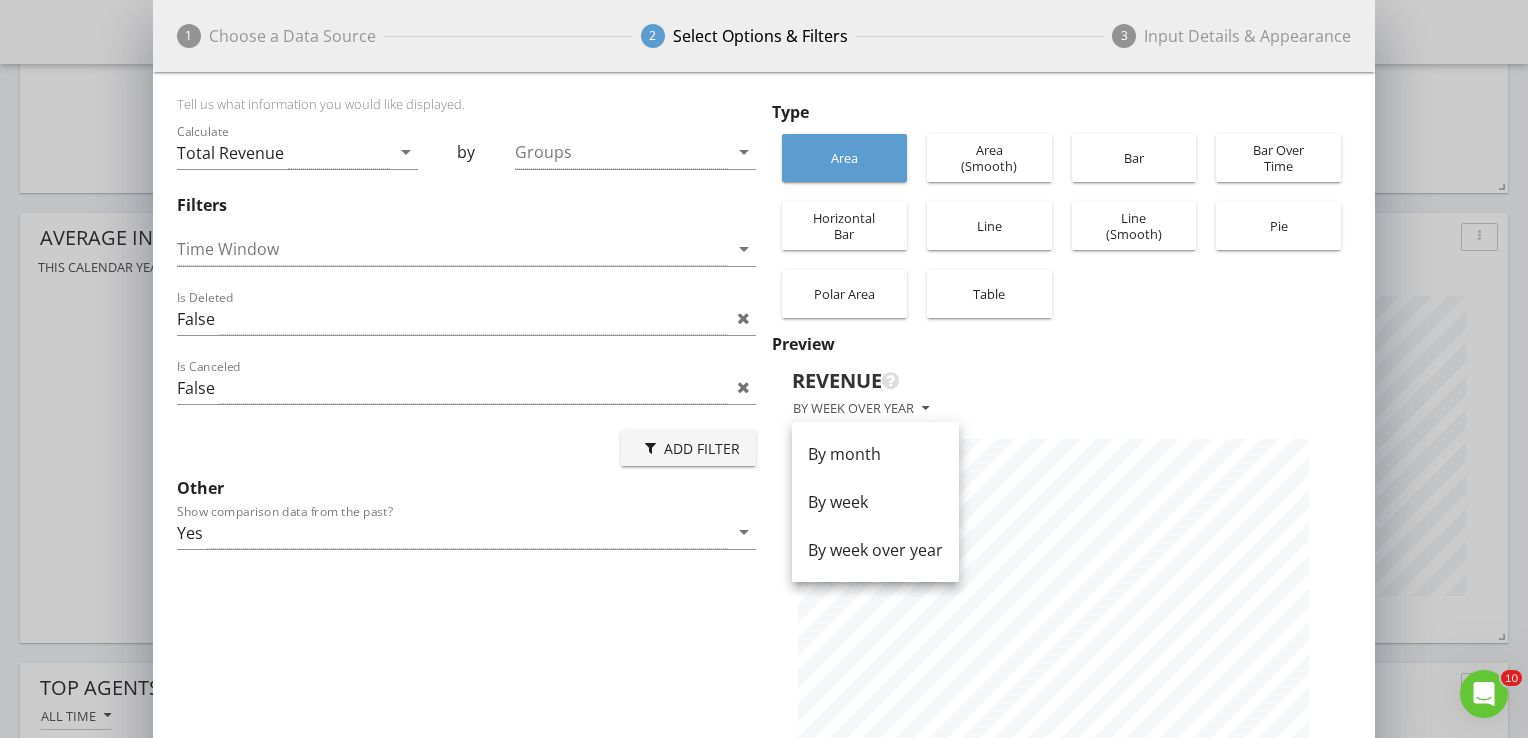 click on "By month" at bounding box center [875, 454] 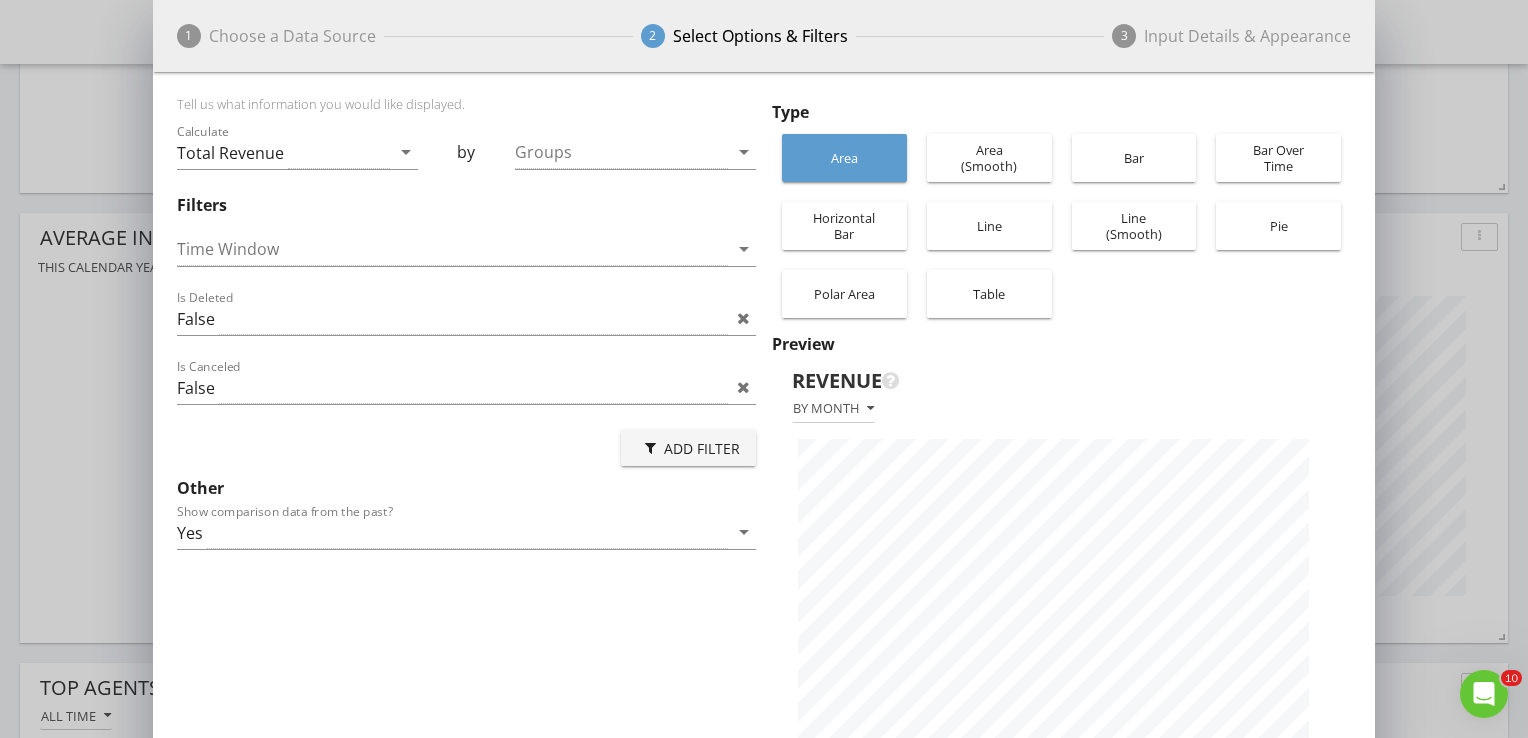 scroll, scrollTop: 999292, scrollLeft: 998777, axis: both 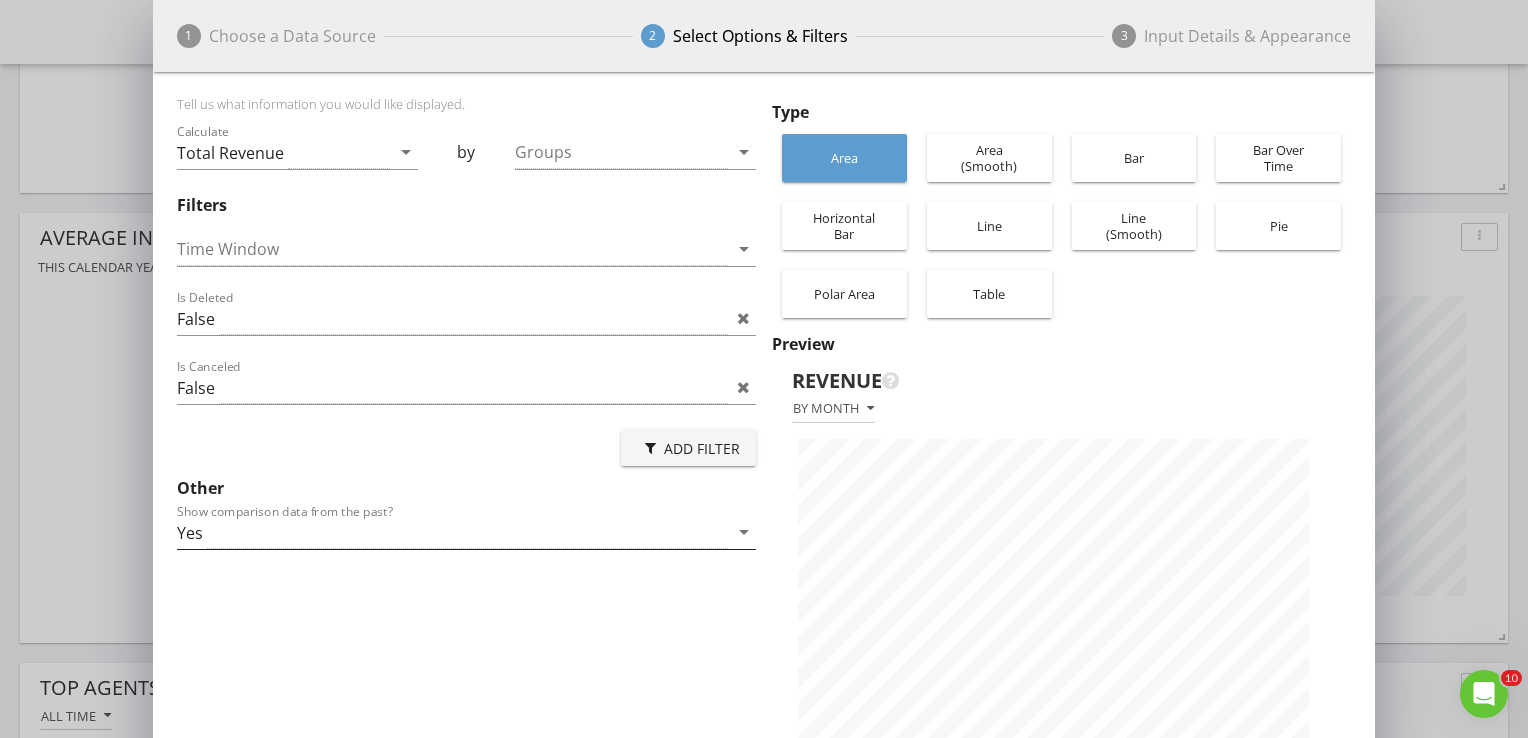 click on "Yes" at bounding box center [452, 532] 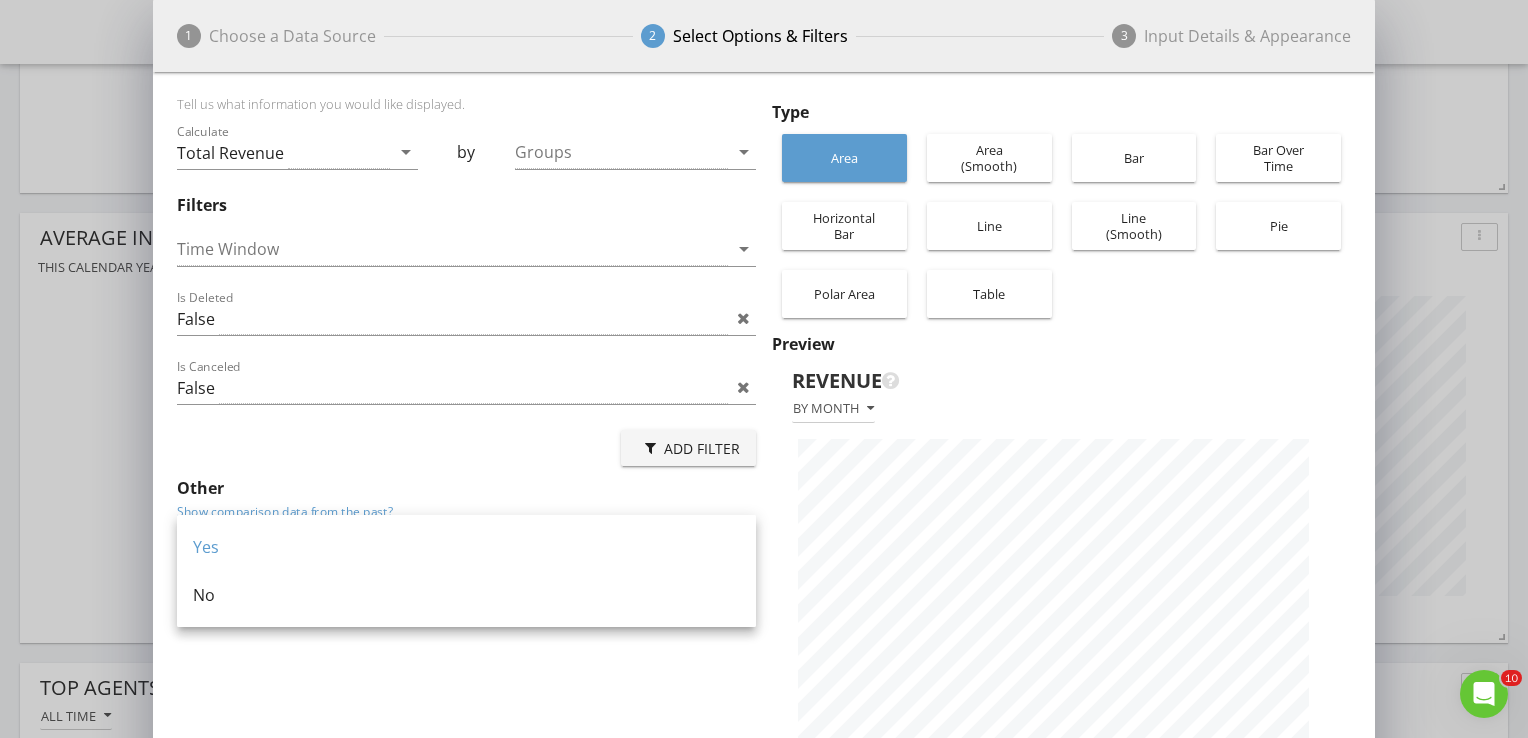 click on "No" at bounding box center [466, 595] 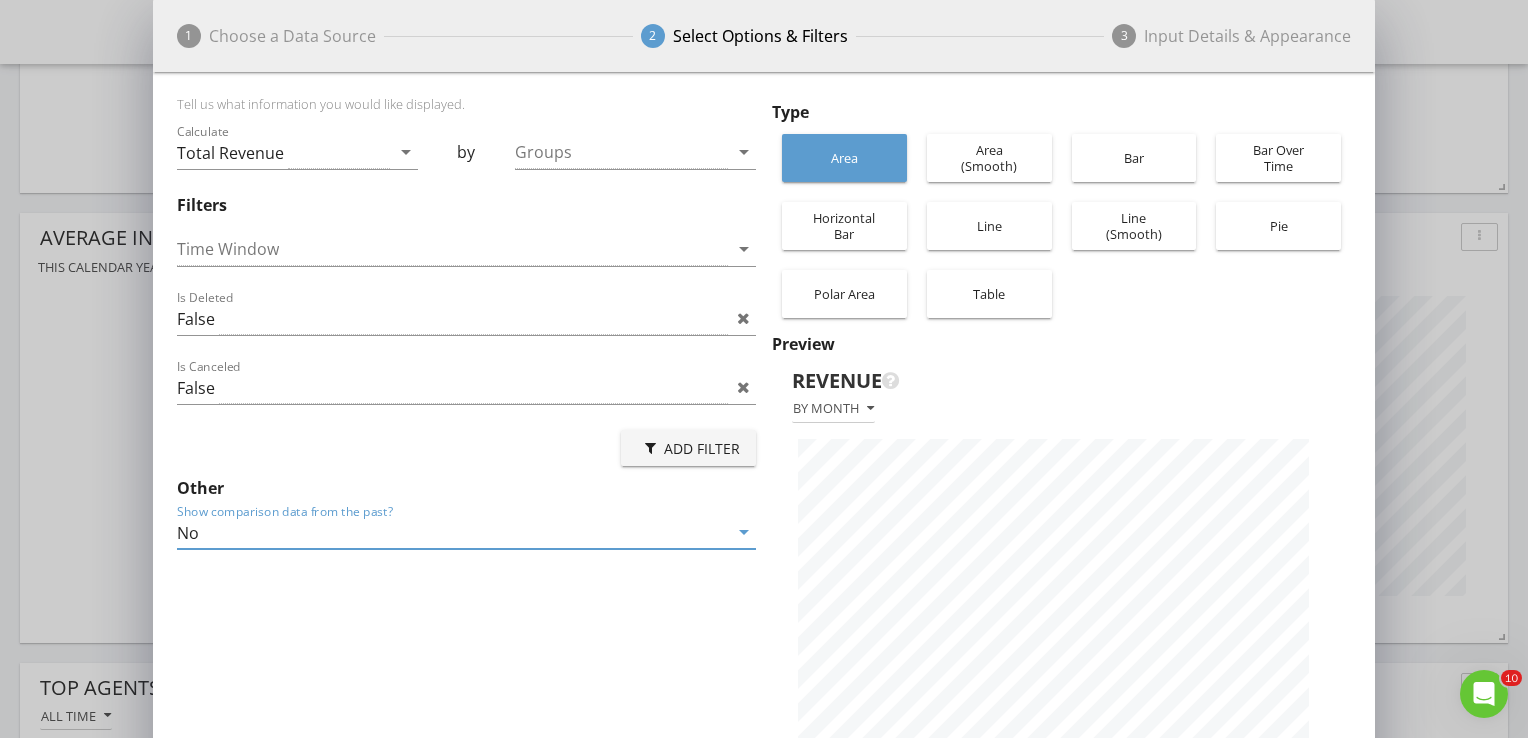 scroll, scrollTop: 999292, scrollLeft: 998777, axis: both 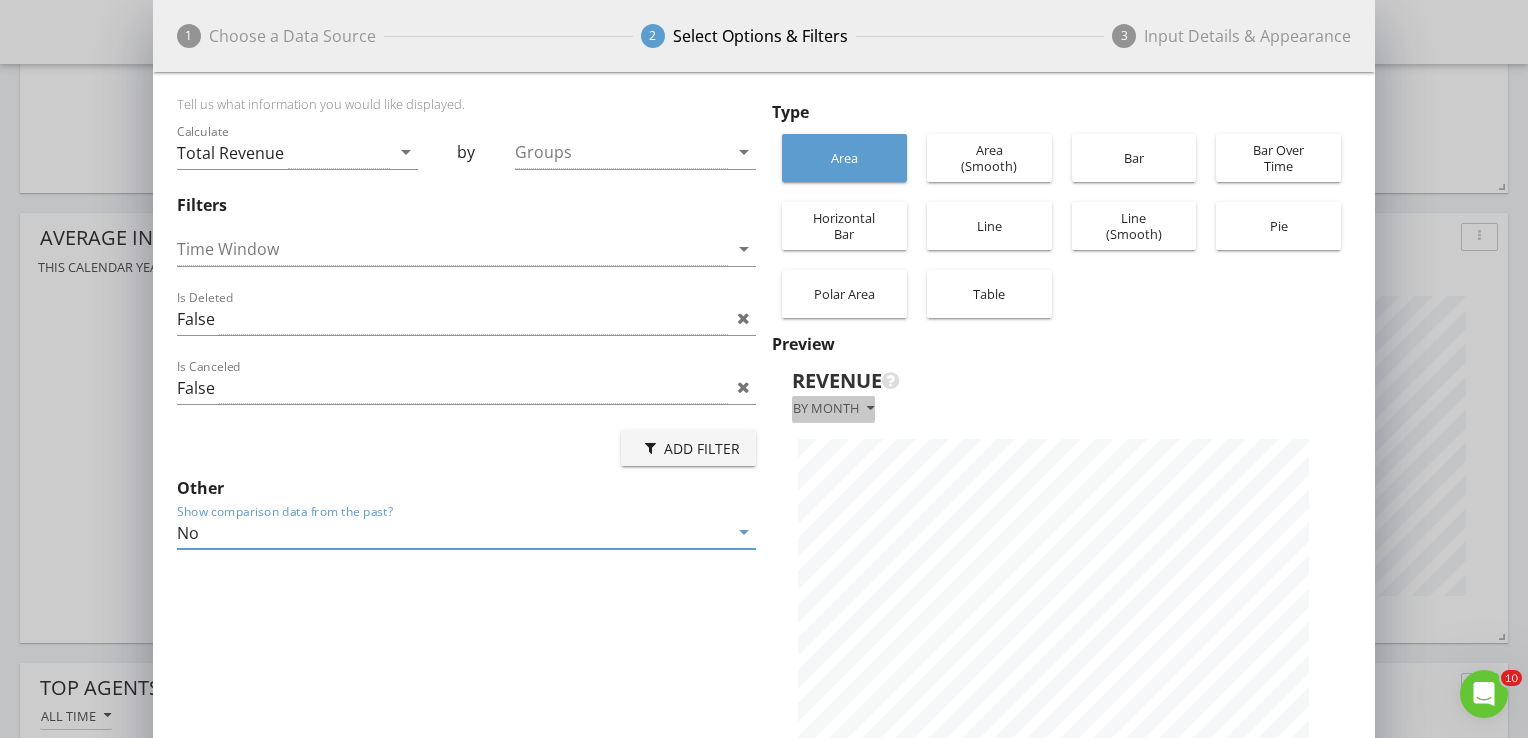 click on "By month" at bounding box center (833, 409) 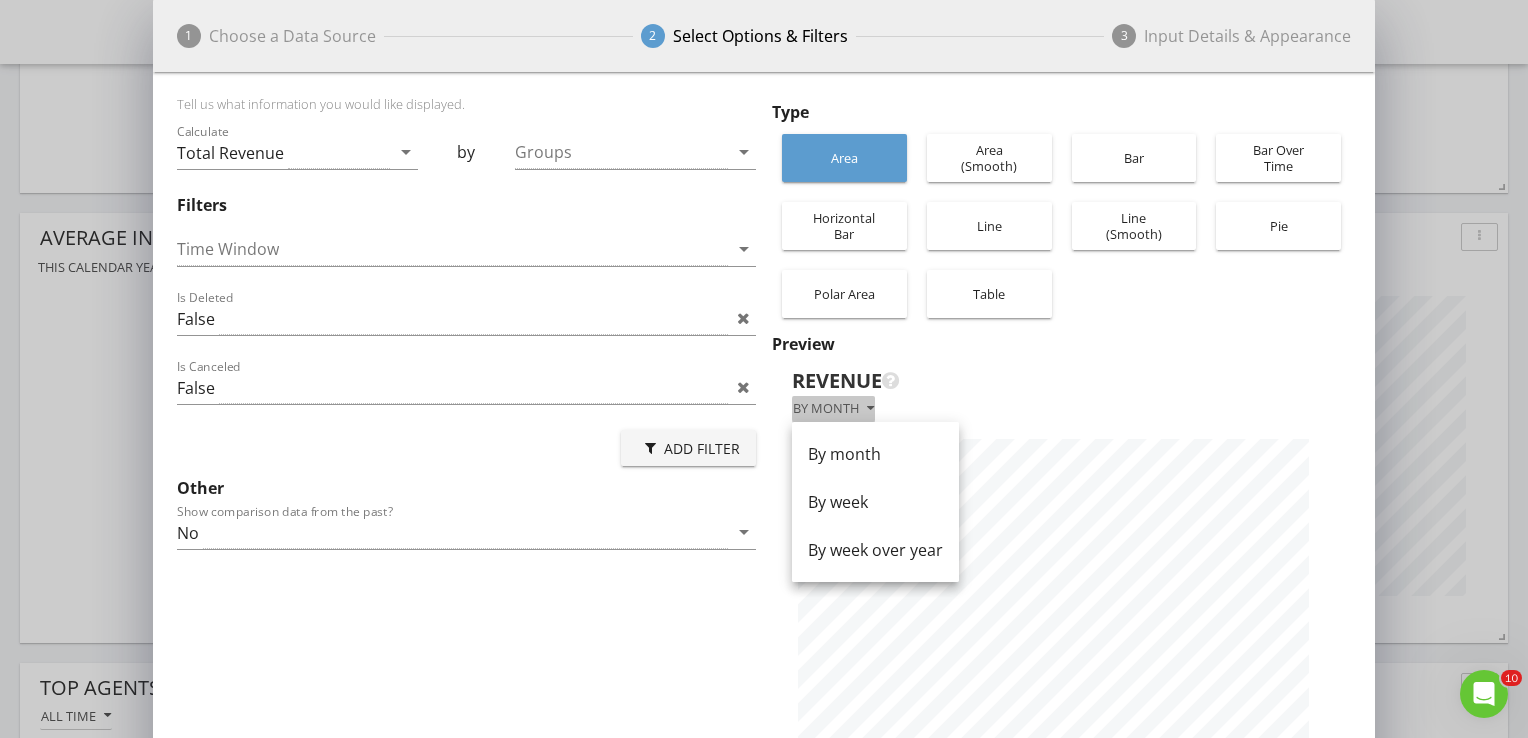 click on "By month" at bounding box center (833, 409) 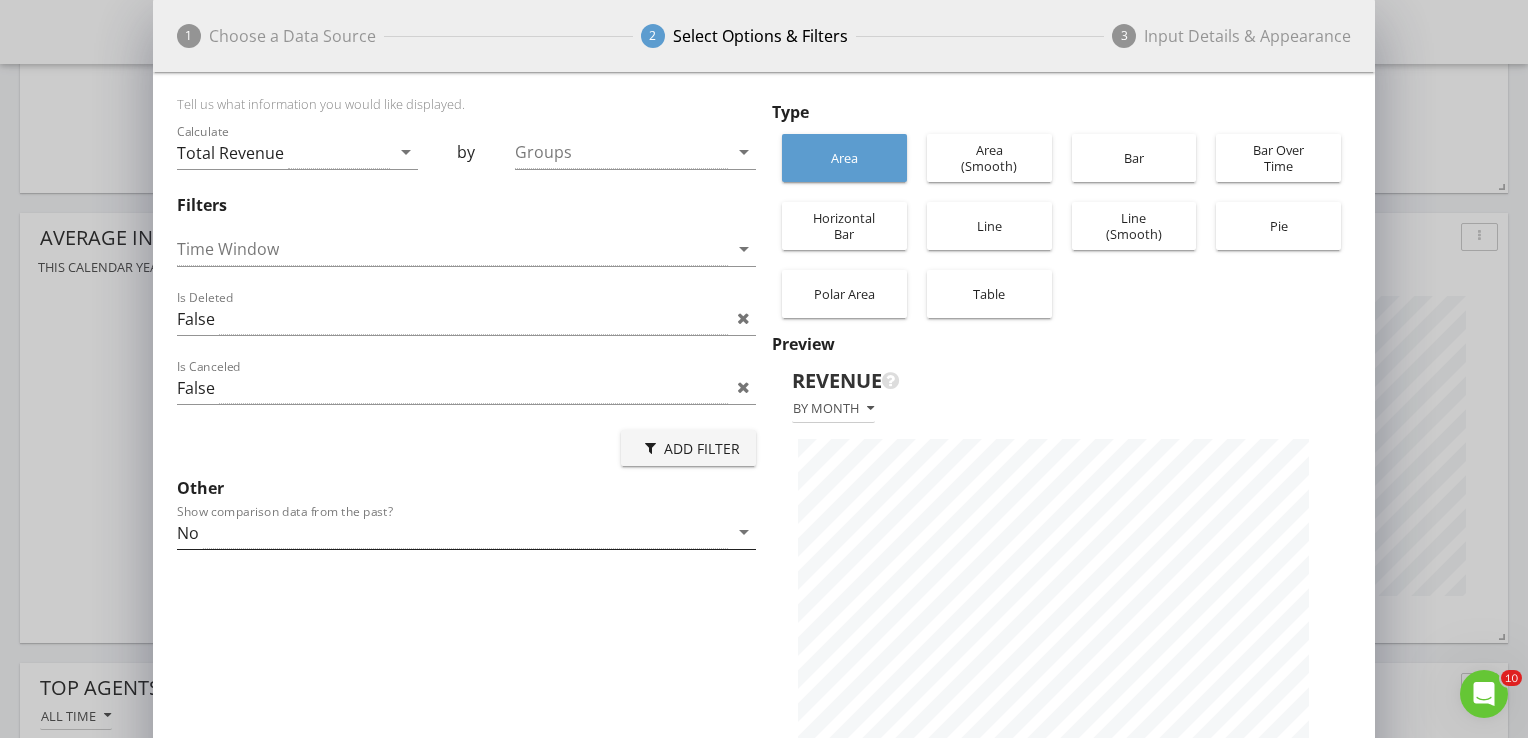 click on "No" at bounding box center [452, 532] 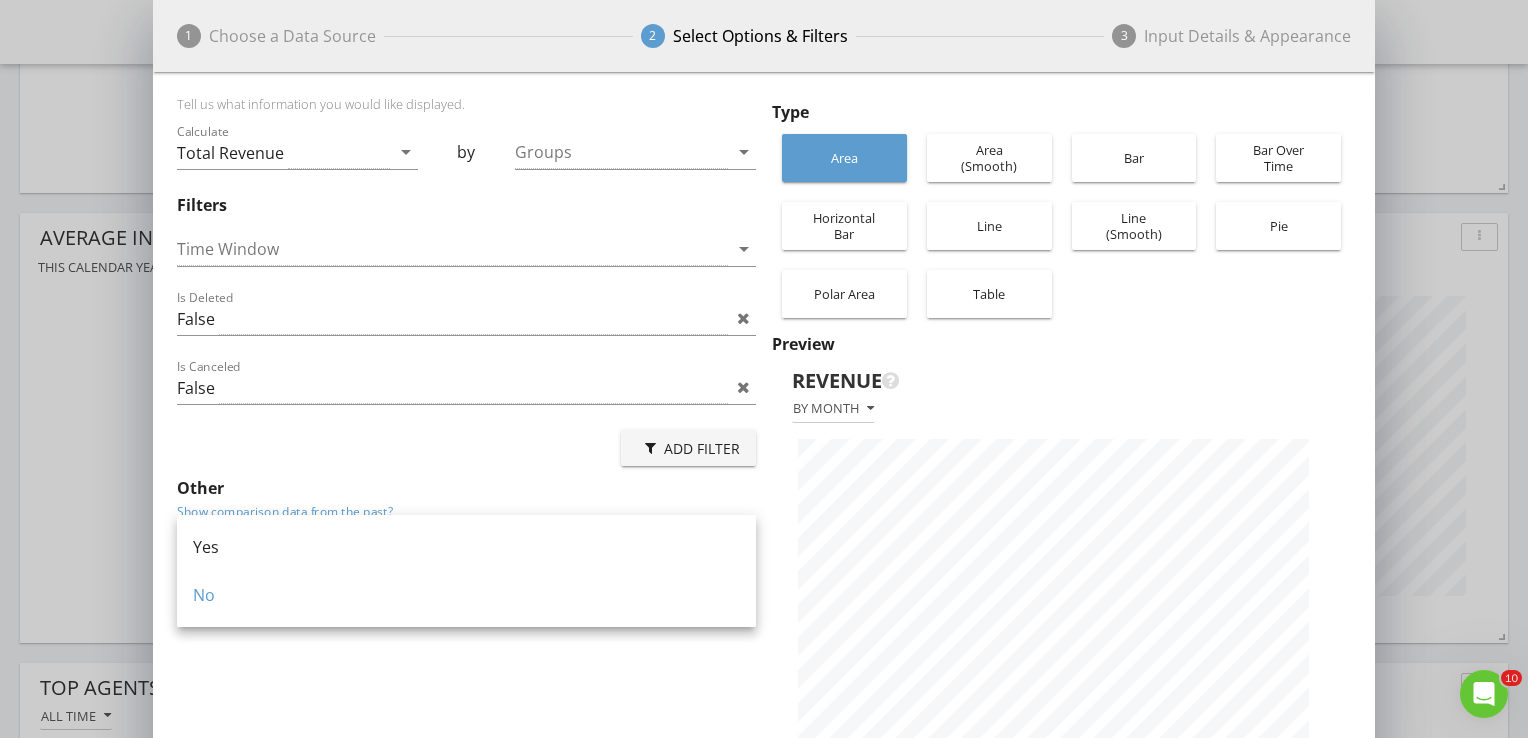click on "Yes" at bounding box center (466, 547) 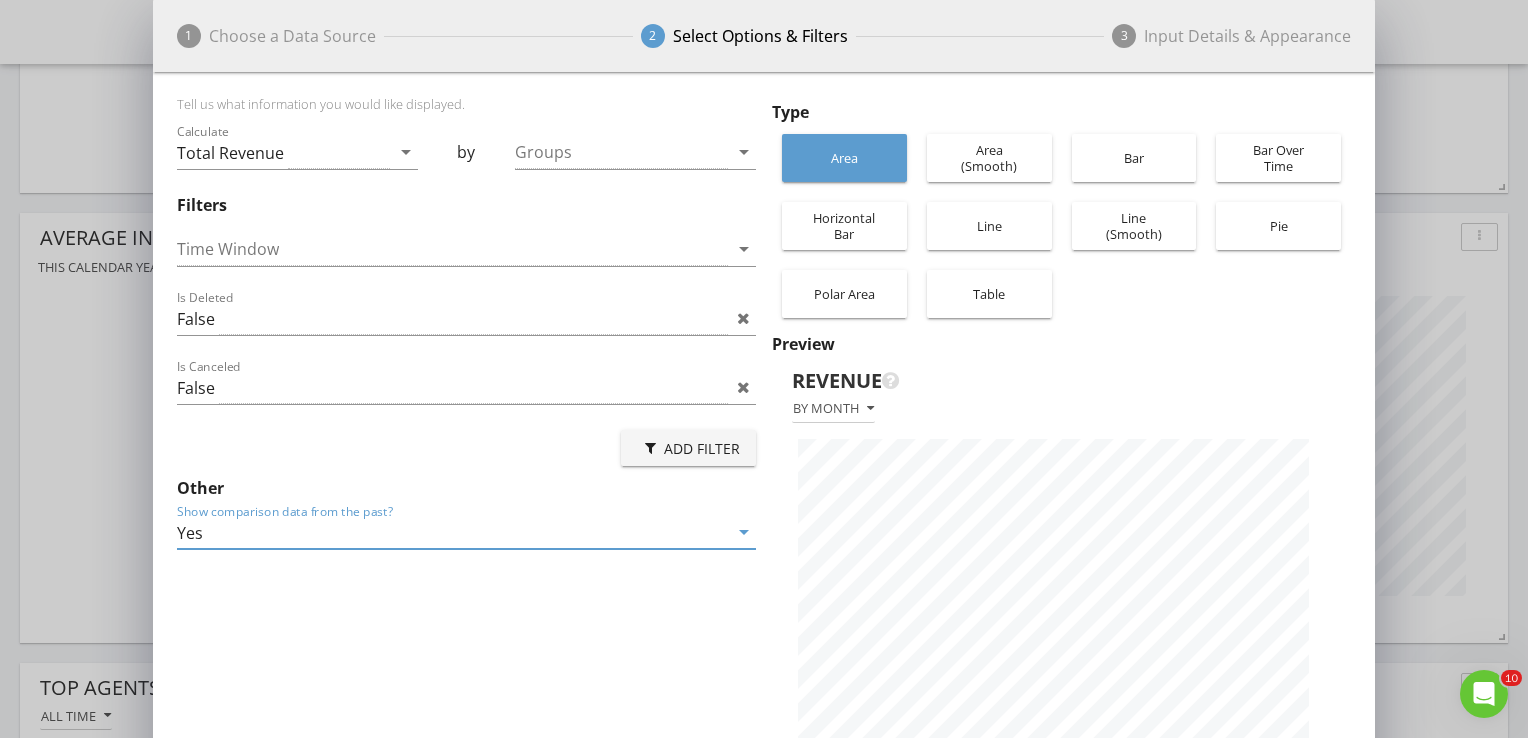 scroll, scrollTop: 999292, scrollLeft: 998777, axis: both 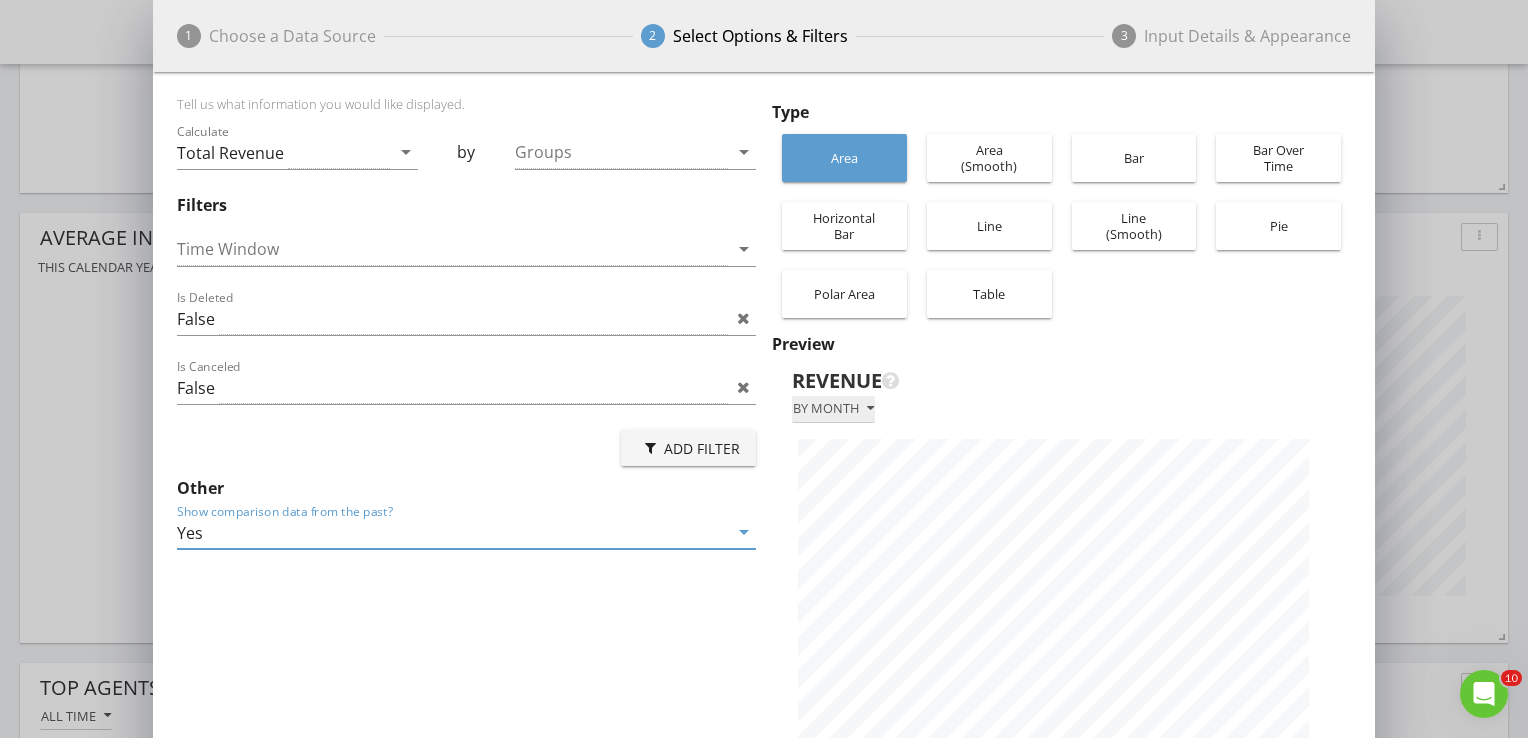 click on "By month" at bounding box center (833, 409) 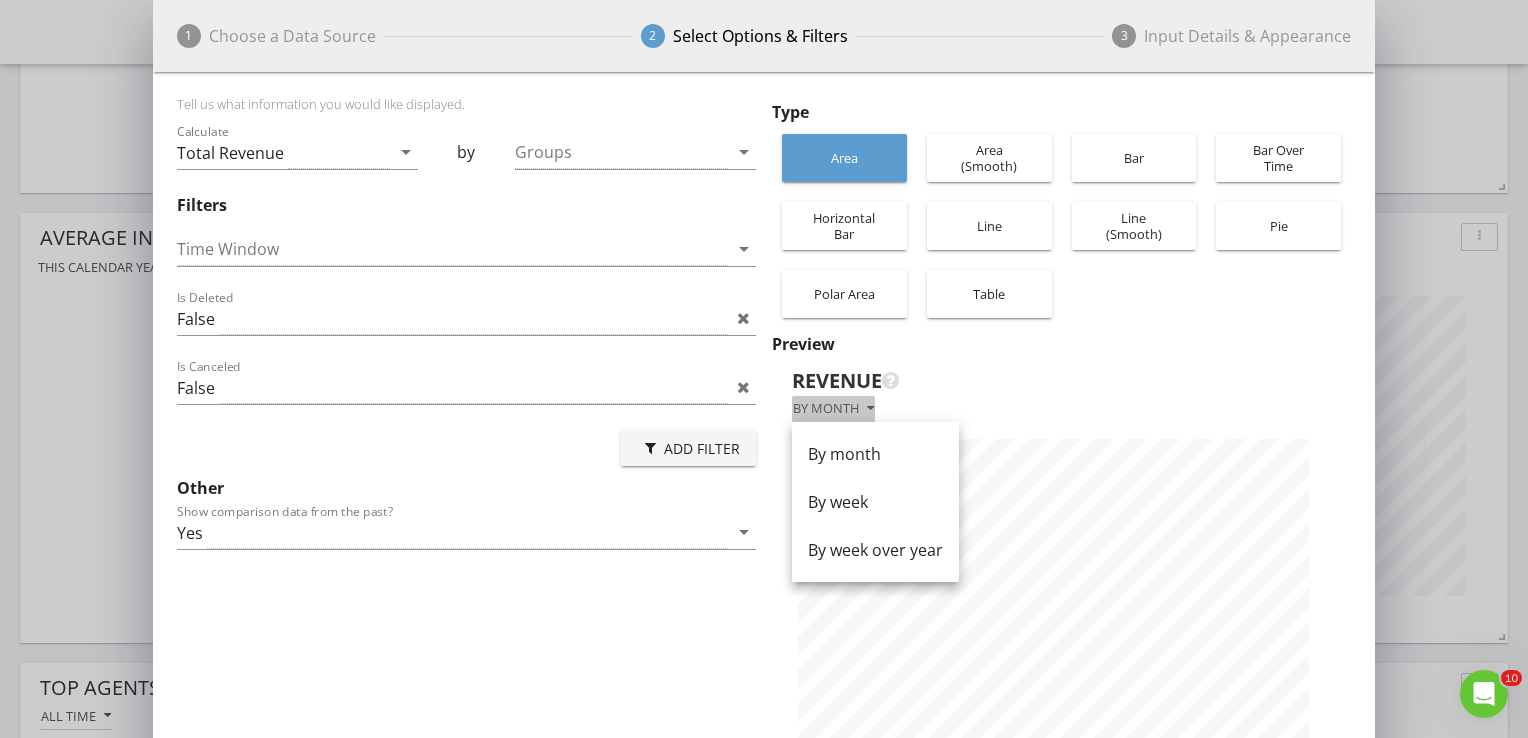 click on "By month" at bounding box center [833, 409] 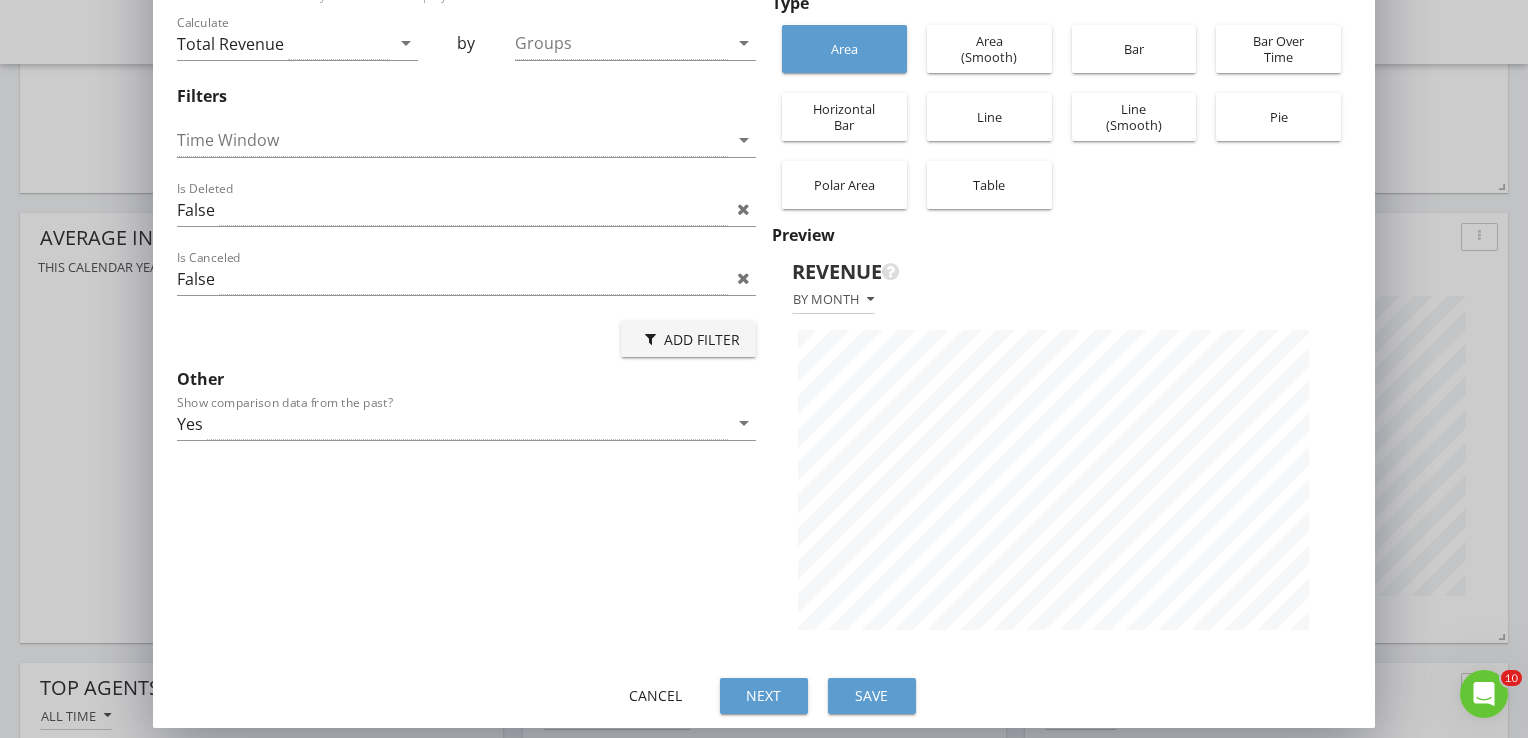 scroll, scrollTop: 46, scrollLeft: 0, axis: vertical 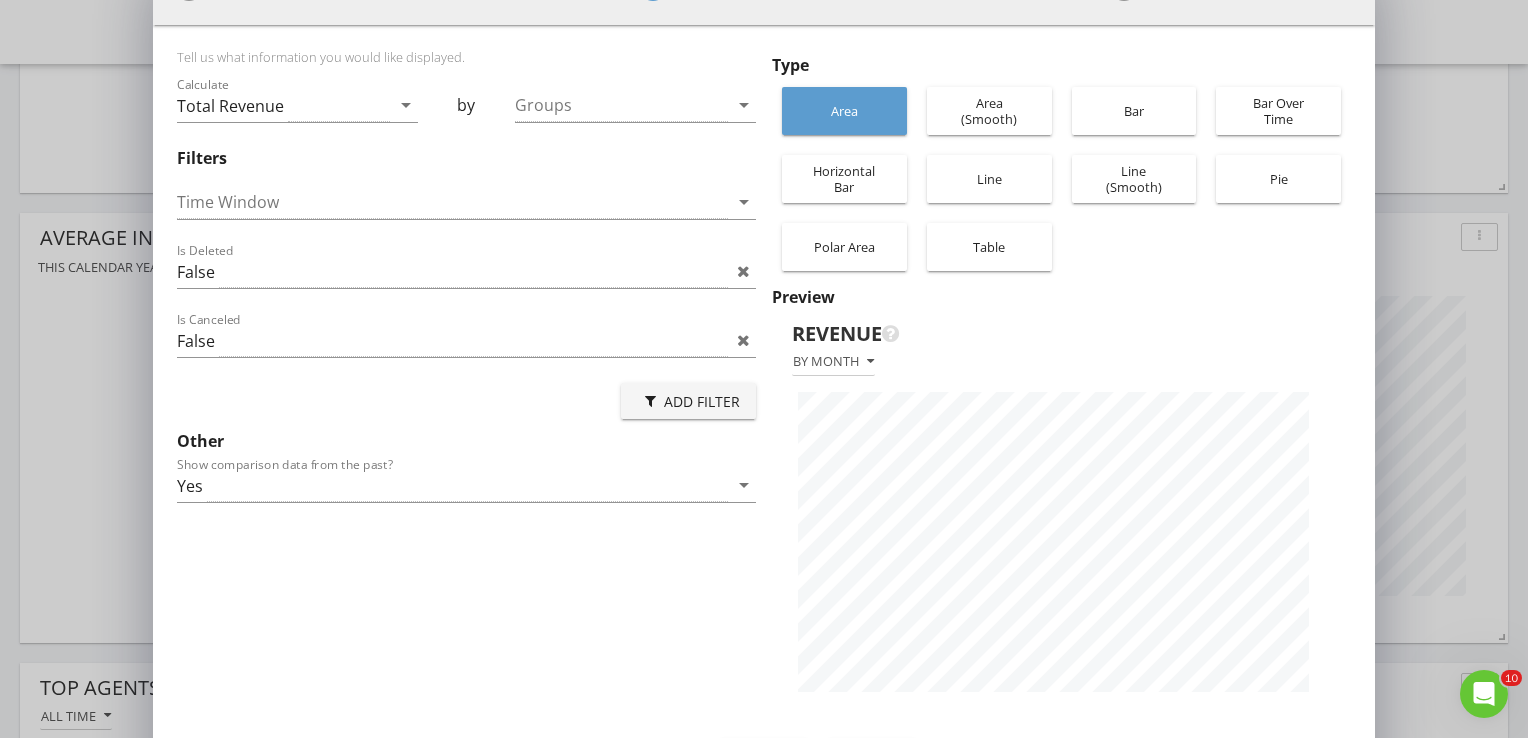 click on "Polar Area" at bounding box center (844, 247) 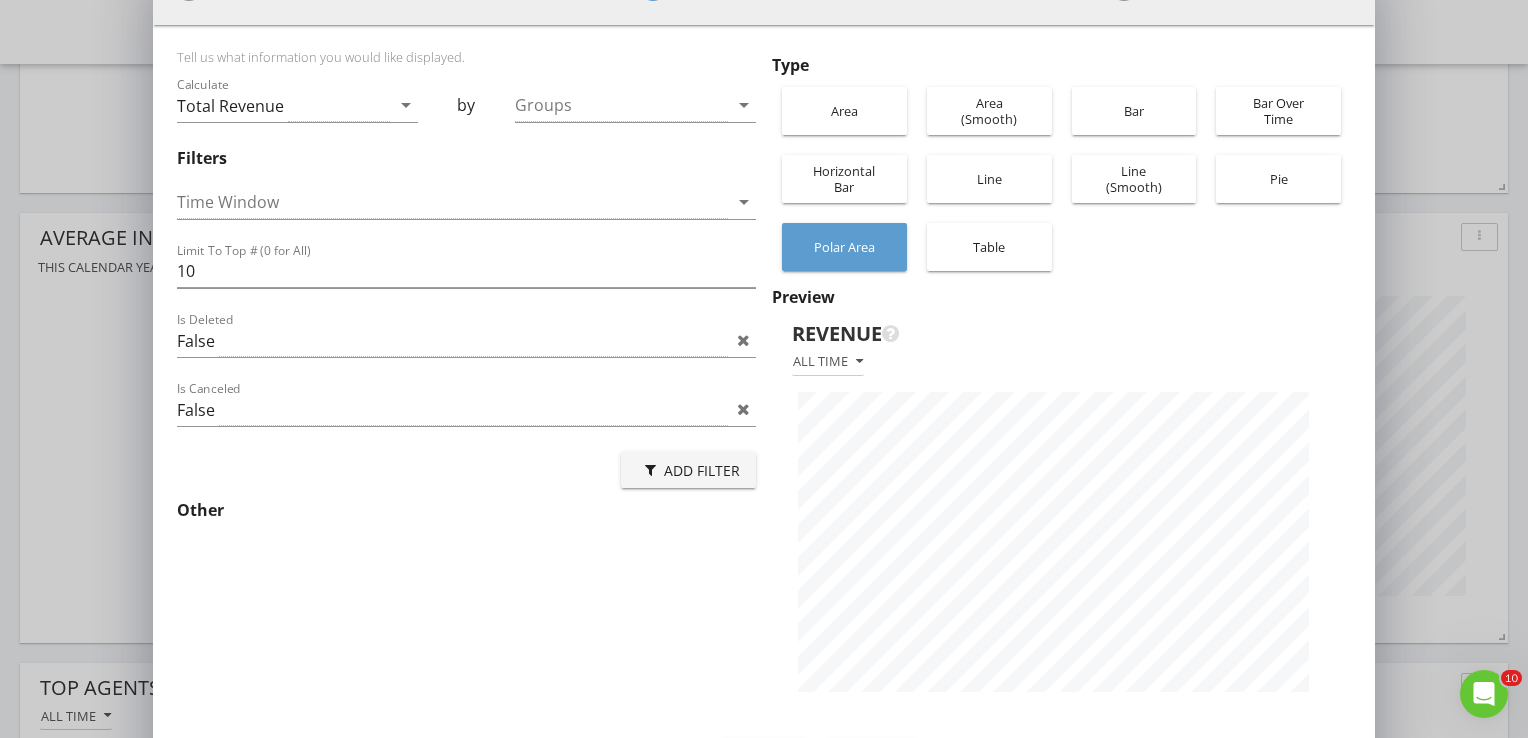 scroll, scrollTop: 999292, scrollLeft: 998777, axis: both 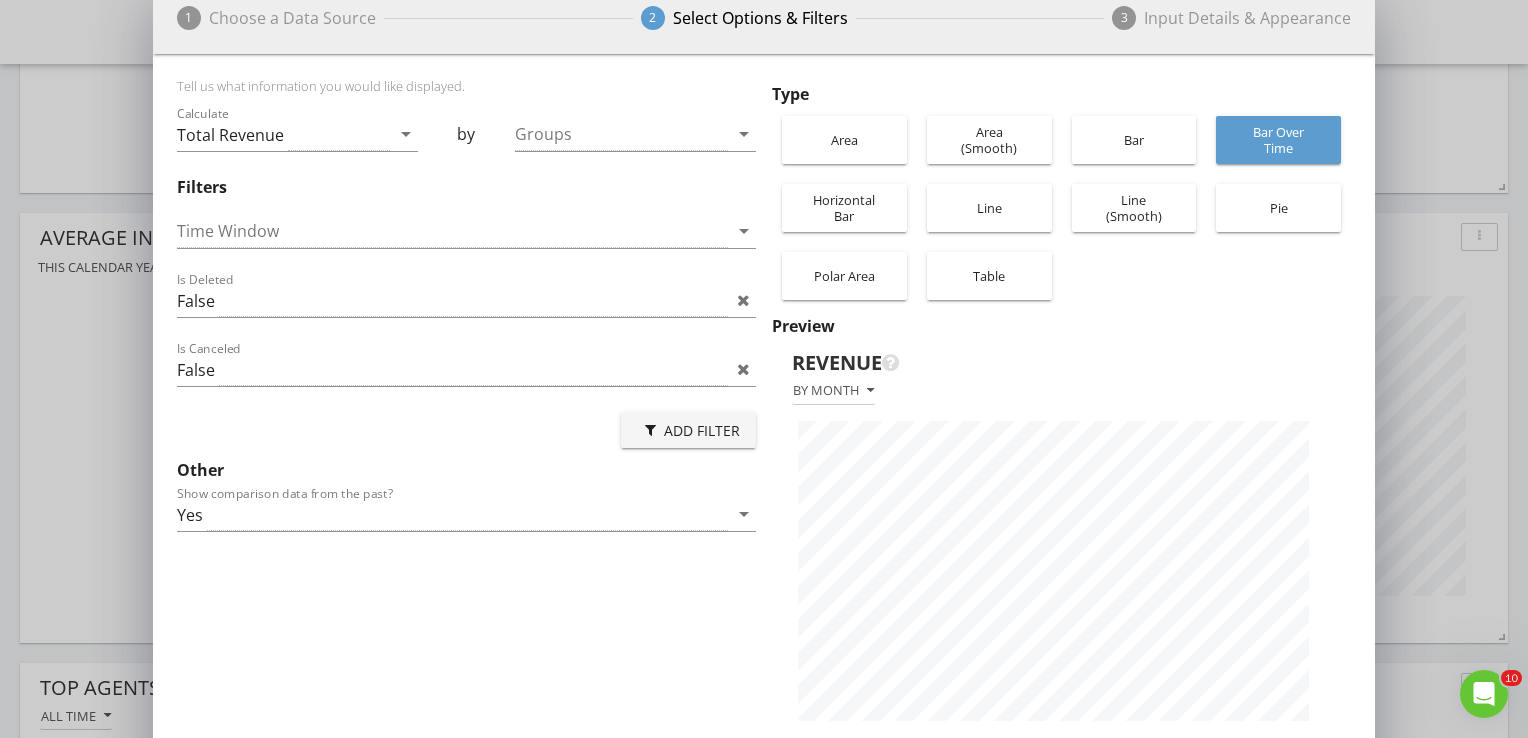 click on "Area" at bounding box center [844, 140] 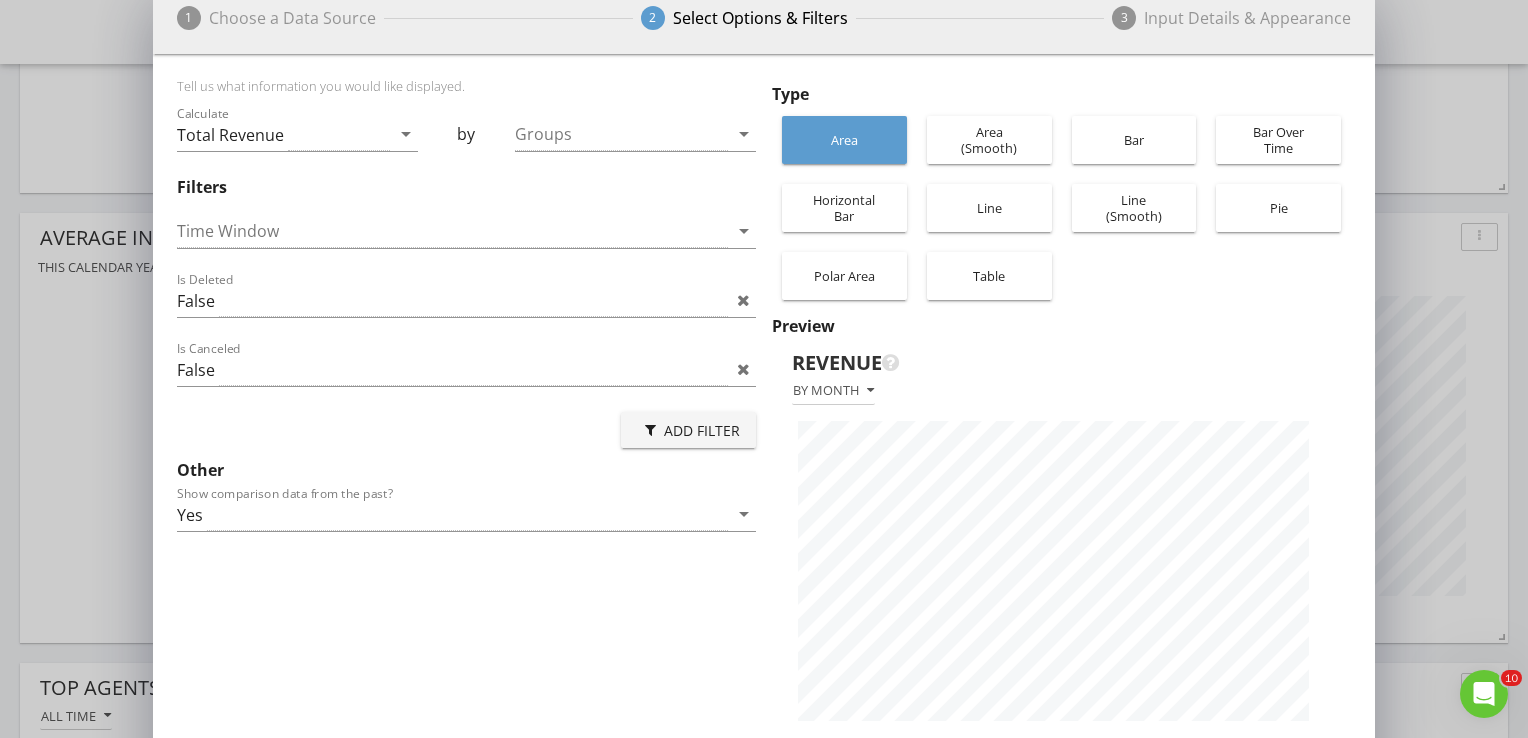 scroll, scrollTop: 999292, scrollLeft: 998777, axis: both 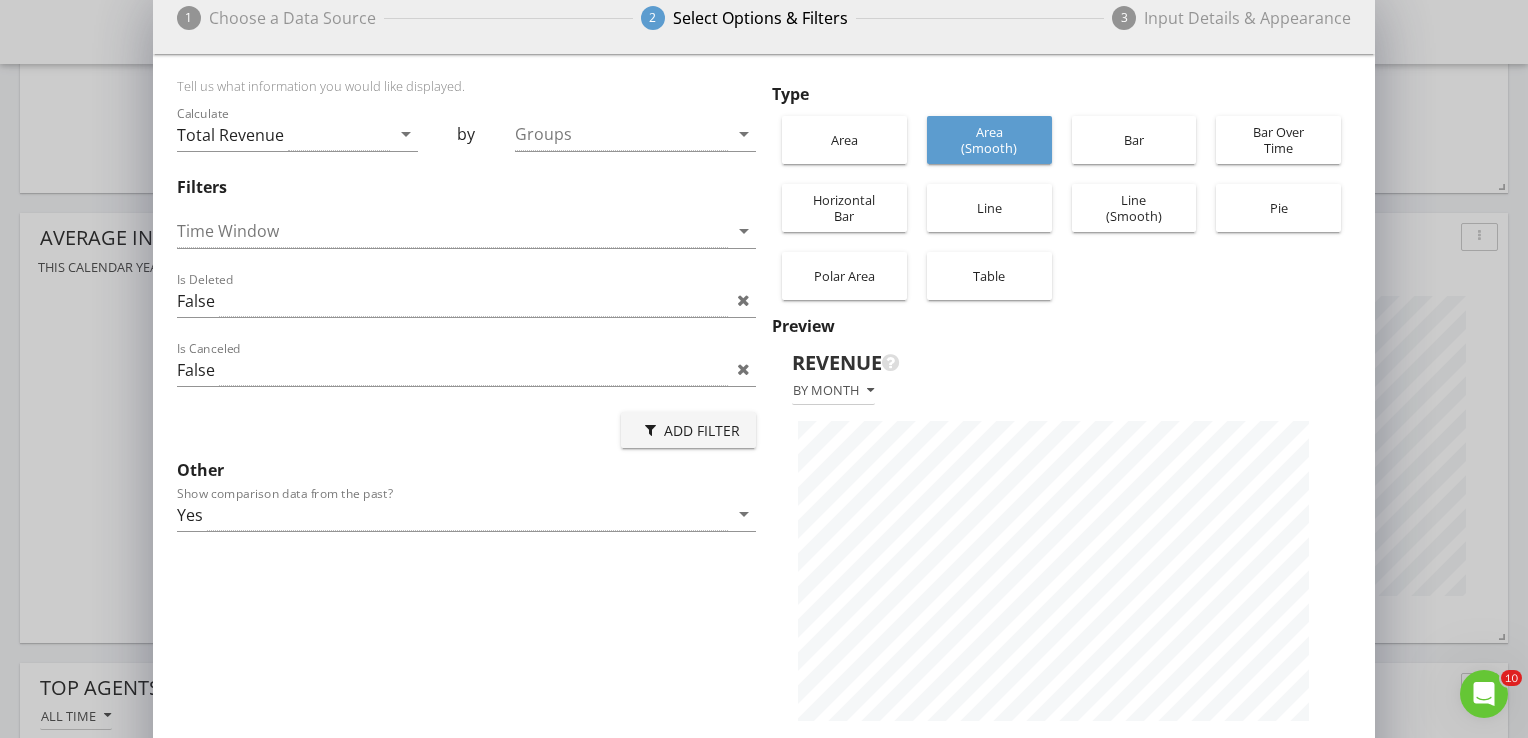 click on "Area" at bounding box center (844, 140) 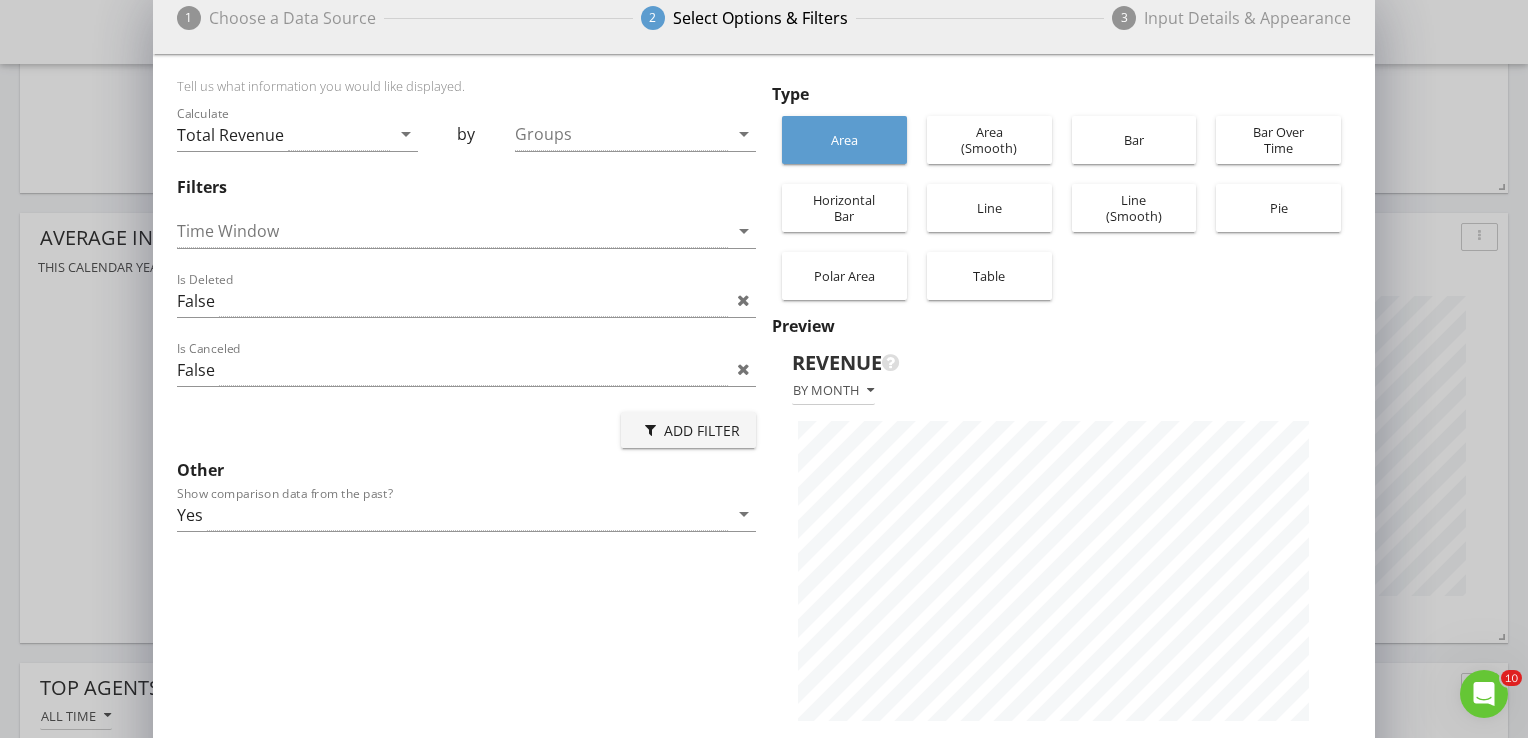 scroll, scrollTop: 999292, scrollLeft: 998777, axis: both 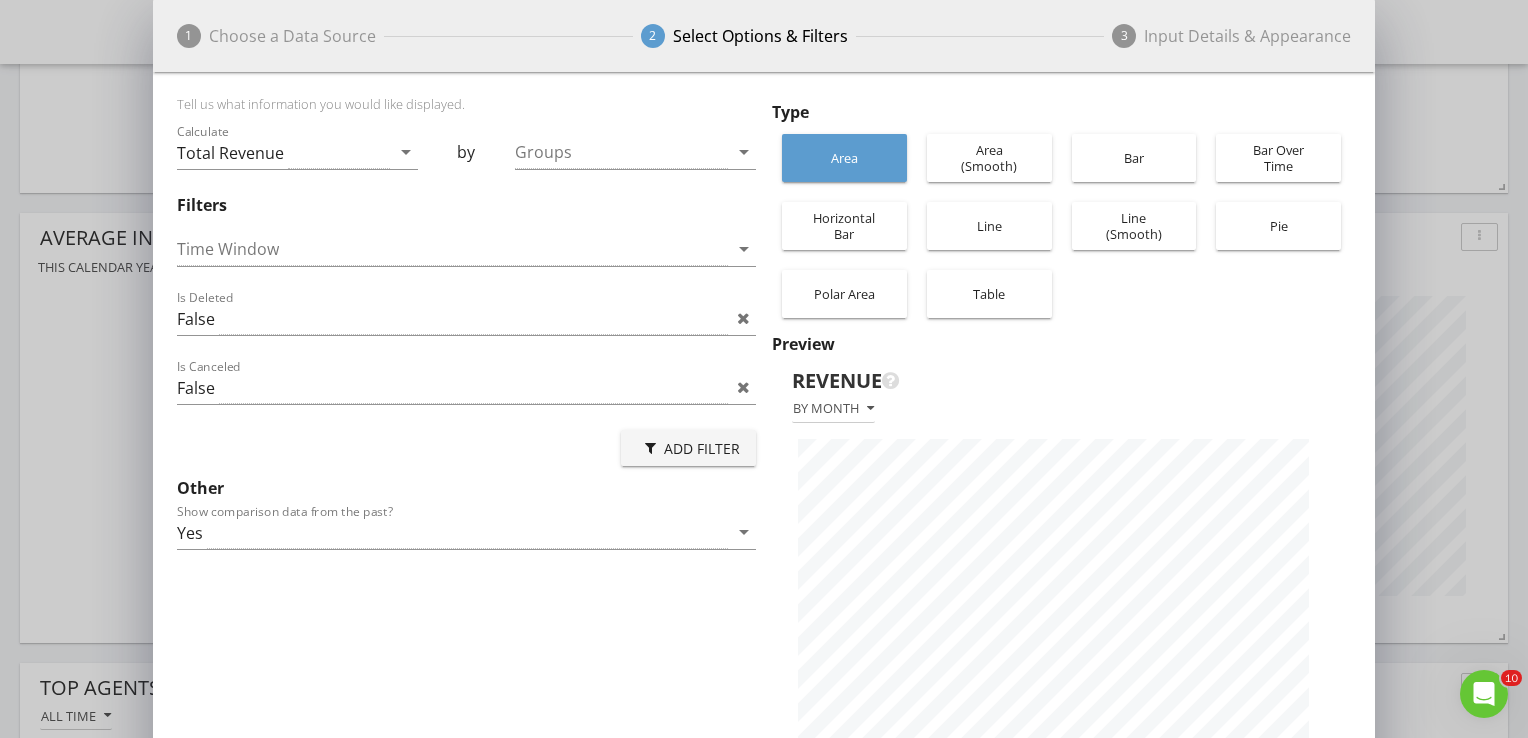 click on "1
Choose a Data Source
2
Select Options & Filters
3
Input Details & Appearance
Inspection Data
All inspections in our system, including canceled, deleted, unconfirmed, paid, and unpaid inspections. (You can further filter using 'Filters'.)
Payment Data
Payments you've collected from your clients
Agent Data
Client's agent data (paid inspections only)
Service Data
Services connected to paid inspections
Add-On Data
Add-Ons connected to paid inspections
Inspector Data
Calculate Total Revenue     Groups" at bounding box center [764, 424] 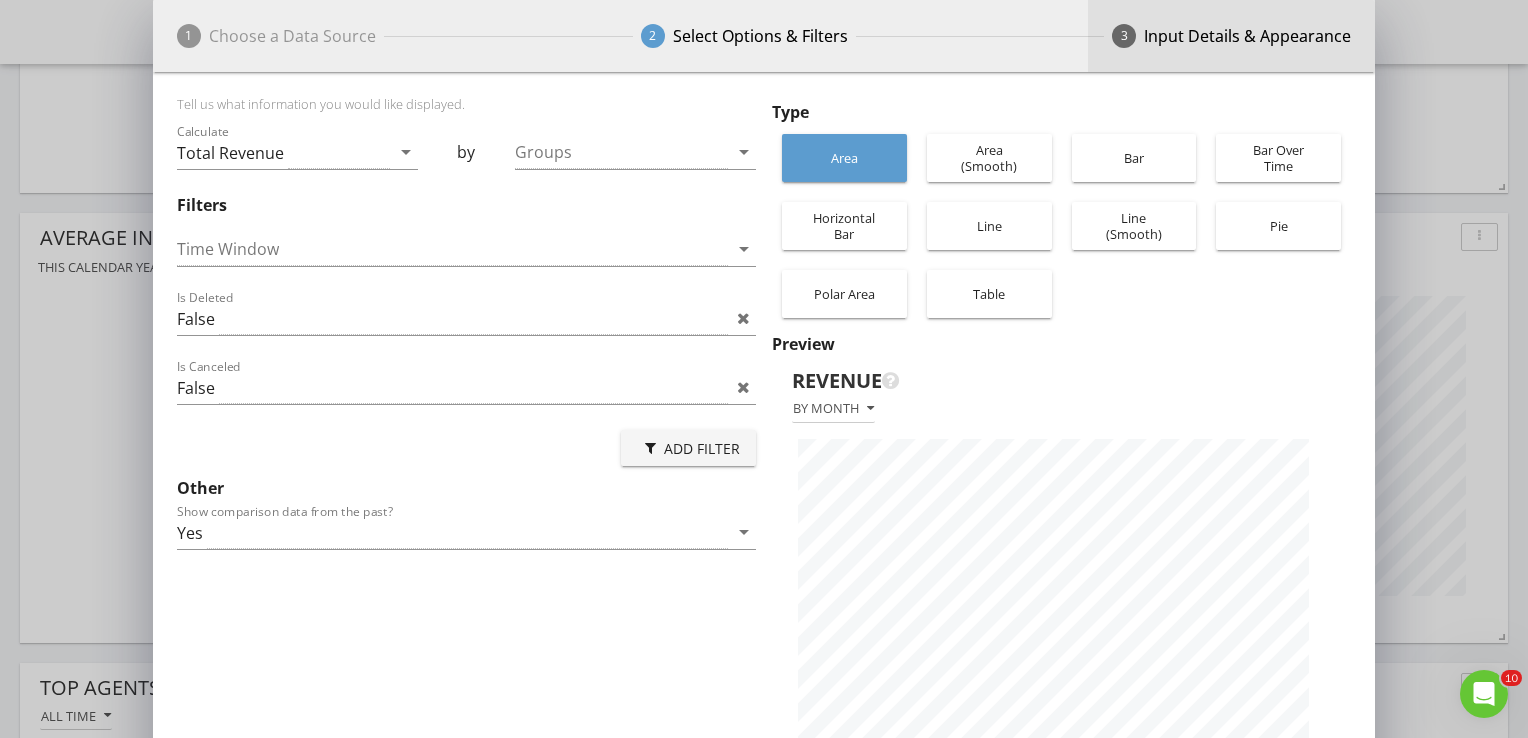 click on "3" at bounding box center [1124, 36] 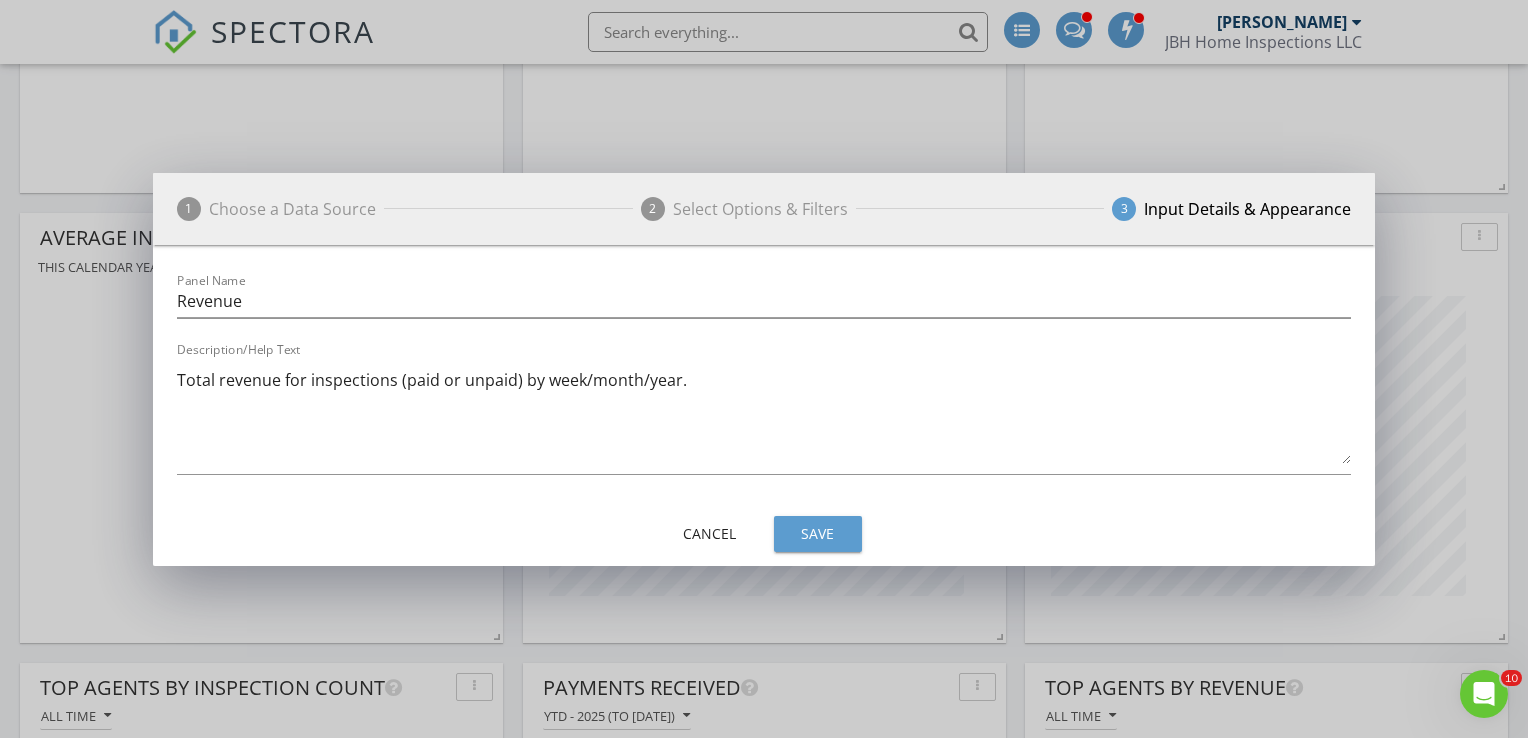 click on "Save" at bounding box center (818, 534) 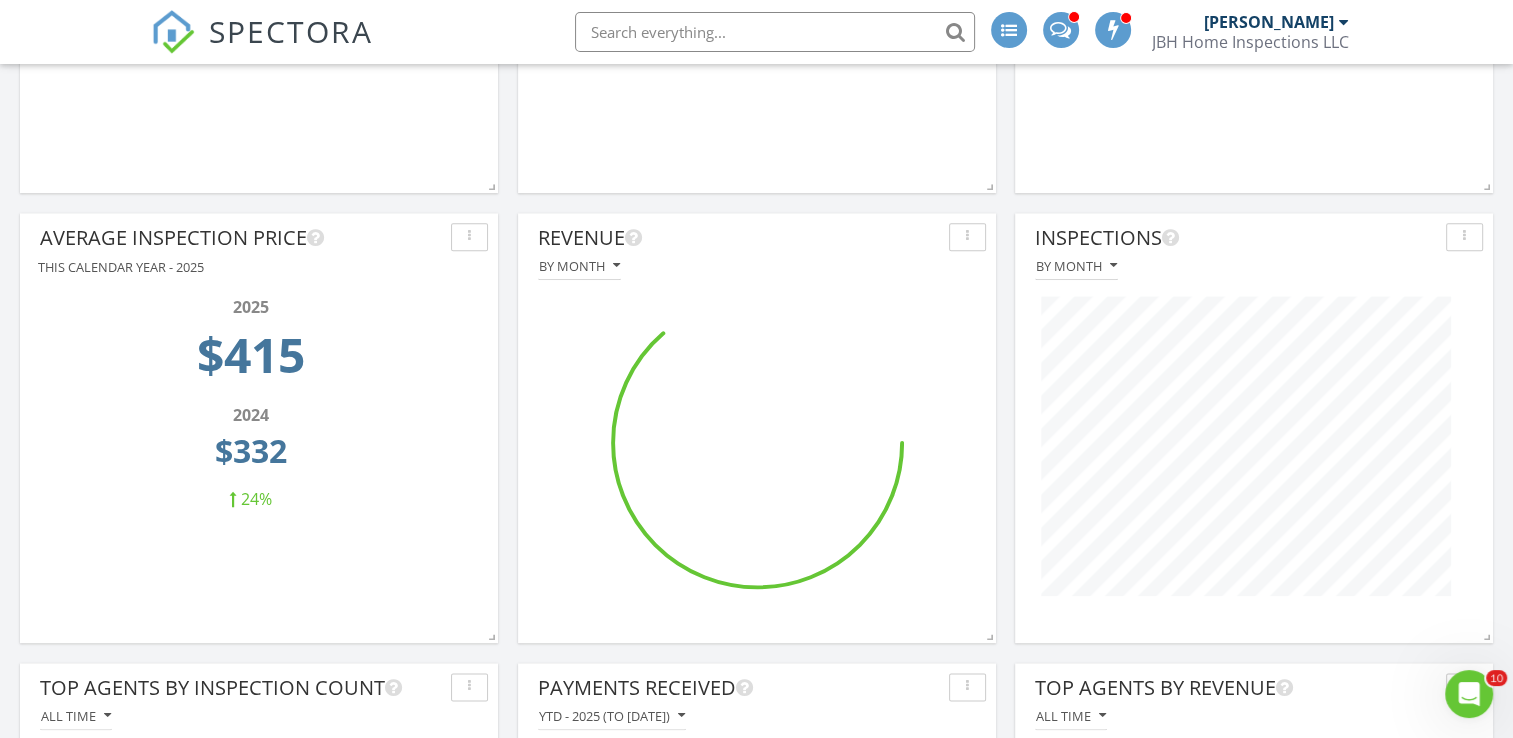 scroll, scrollTop: 4201, scrollLeft: 1544, axis: both 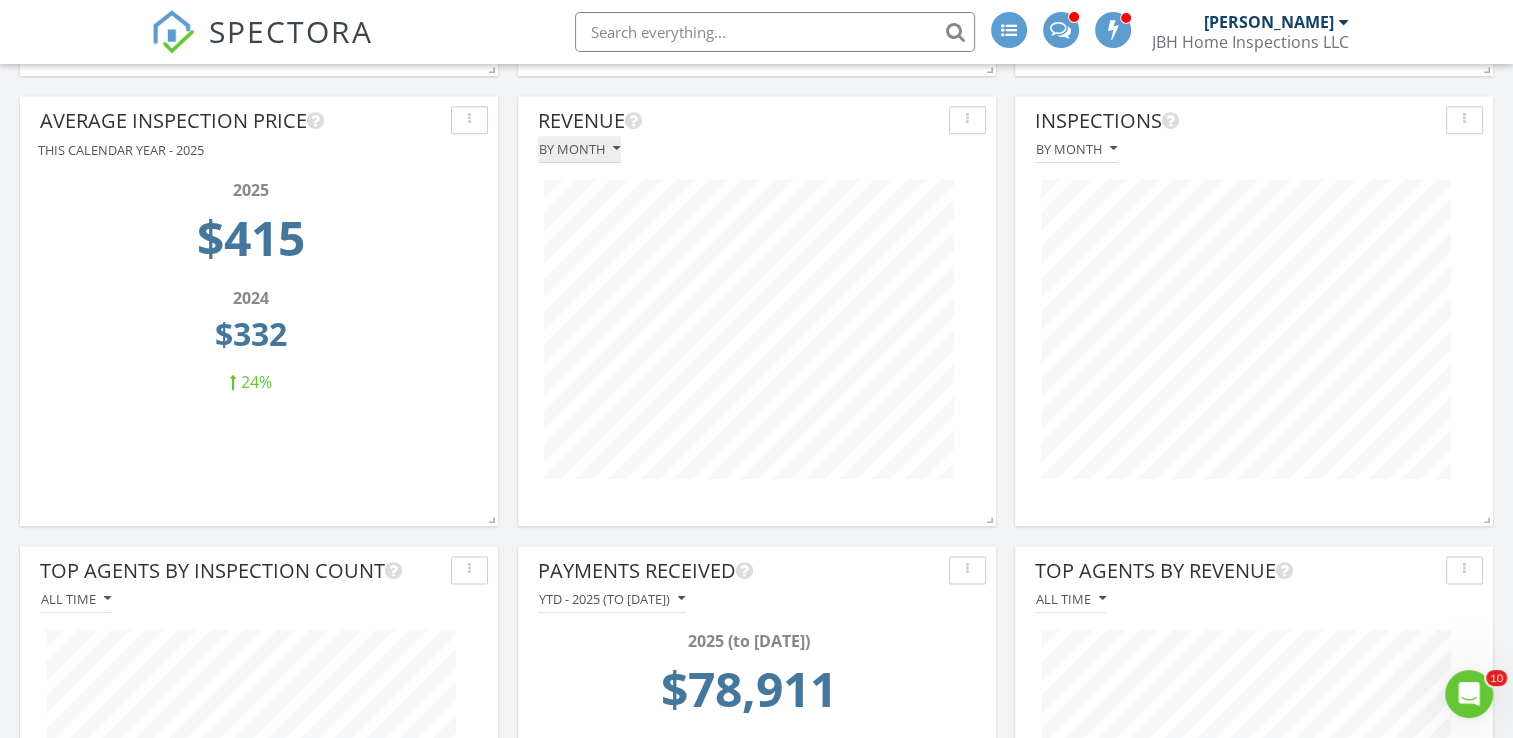 click at bounding box center [616, 149] 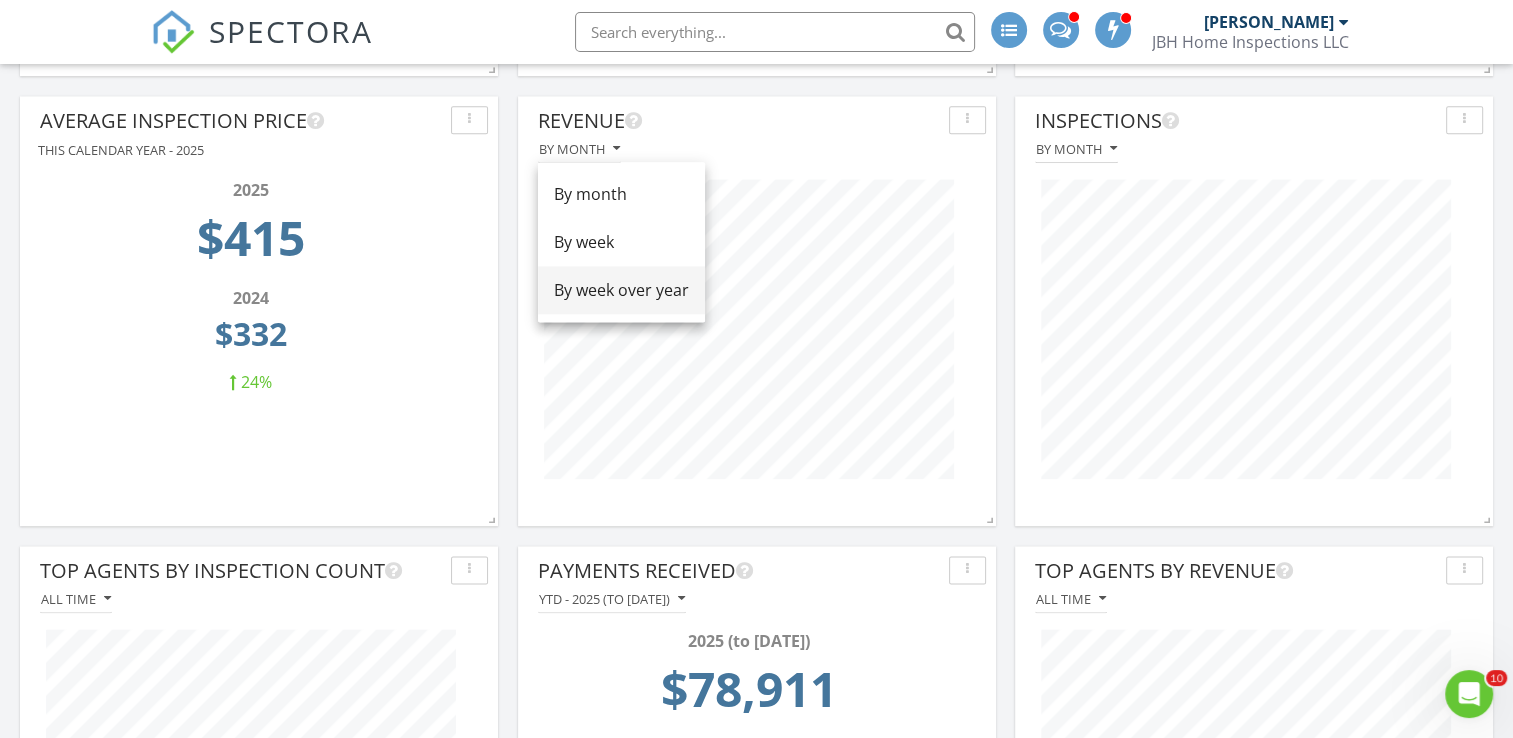click on "By week over year" at bounding box center (621, 290) 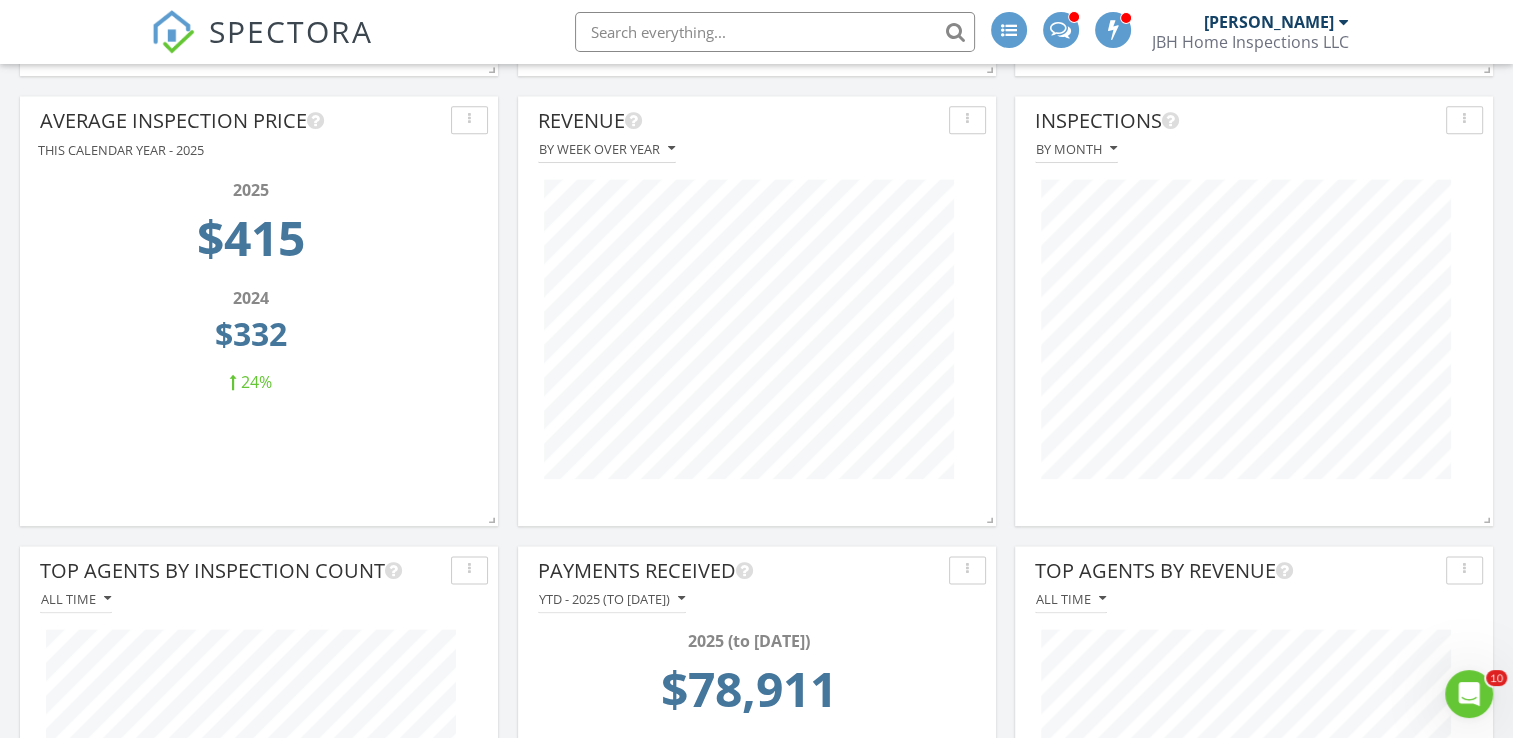 scroll, scrollTop: 999569, scrollLeft: 999521, axis: both 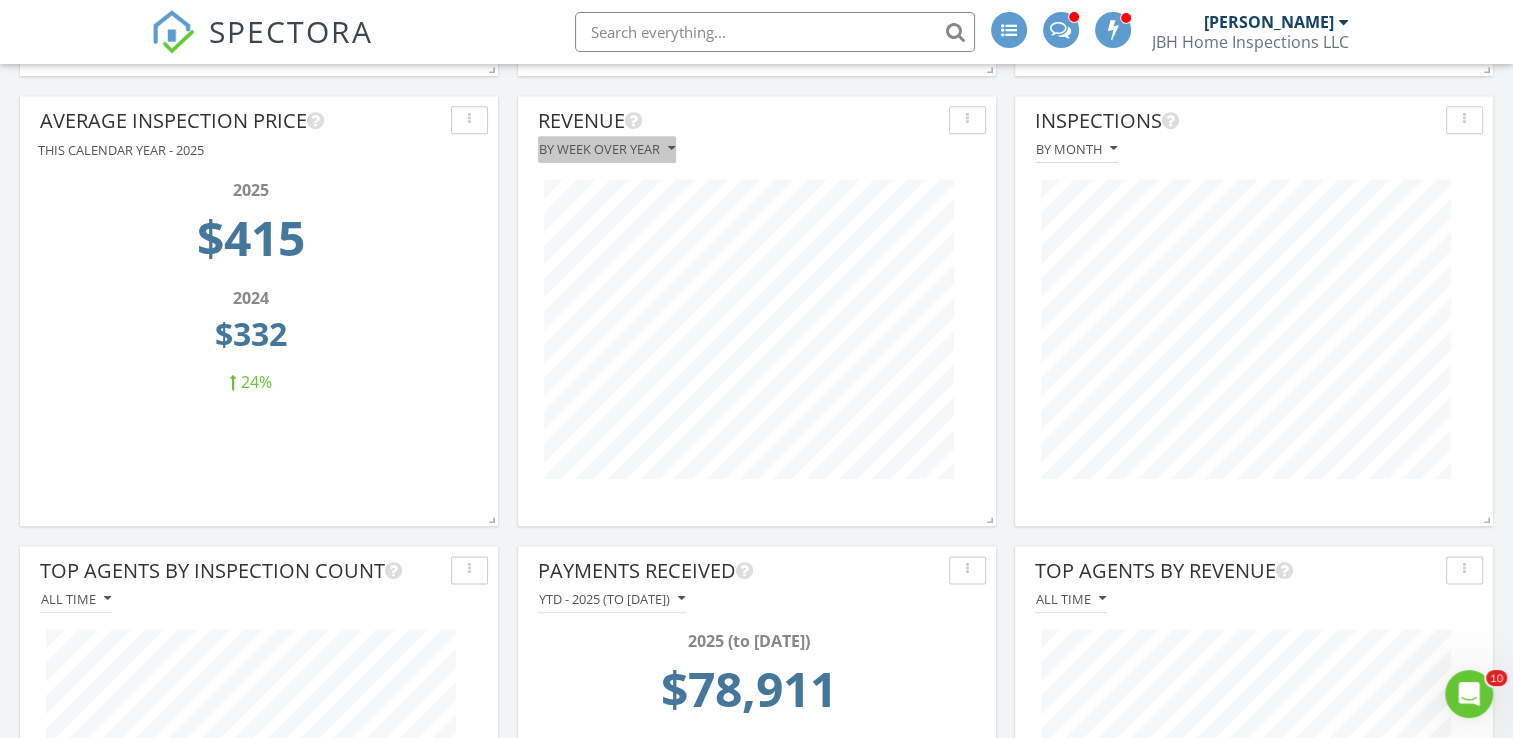 click on "By week over year" at bounding box center (607, 149) 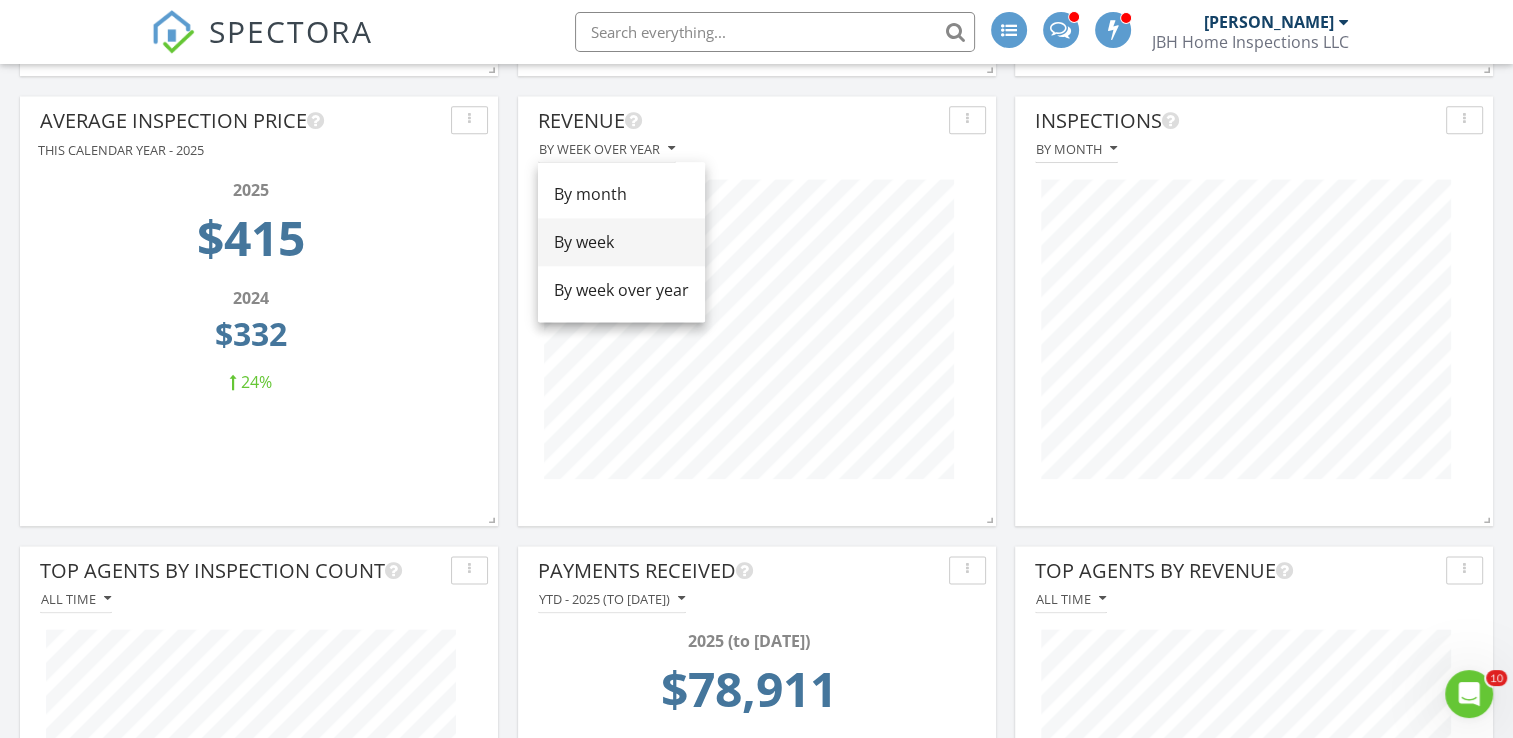 click on "By week" at bounding box center (621, 242) 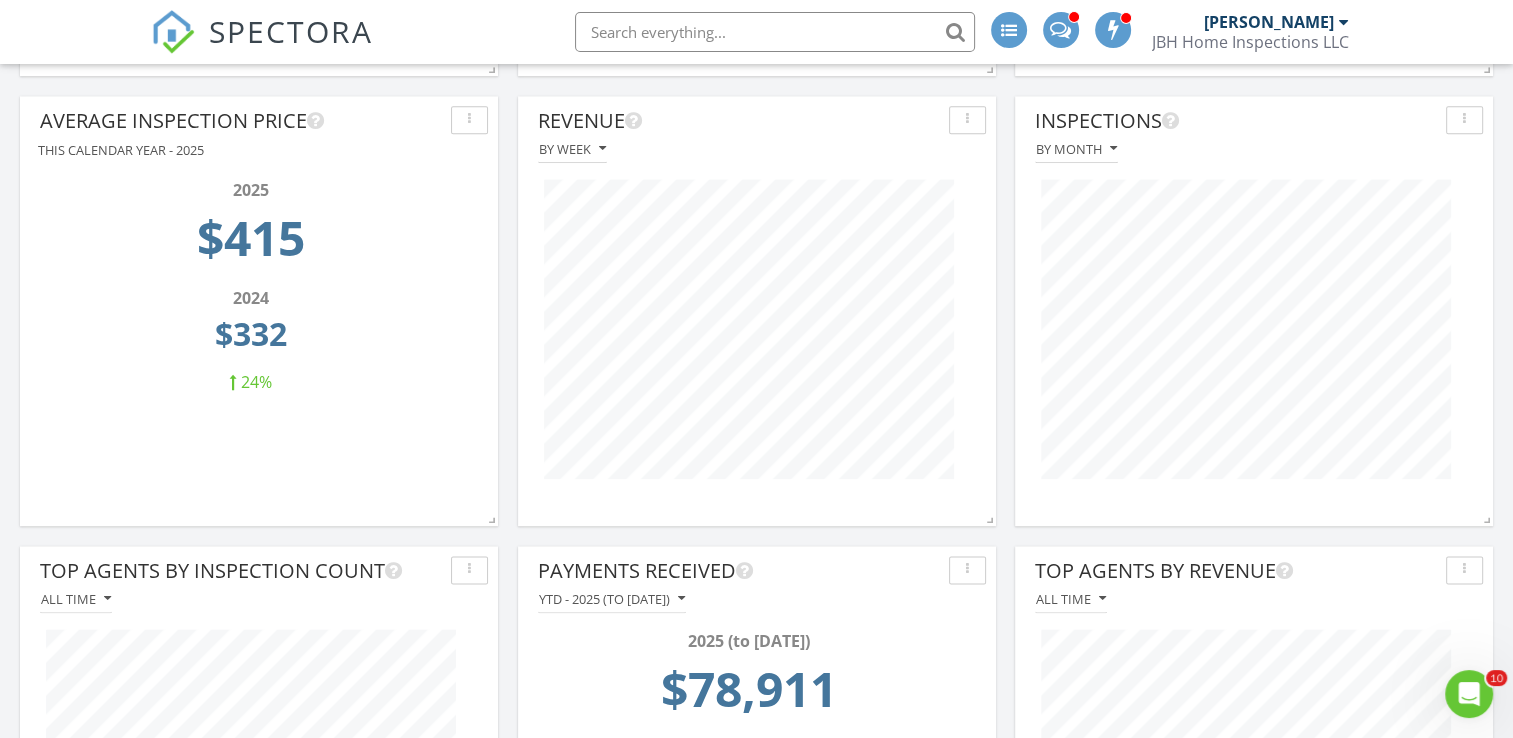 scroll, scrollTop: 999569, scrollLeft: 999521, axis: both 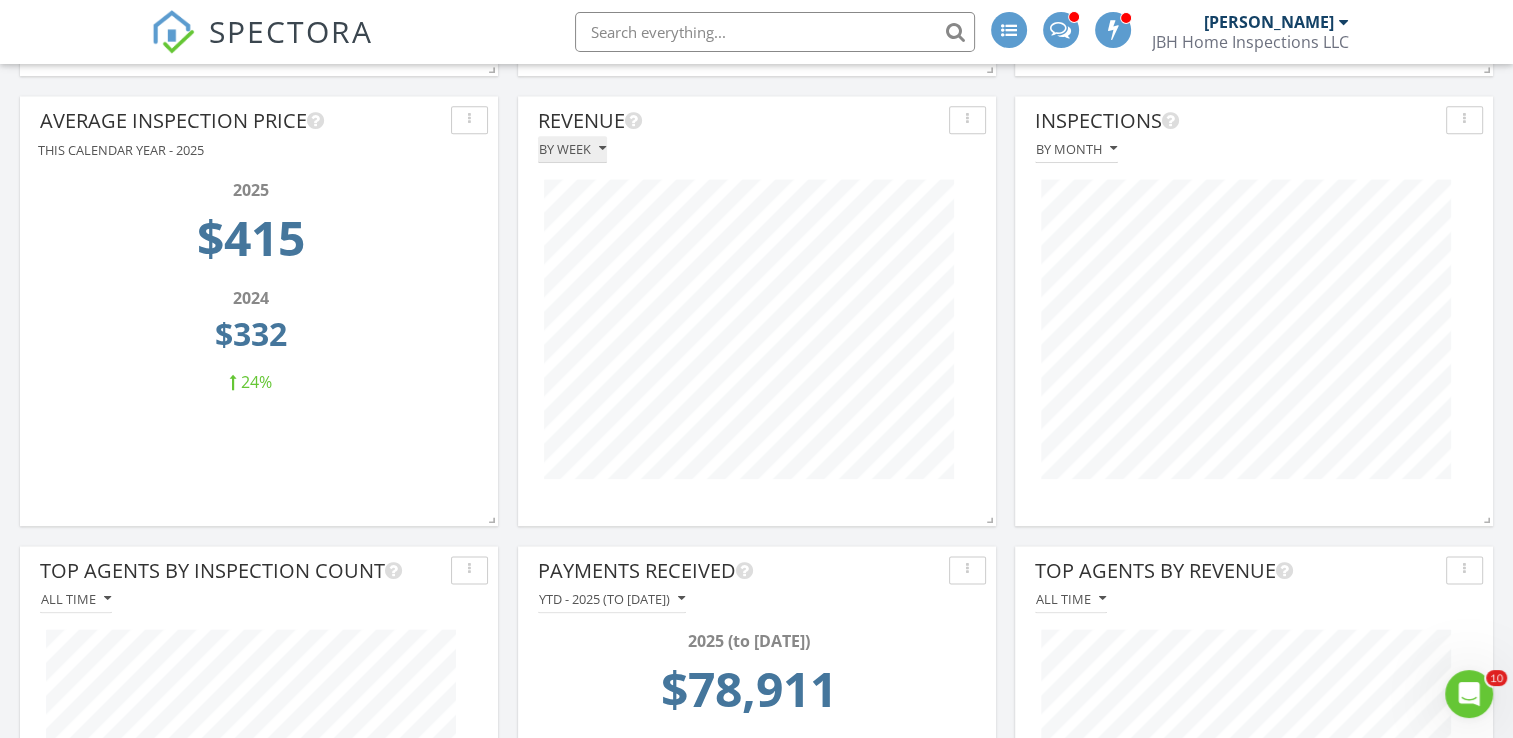 click on "By week" at bounding box center (572, 149) 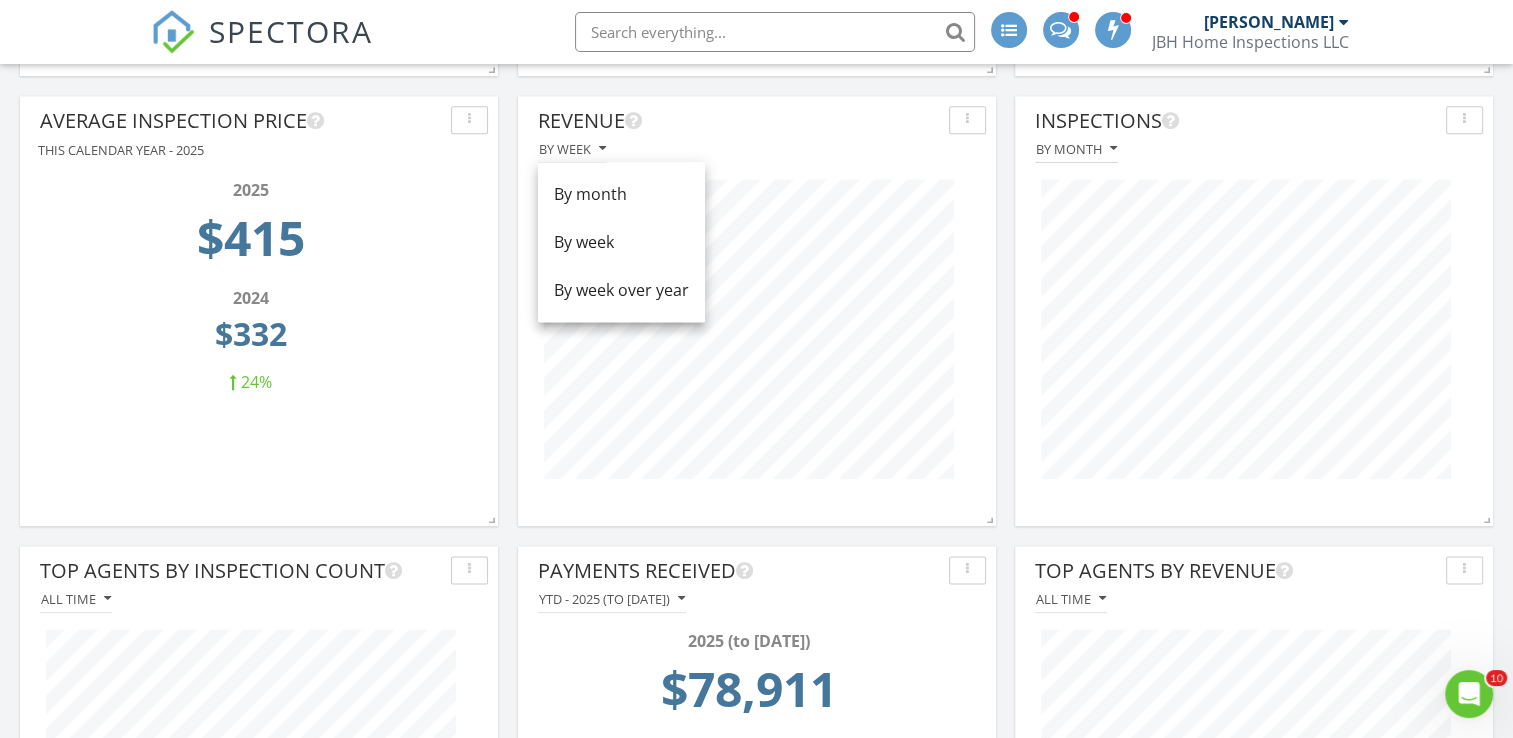 click on "By month" at bounding box center [621, 194] 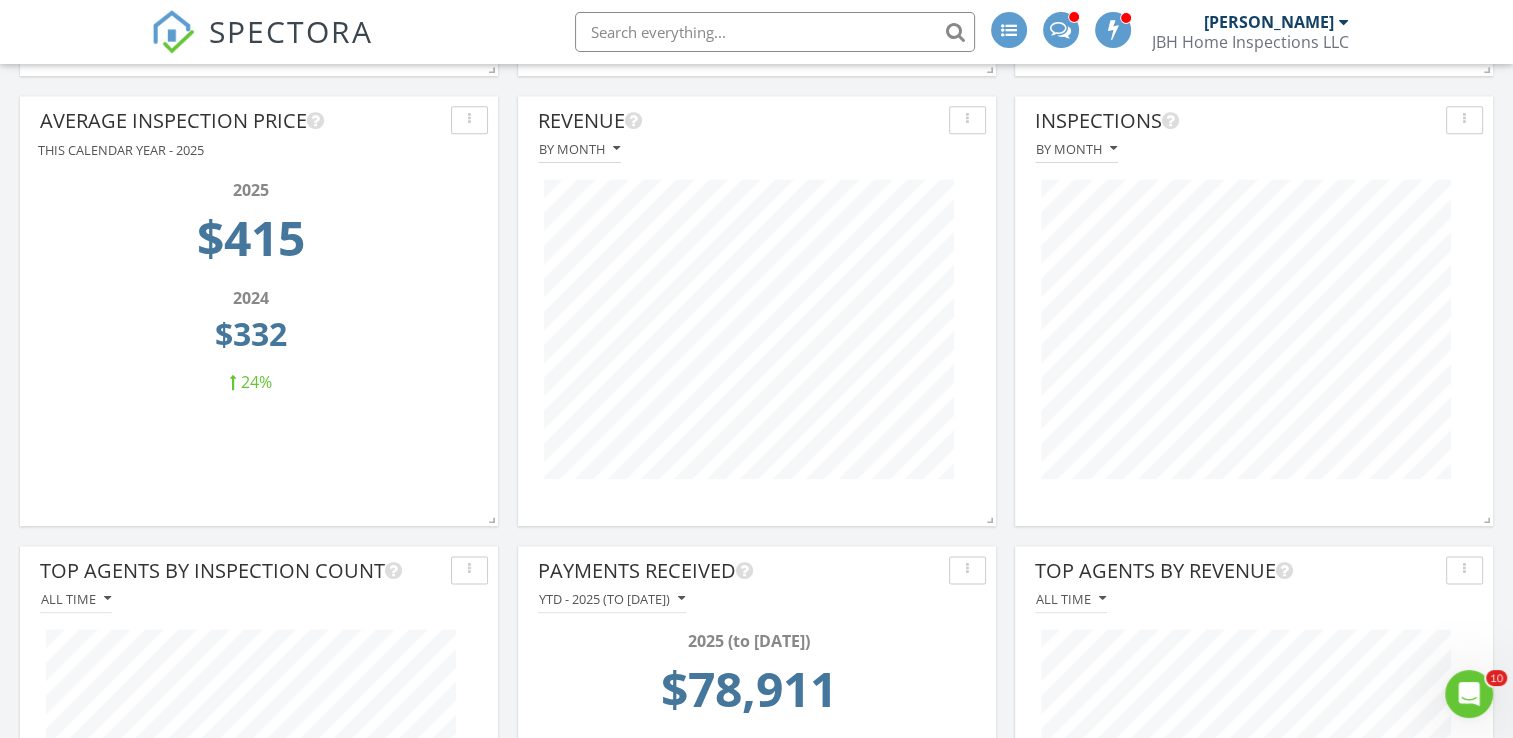 scroll, scrollTop: 999569, scrollLeft: 999521, axis: both 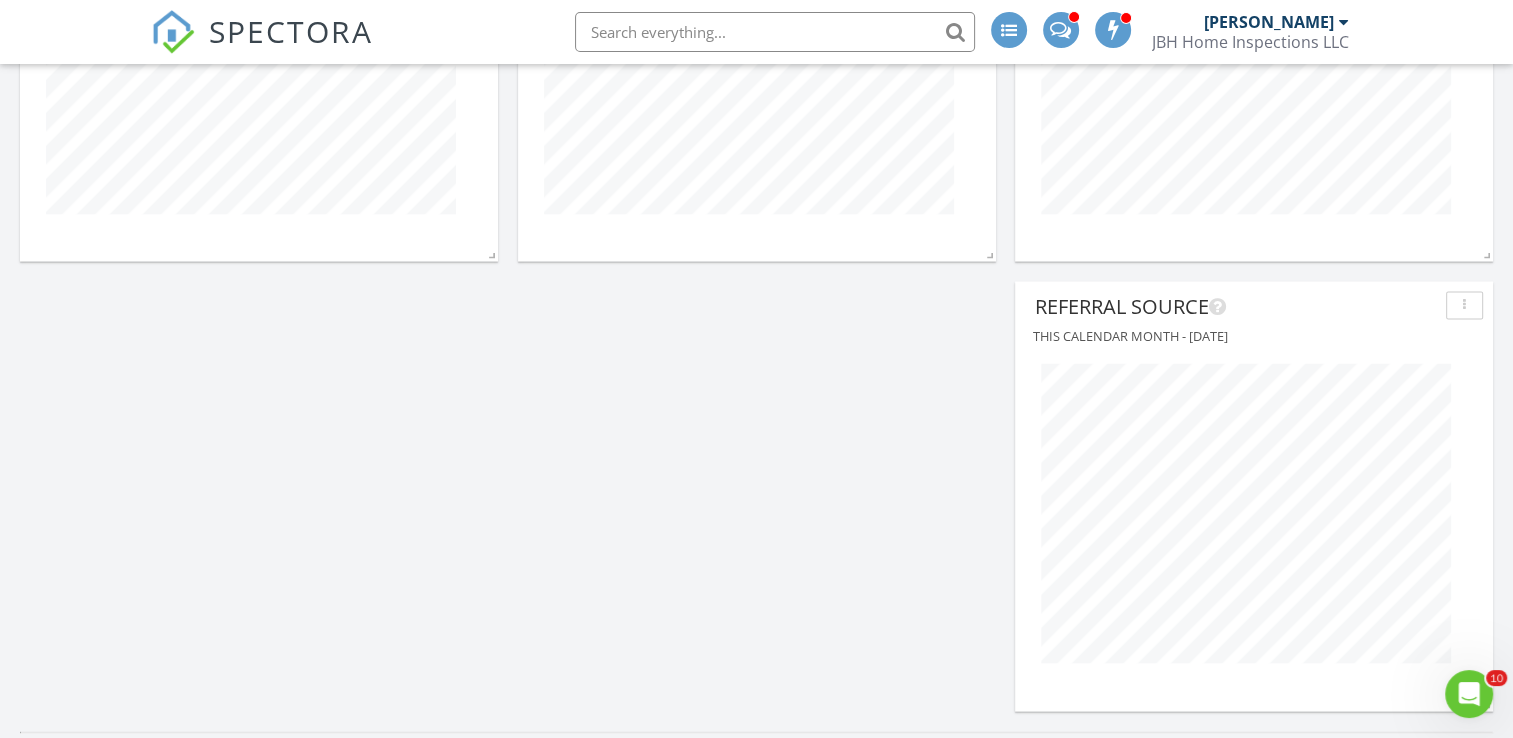 click at bounding box center [1464, 305] 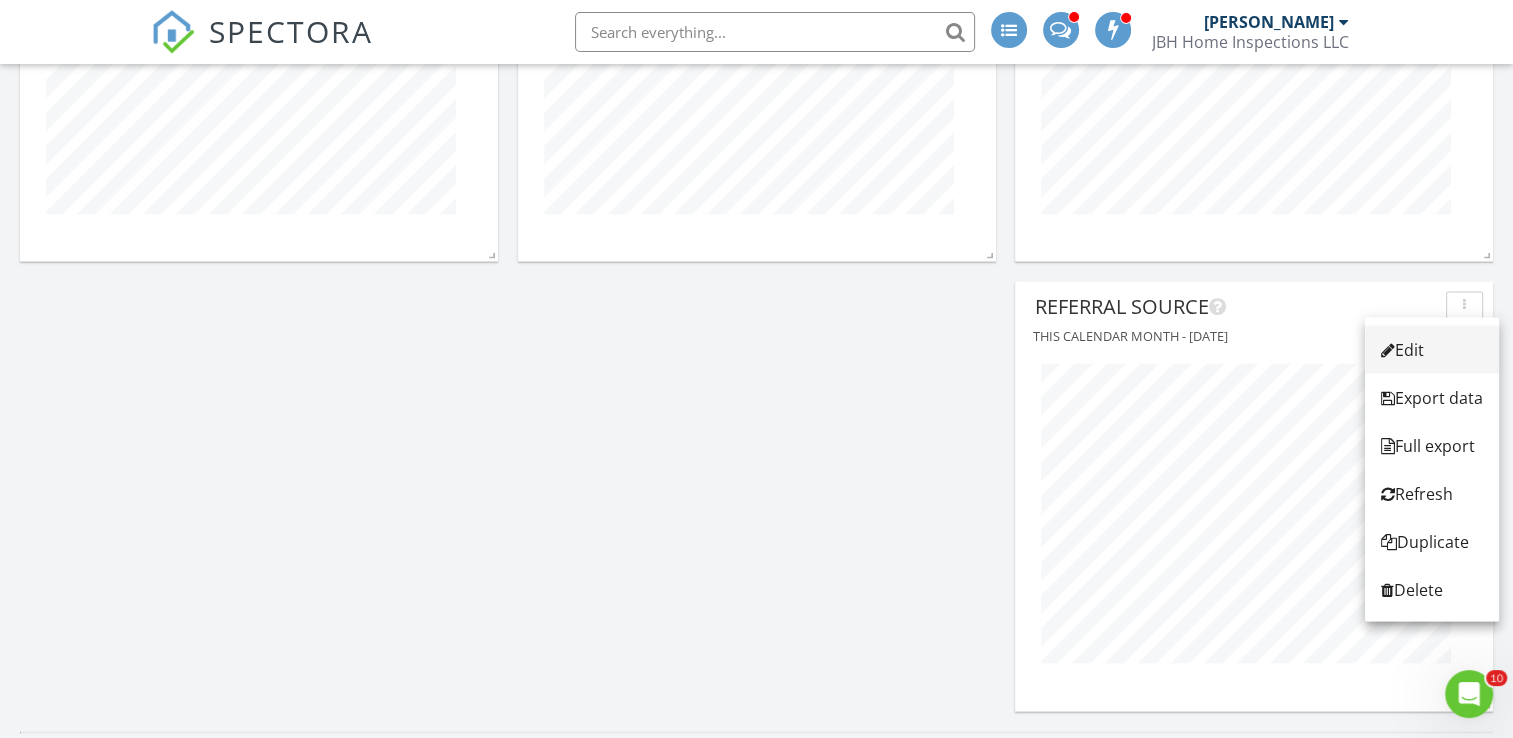 click on "Edit" at bounding box center (1432, 349) 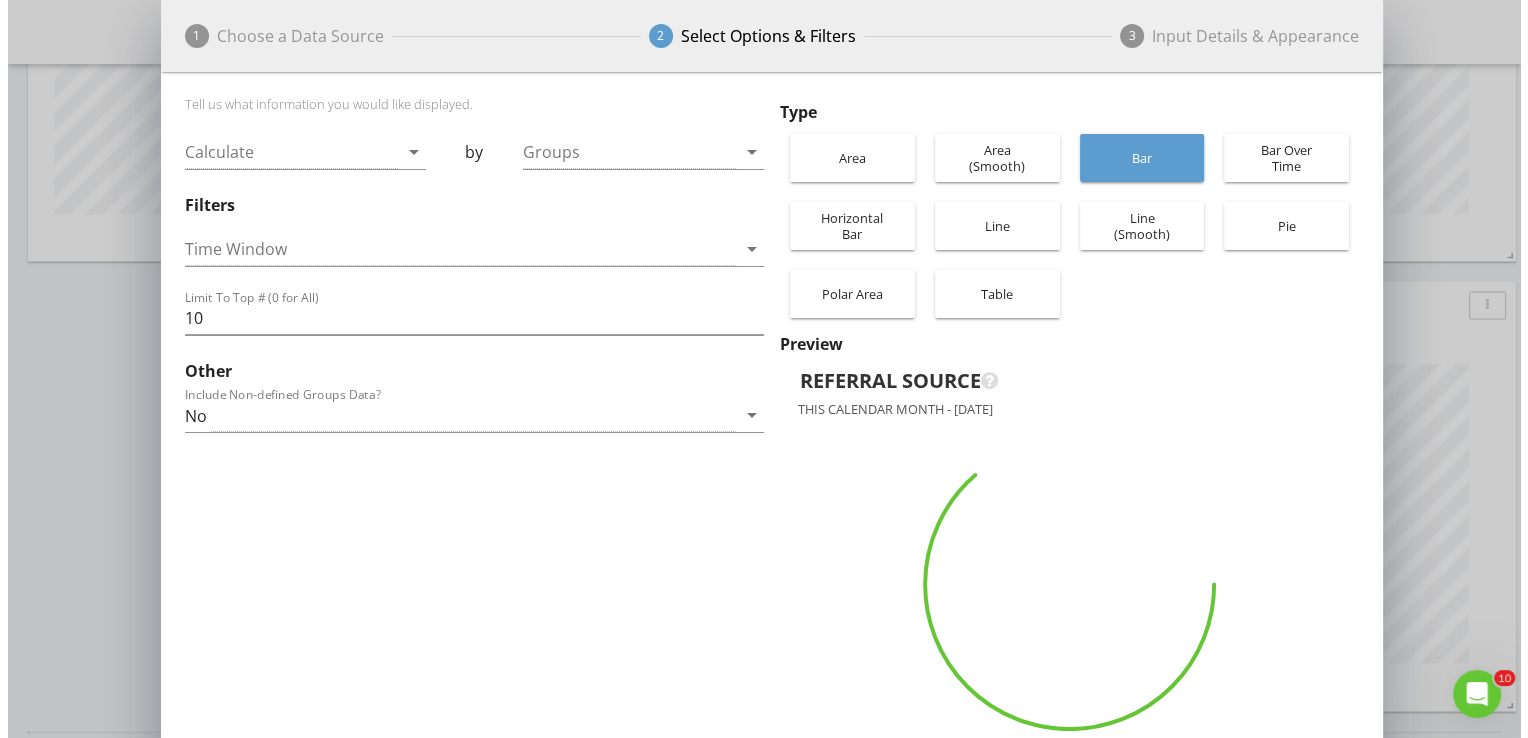 scroll, scrollTop: 10, scrollLeft: 9, axis: both 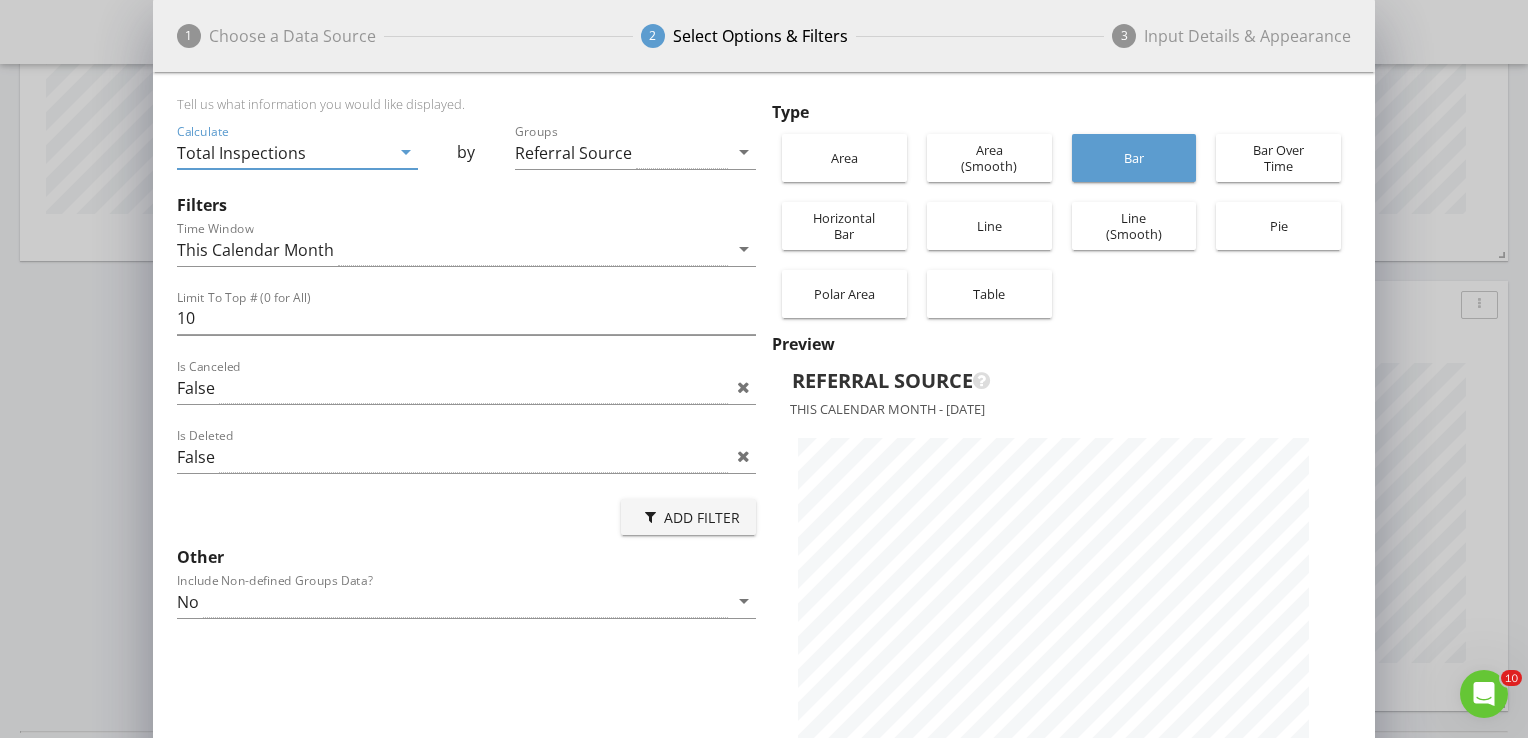 click on "Area" at bounding box center (844, 158) 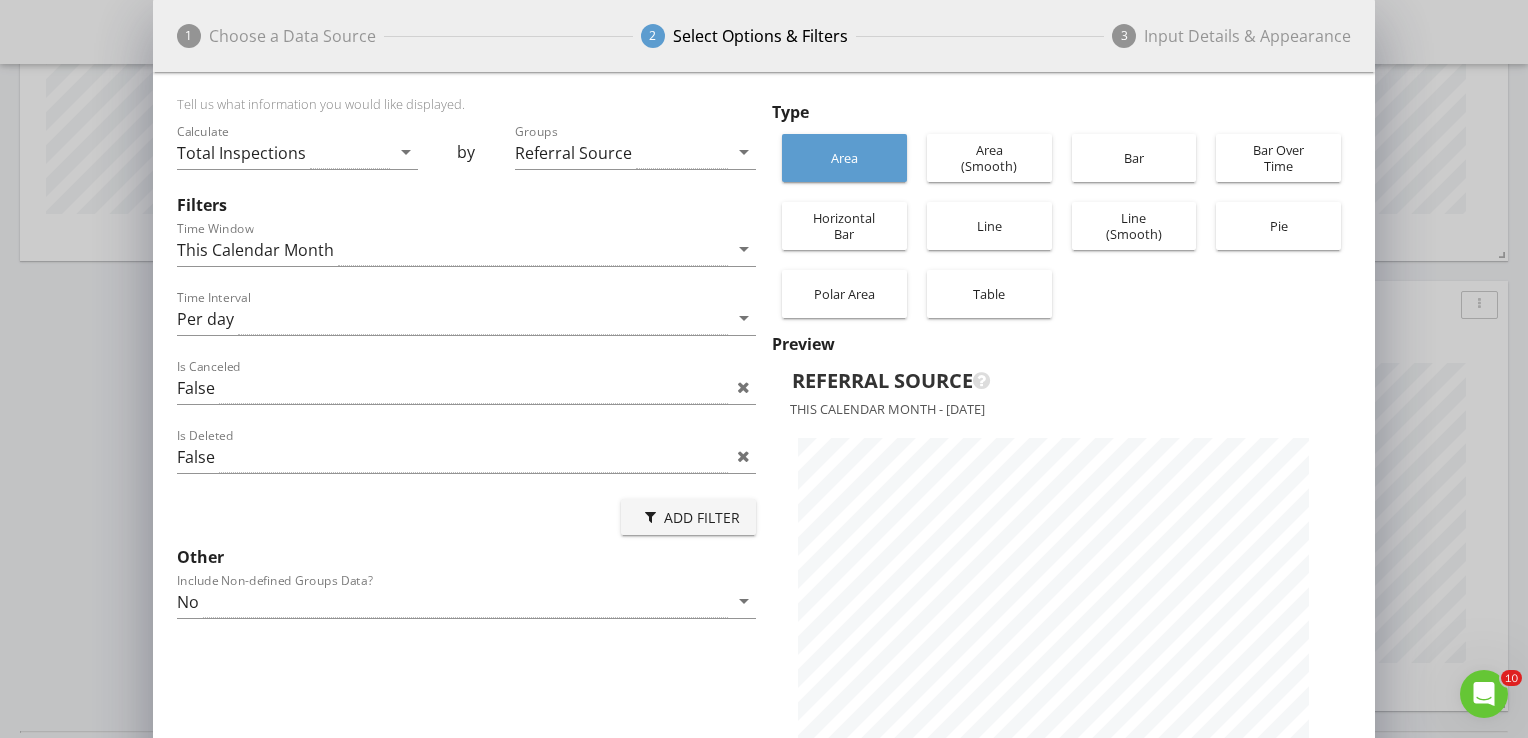 scroll, scrollTop: 999292, scrollLeft: 998777, axis: both 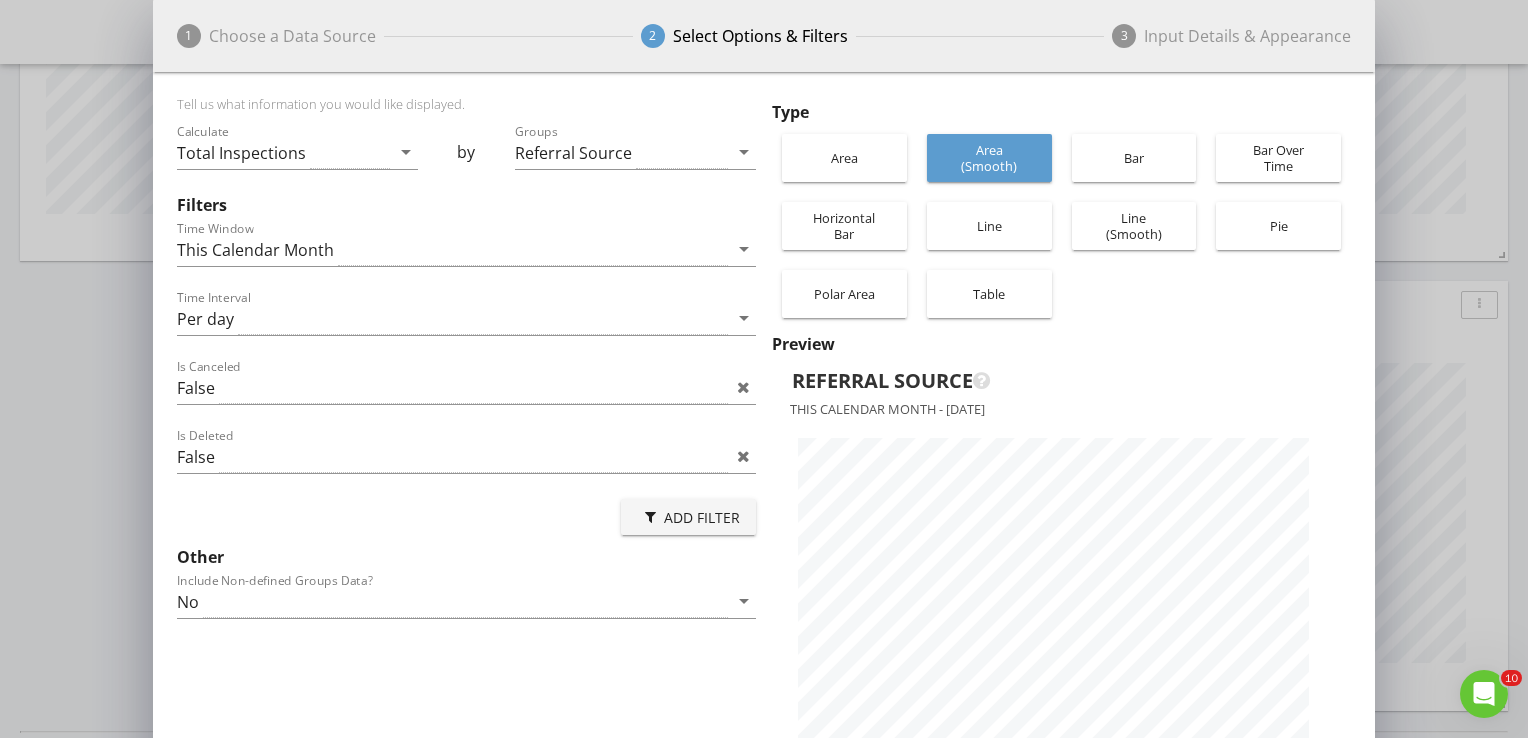click on "Area" at bounding box center [844, 158] 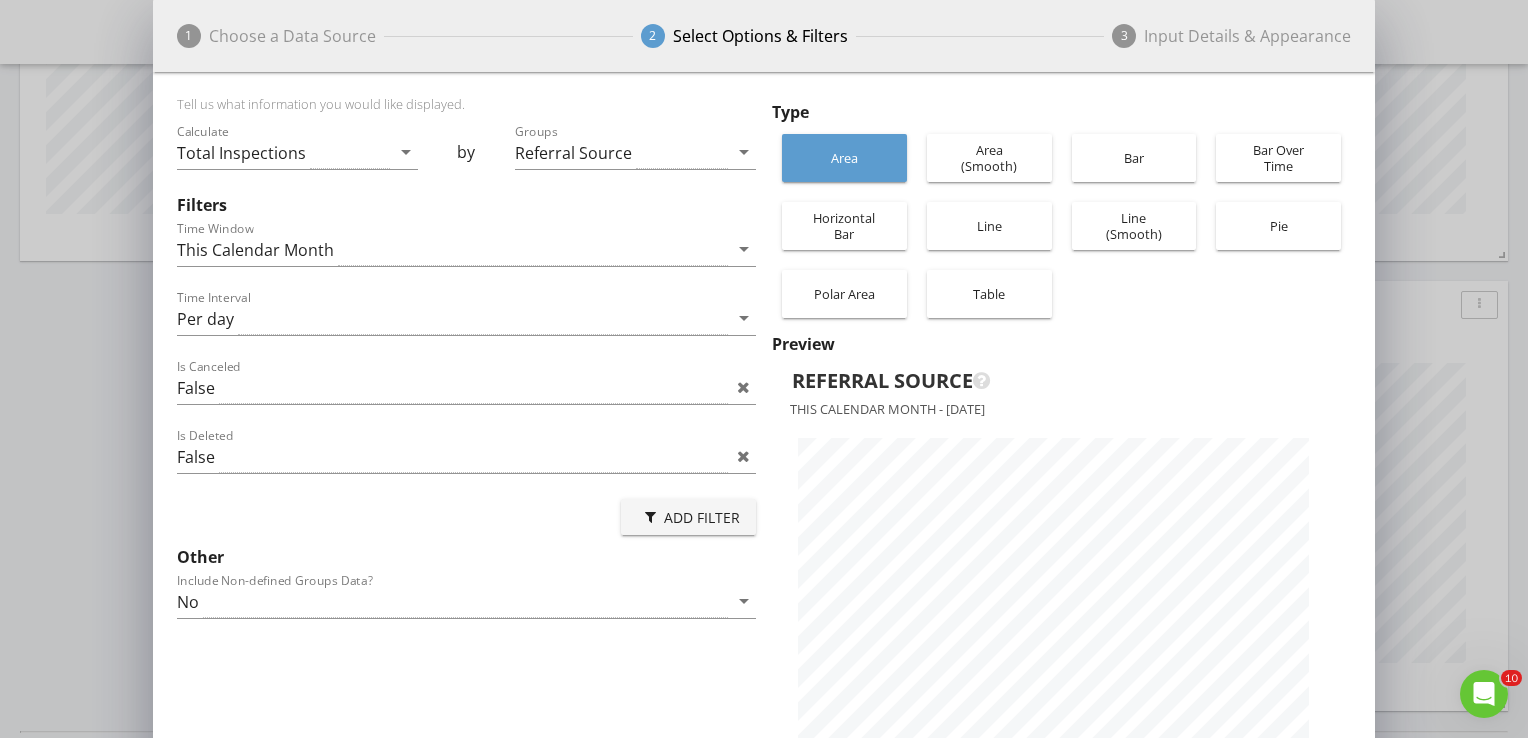 scroll, scrollTop: 999292, scrollLeft: 998777, axis: both 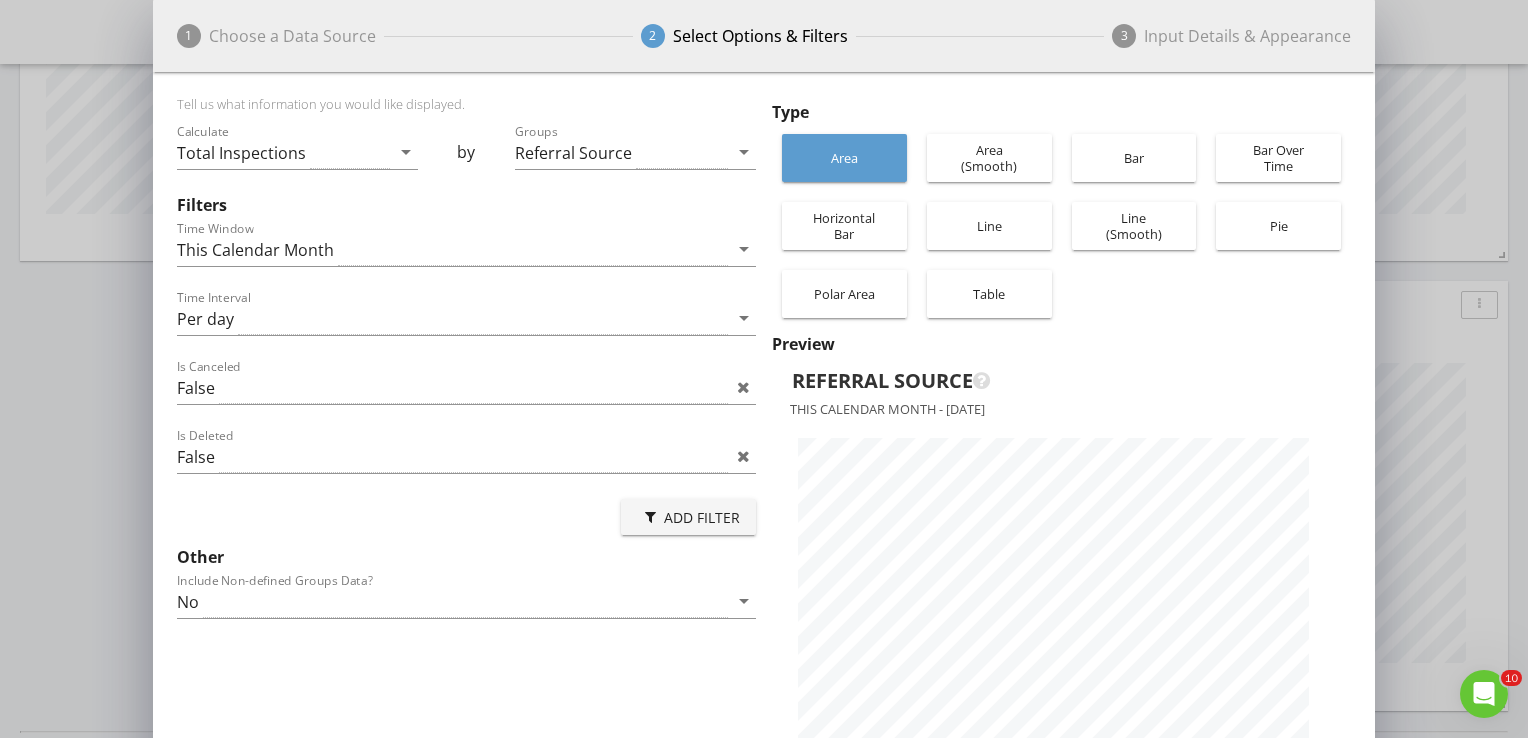 click on "Bar" at bounding box center [1134, 158] 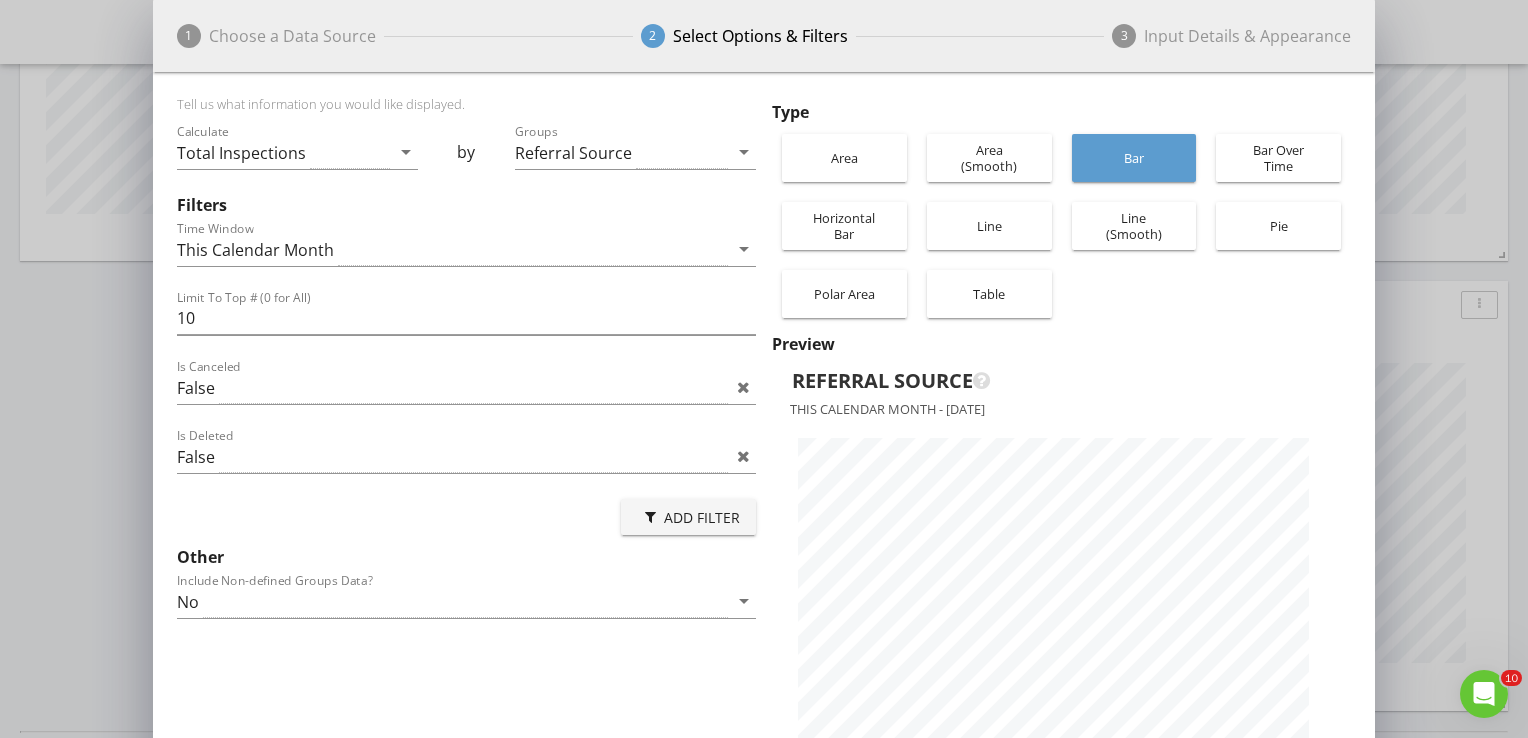 scroll, scrollTop: 999292, scrollLeft: 998777, axis: both 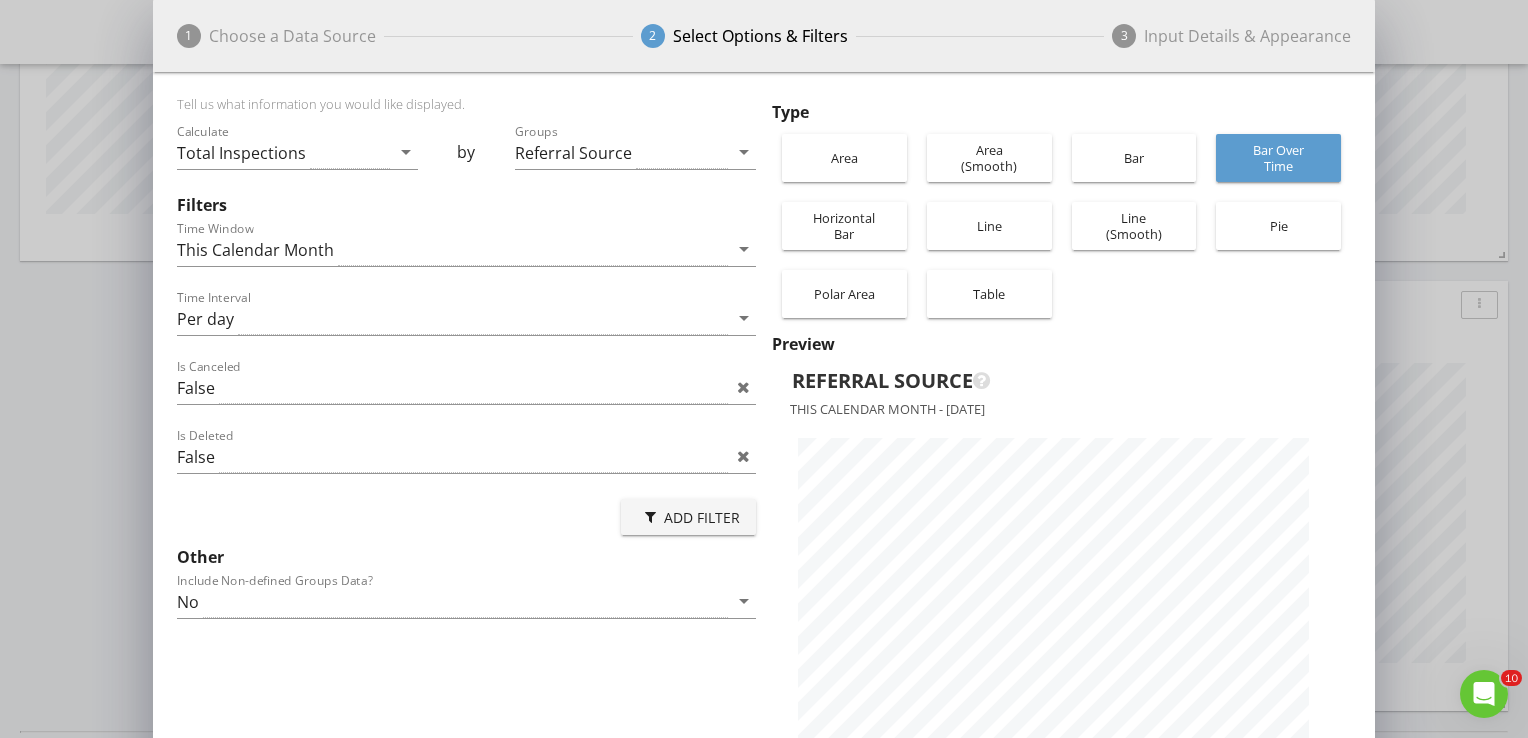 click on "Horizontal Bar" at bounding box center (844, 226) 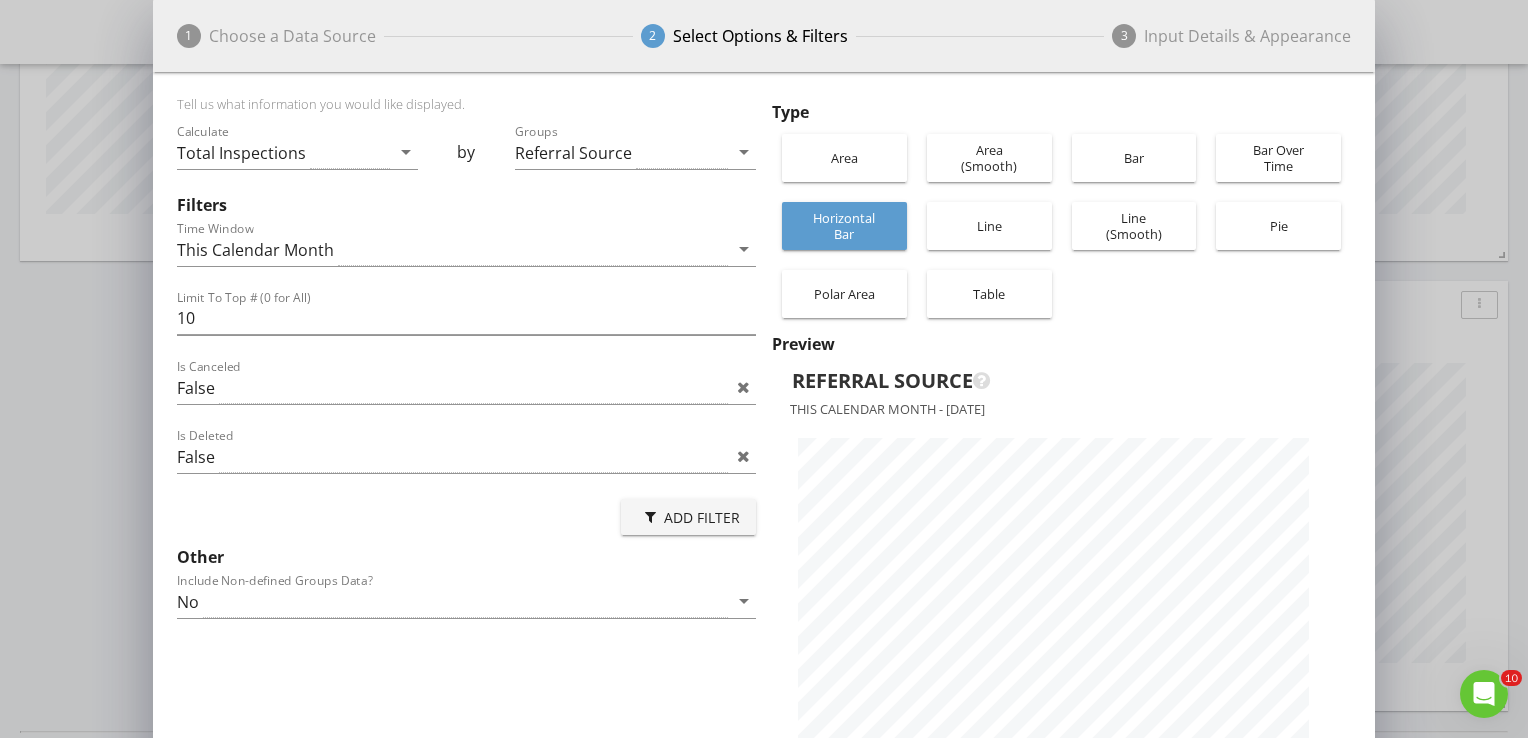 click on "Area" at bounding box center [844, 158] 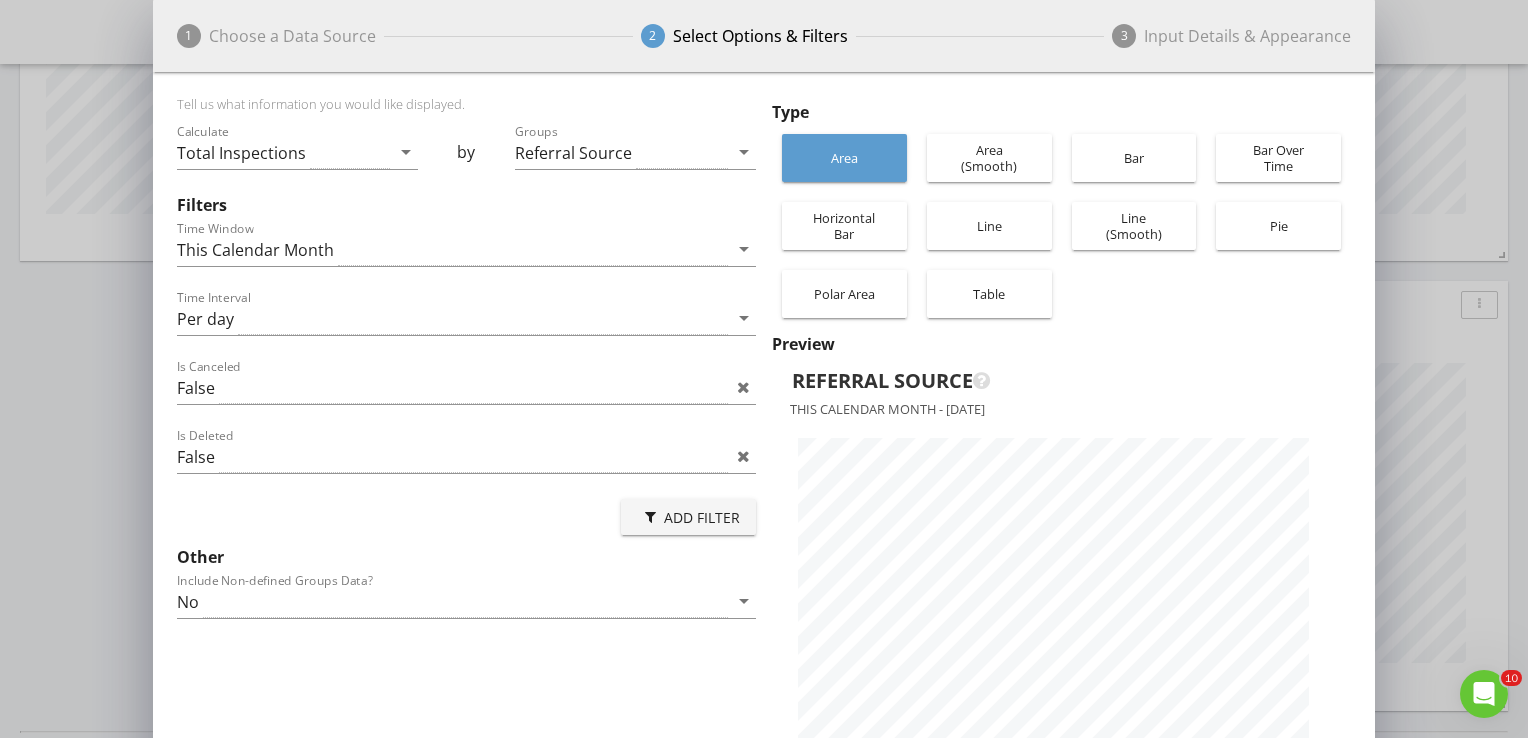click on "No" at bounding box center (452, 601) 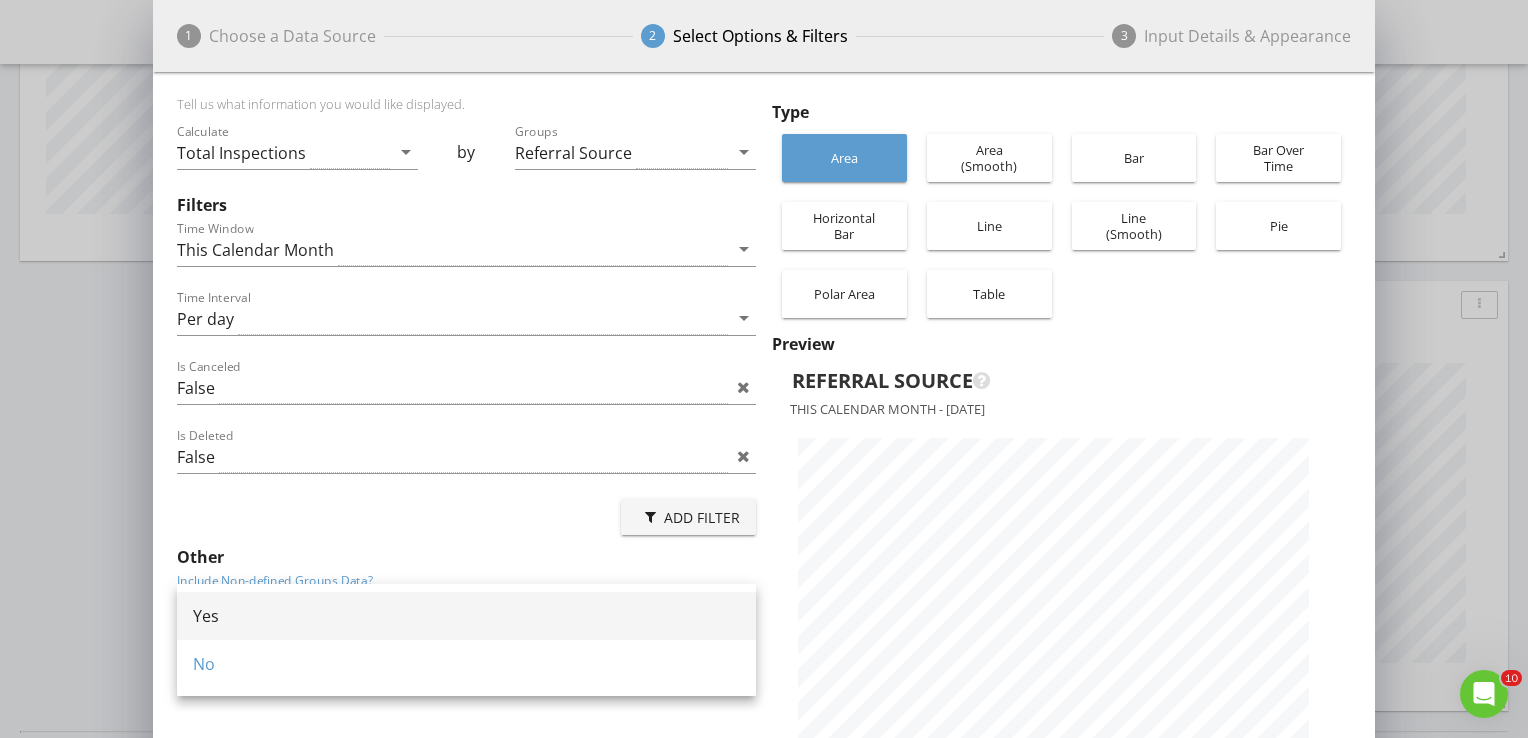 click on "Yes" at bounding box center (466, 616) 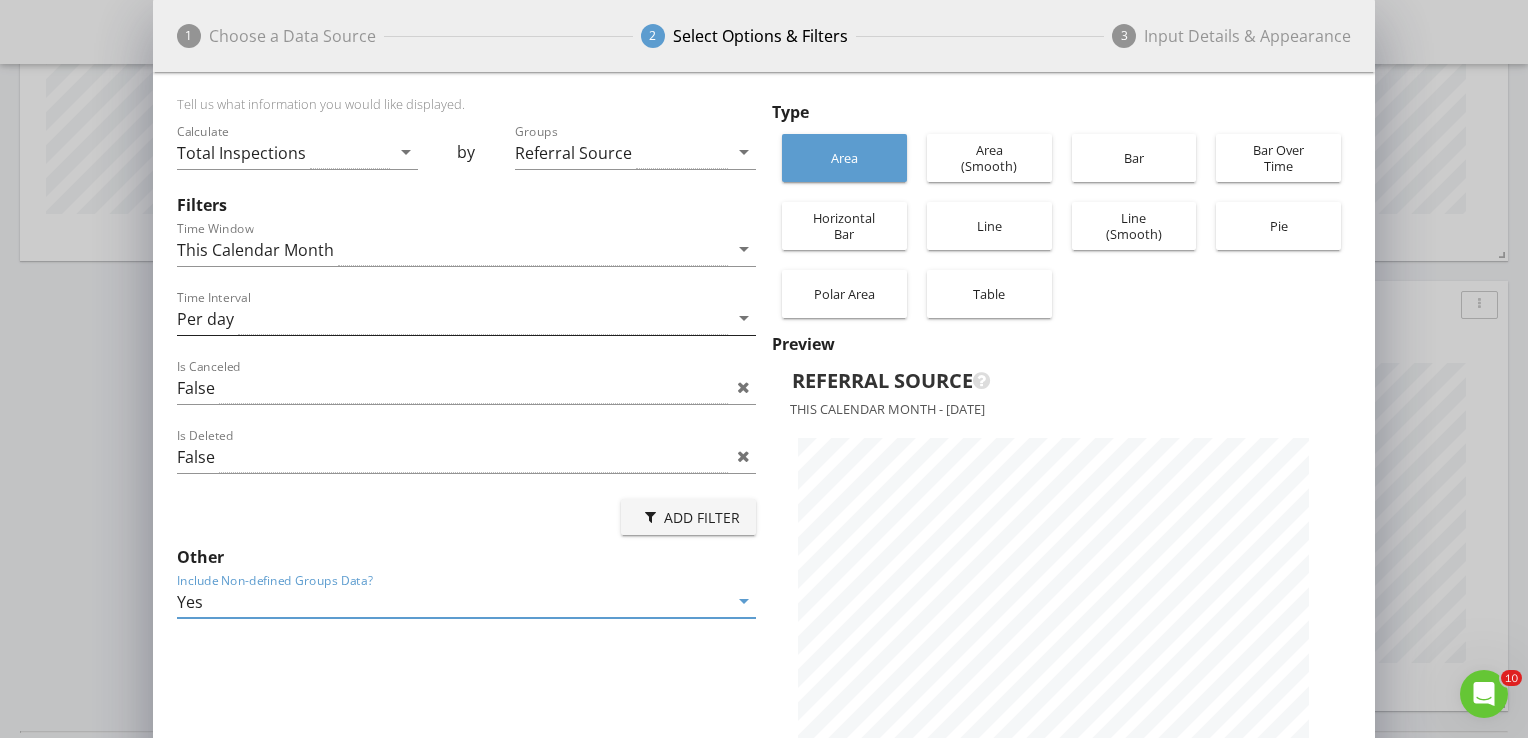click on "arrow_drop_down" at bounding box center (744, 318) 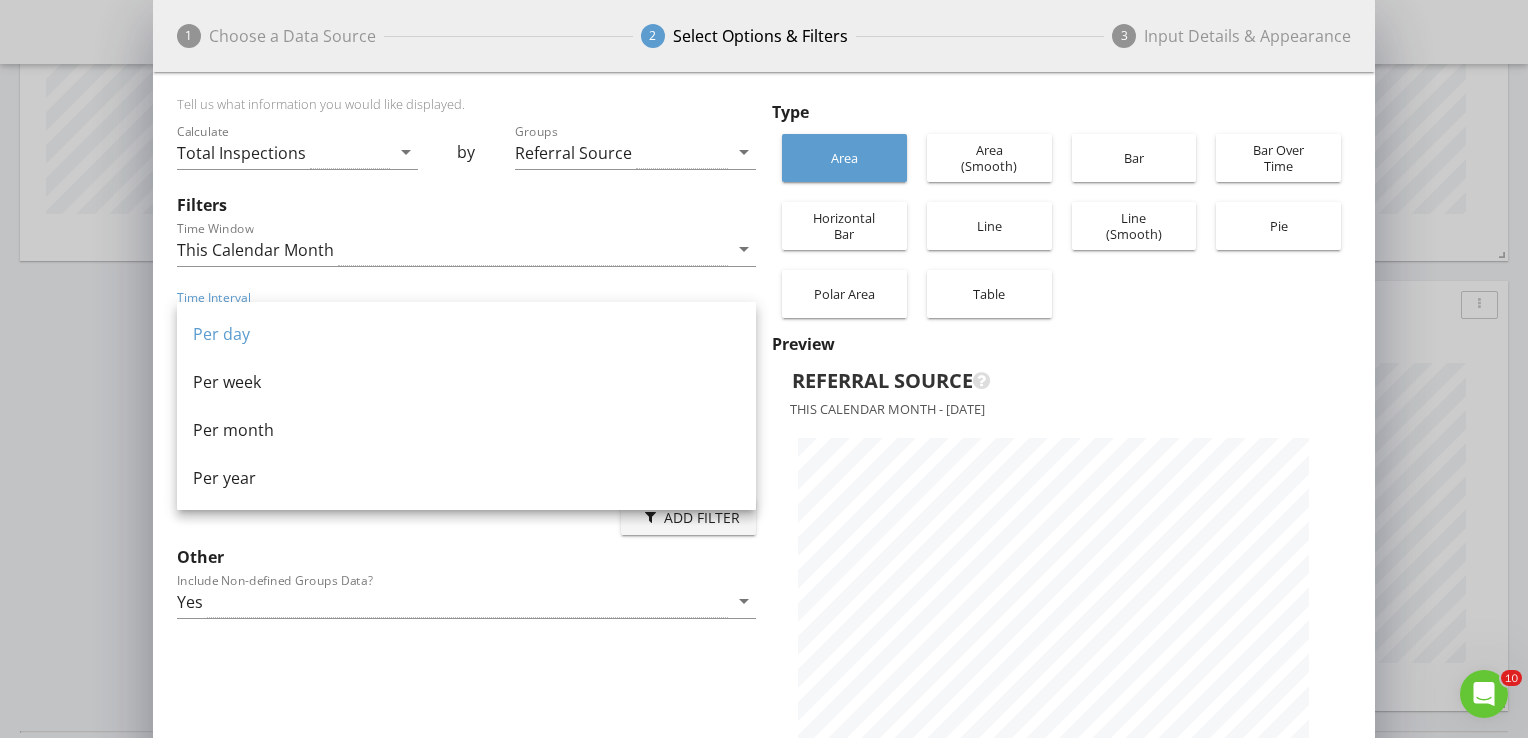click on "Per month" at bounding box center [466, 430] 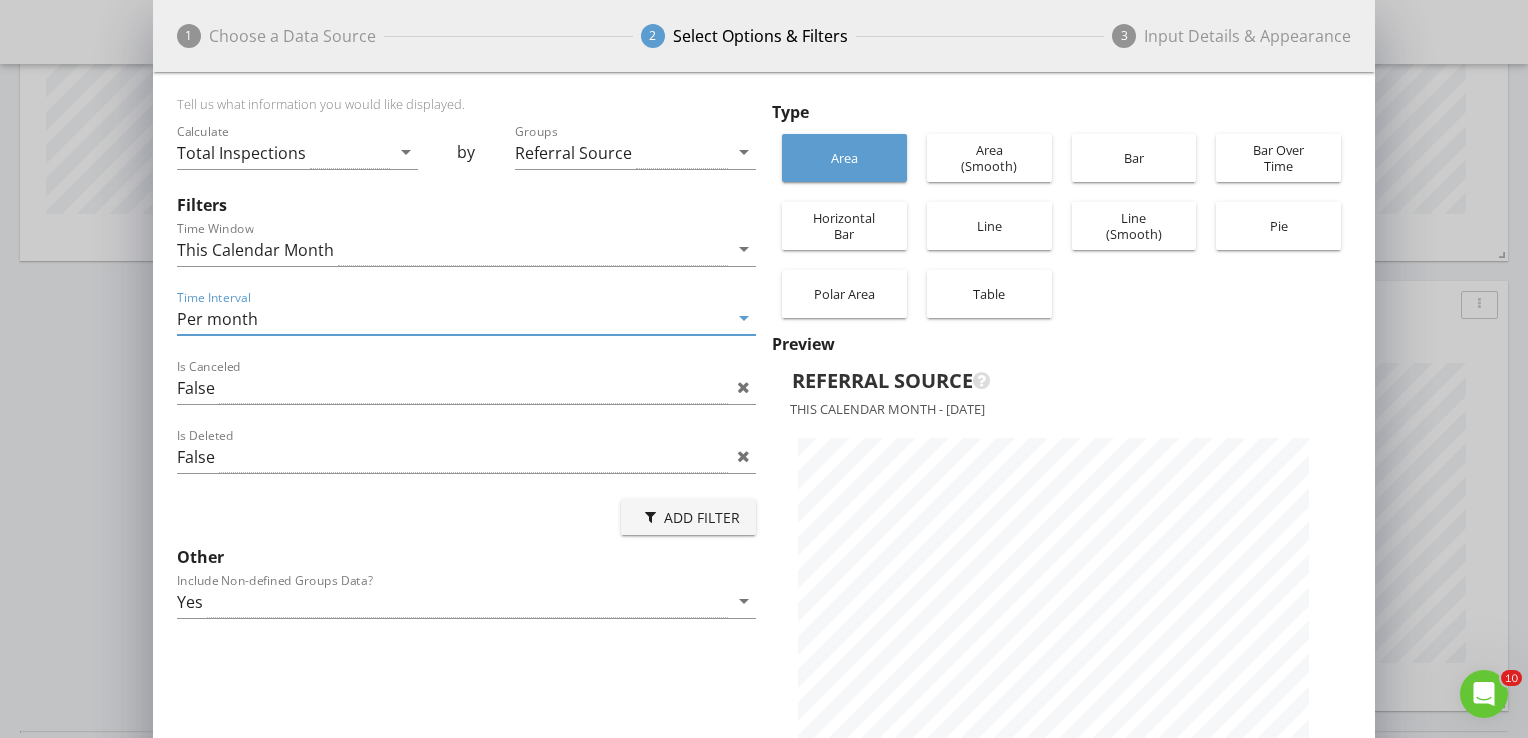 scroll, scrollTop: 999292, scrollLeft: 998777, axis: both 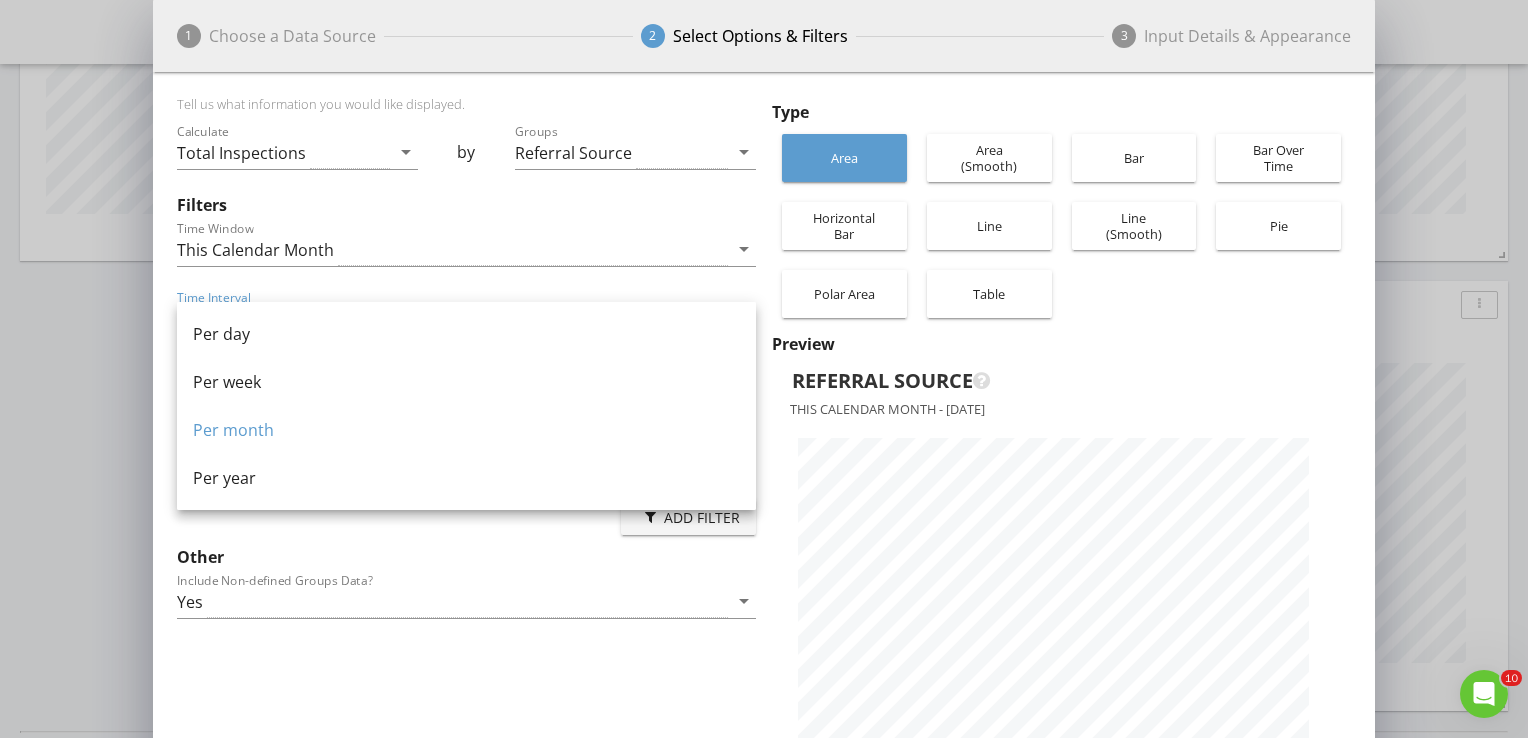 click on "Per year" at bounding box center (466, 478) 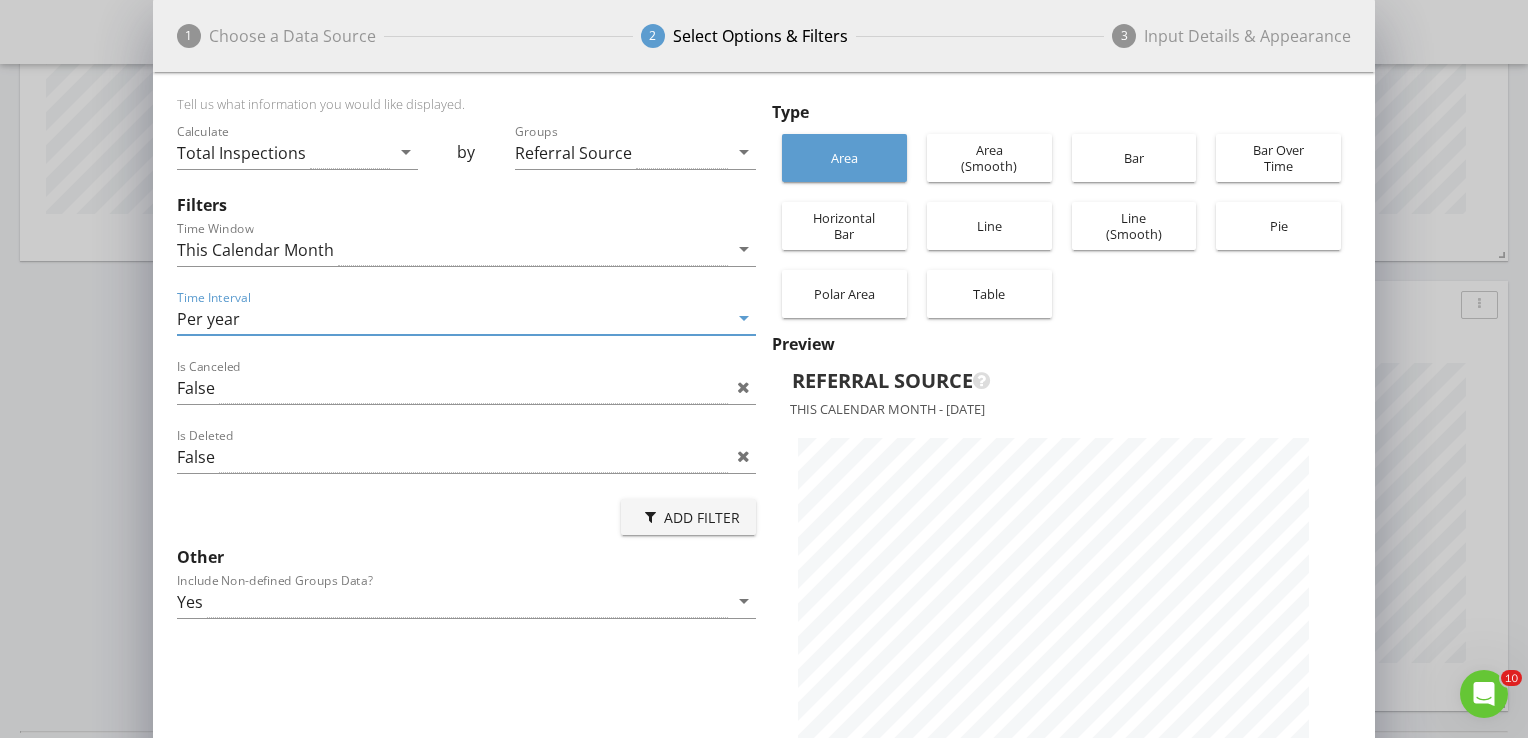 scroll, scrollTop: 999292, scrollLeft: 998777, axis: both 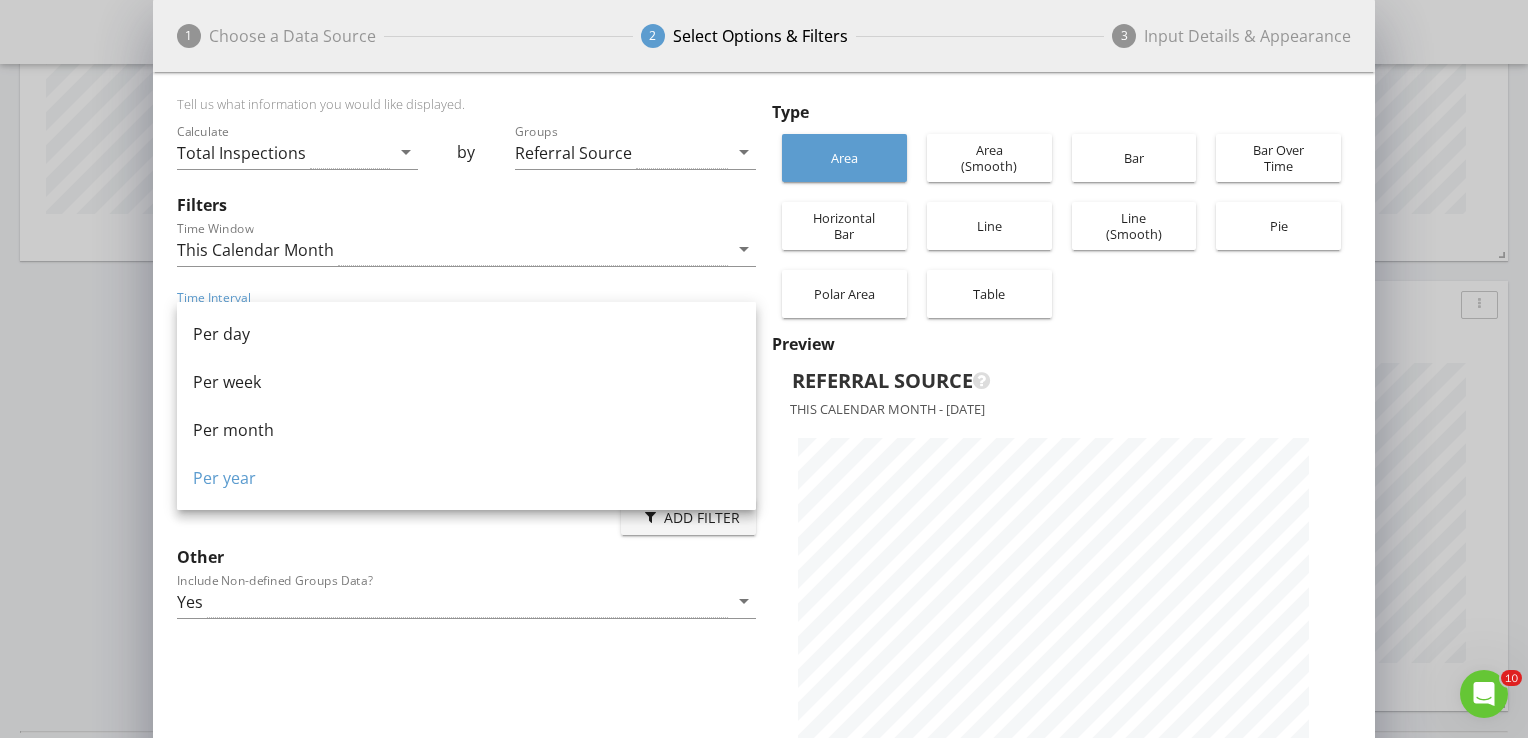 click on "Per month" at bounding box center (466, 430) 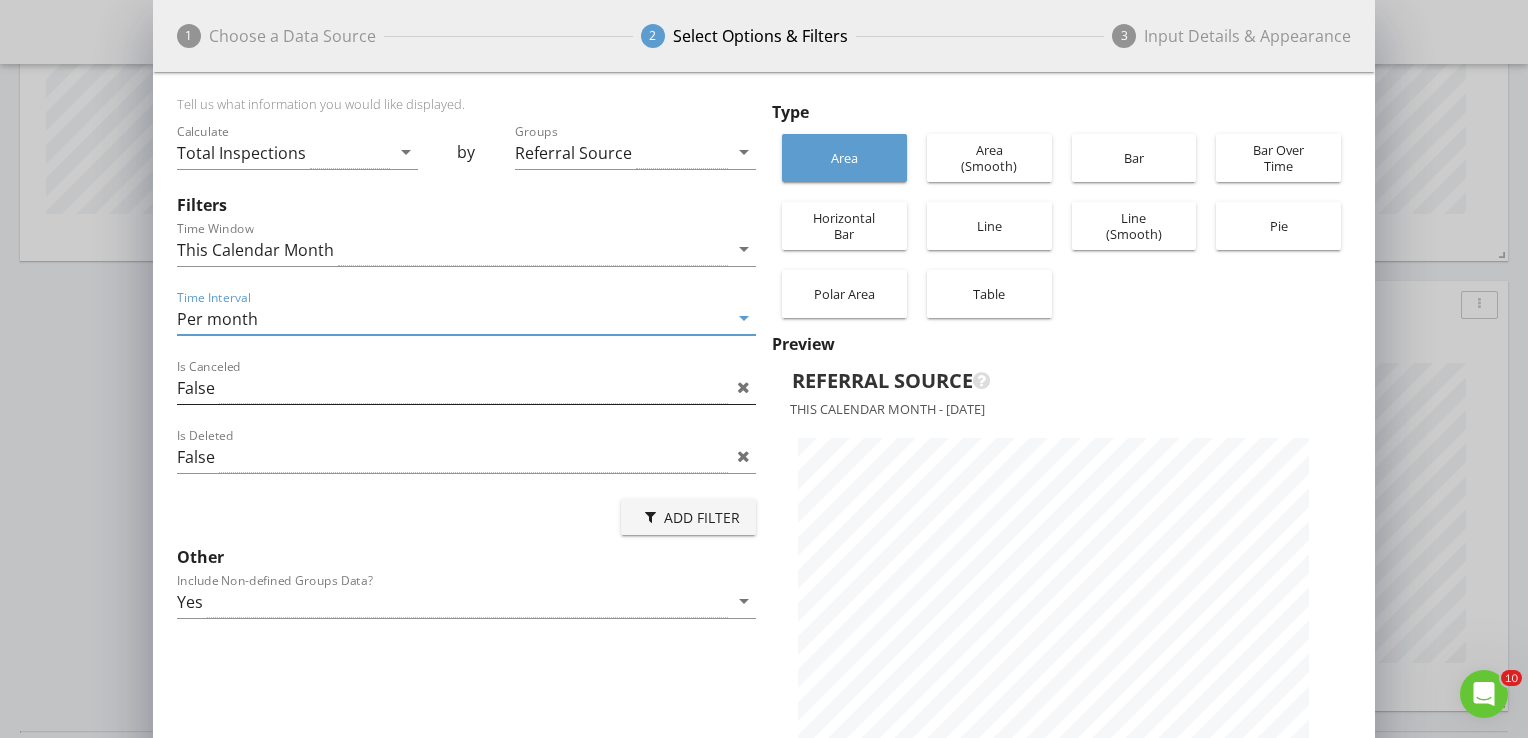 scroll, scrollTop: 999292, scrollLeft: 998777, axis: both 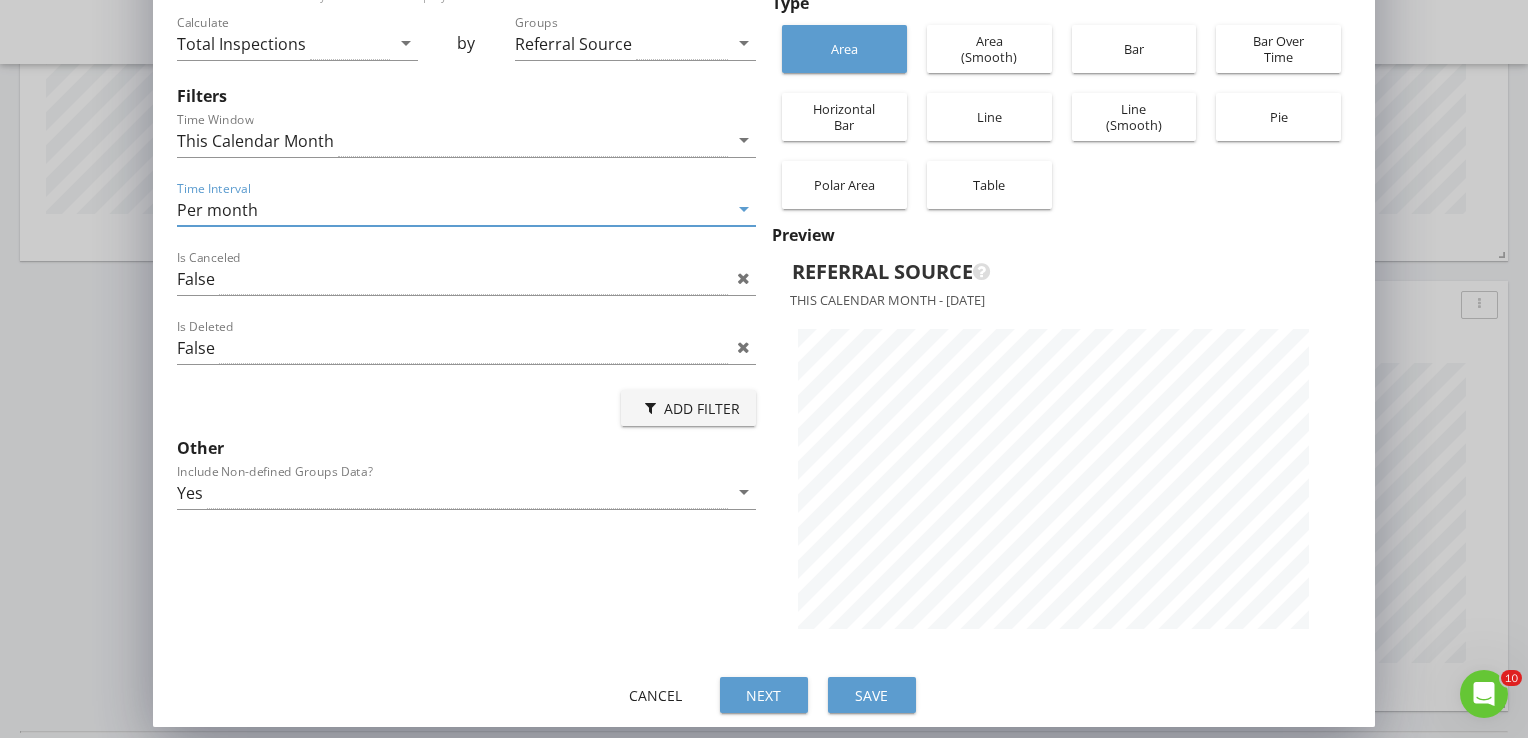 click on "Save" at bounding box center [872, 695] 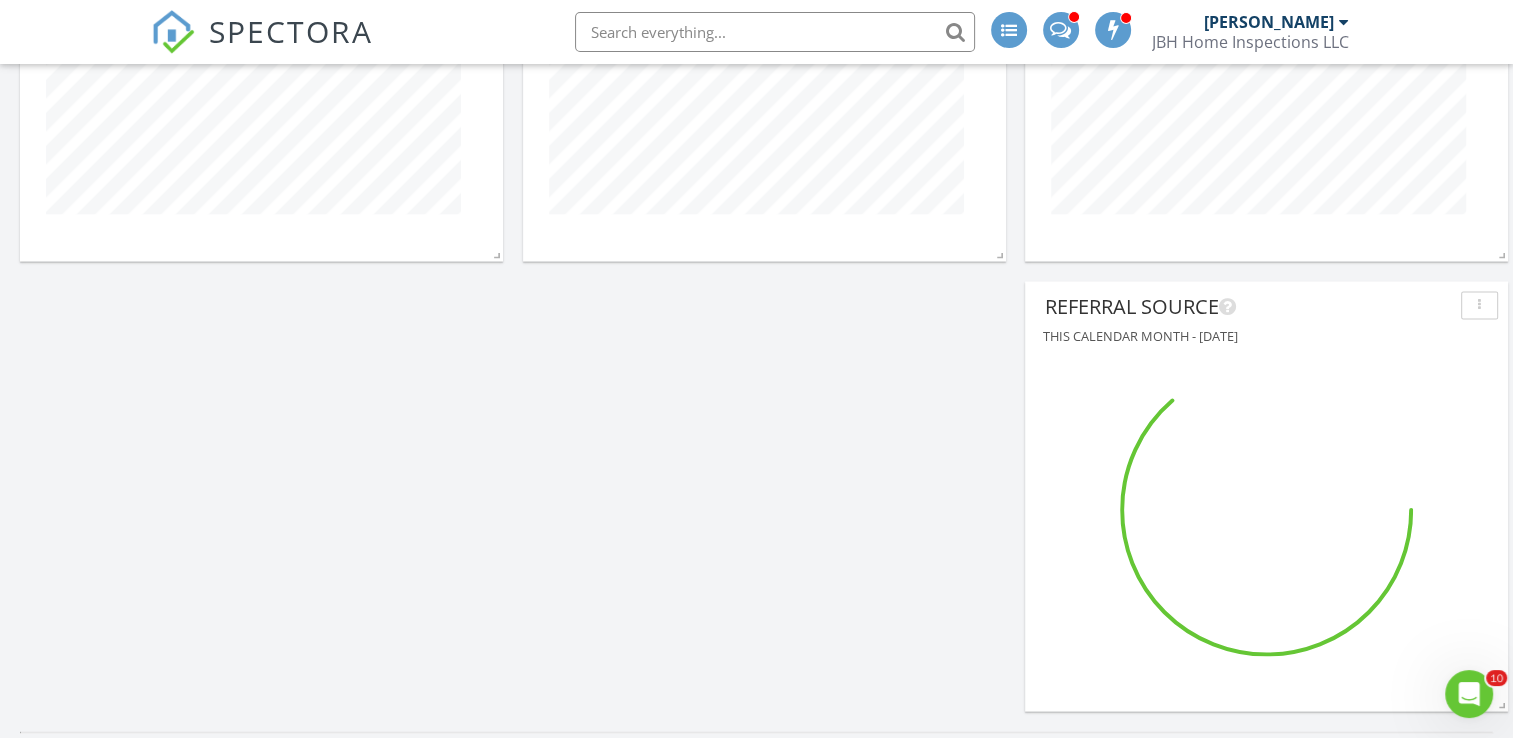 scroll, scrollTop: 4201, scrollLeft: 1544, axis: both 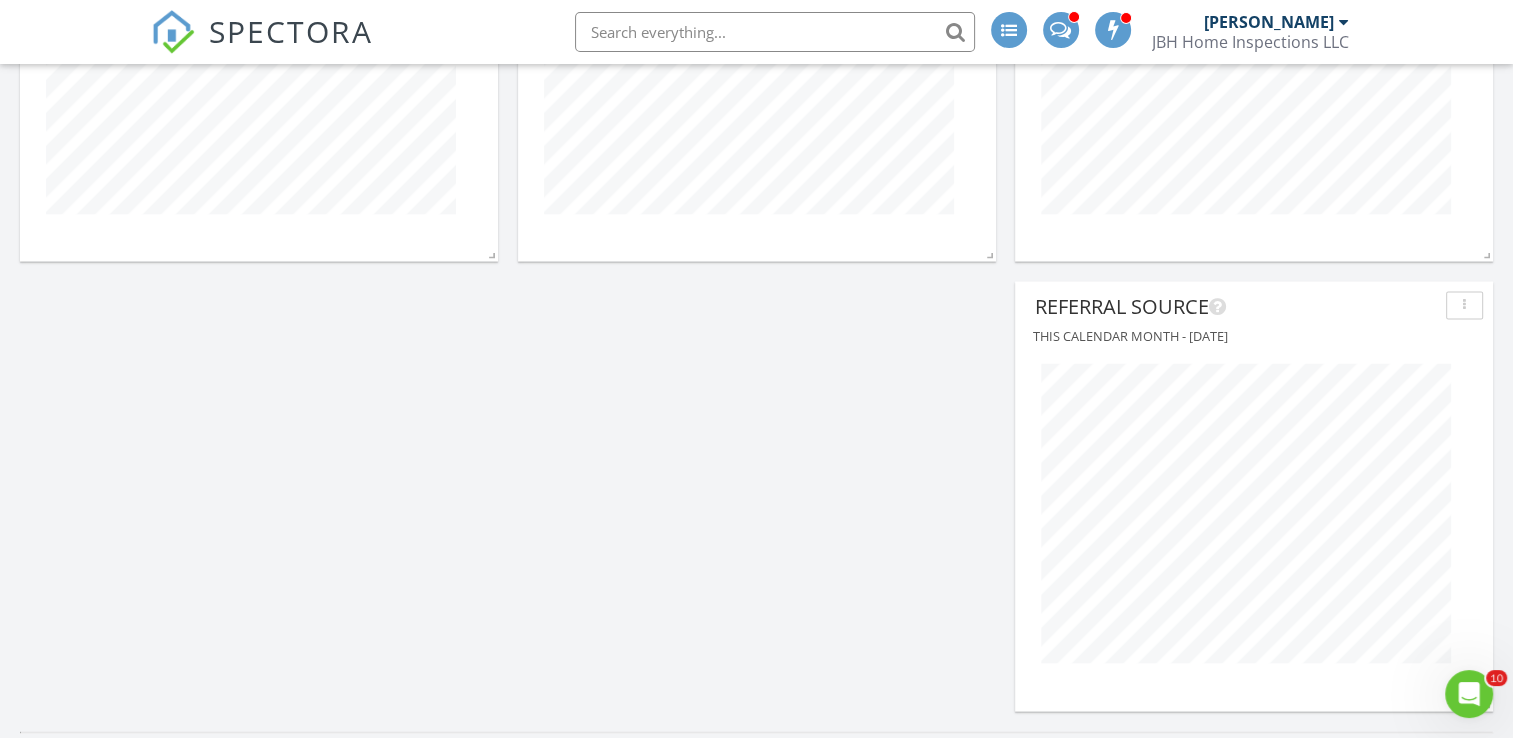click at bounding box center [1464, 305] 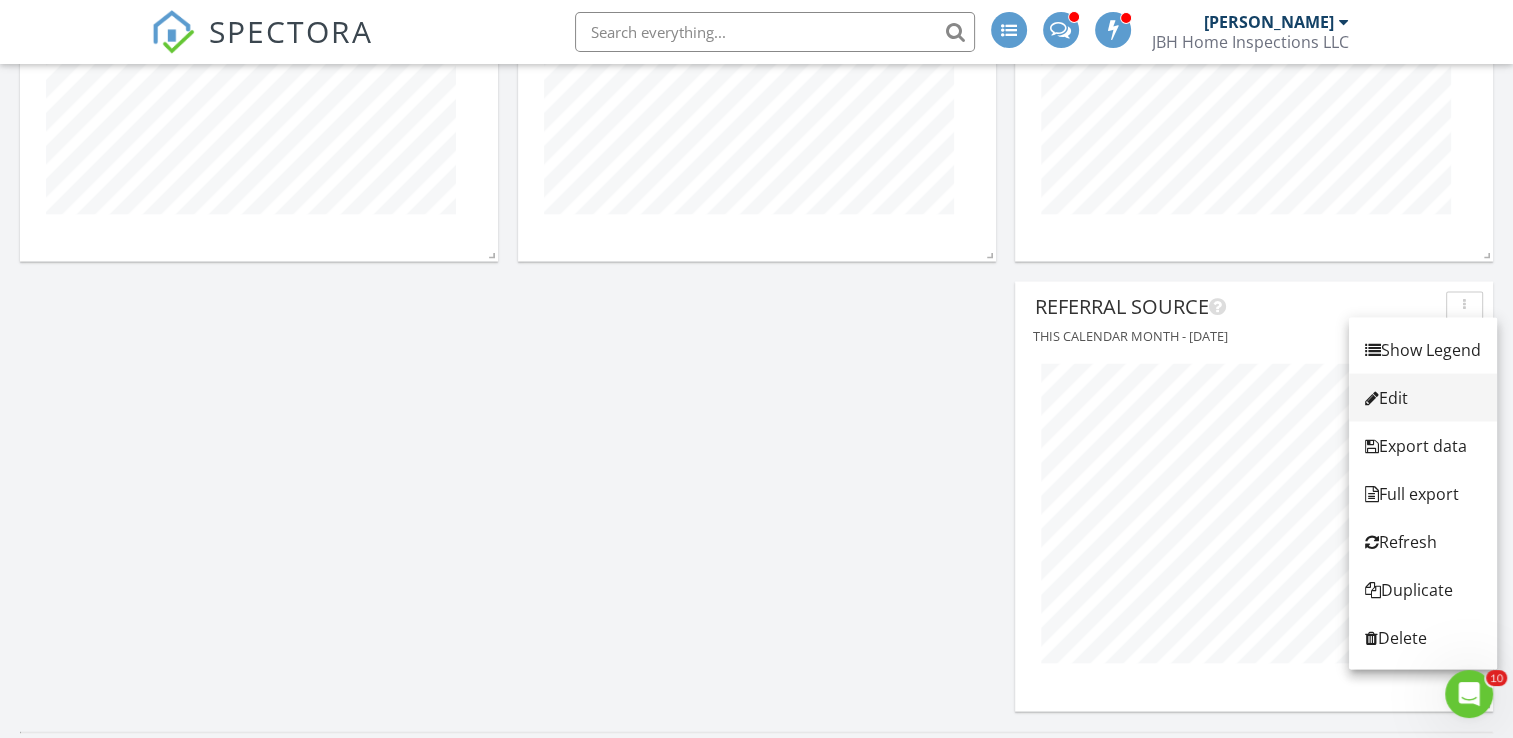 click on "Edit" at bounding box center (1423, 397) 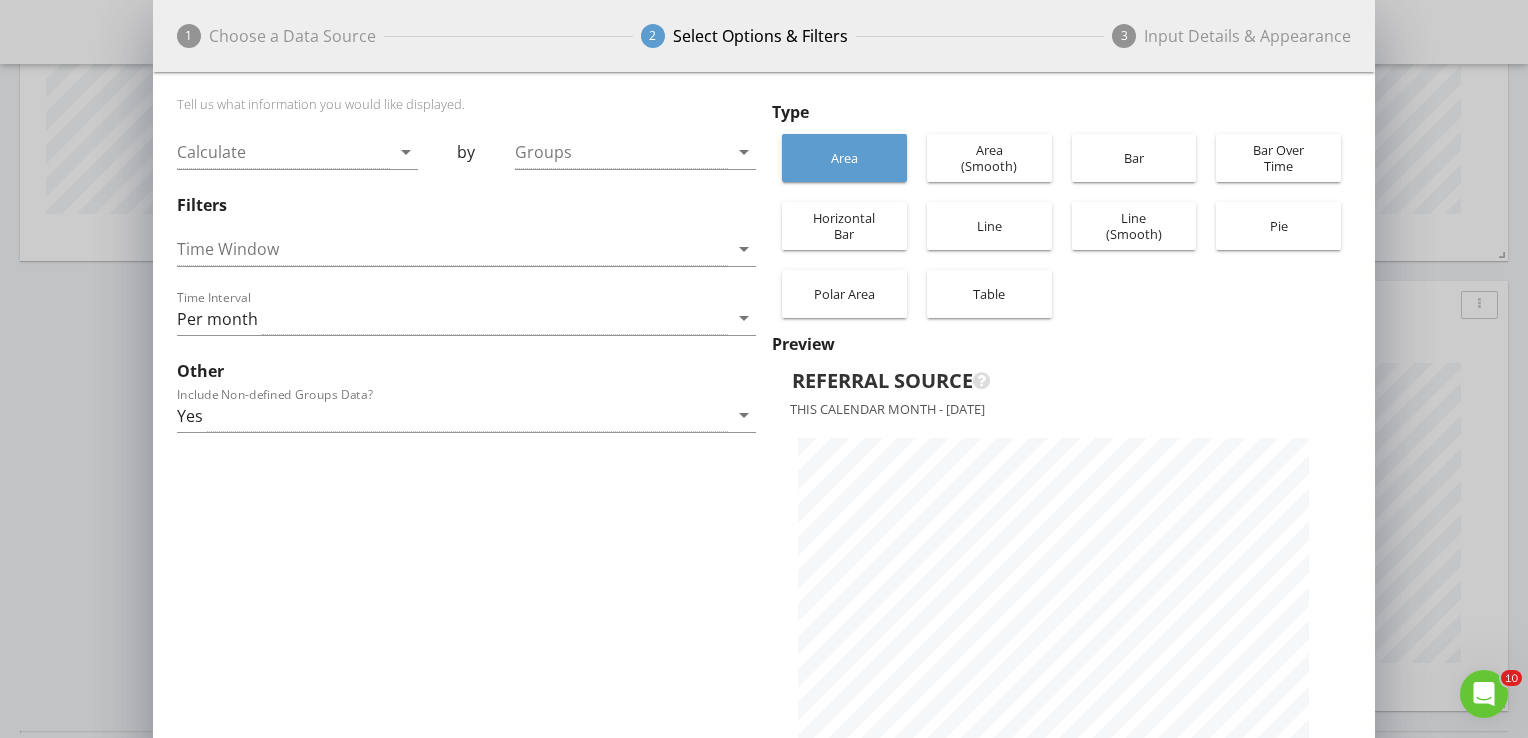 scroll, scrollTop: 10, scrollLeft: 9, axis: both 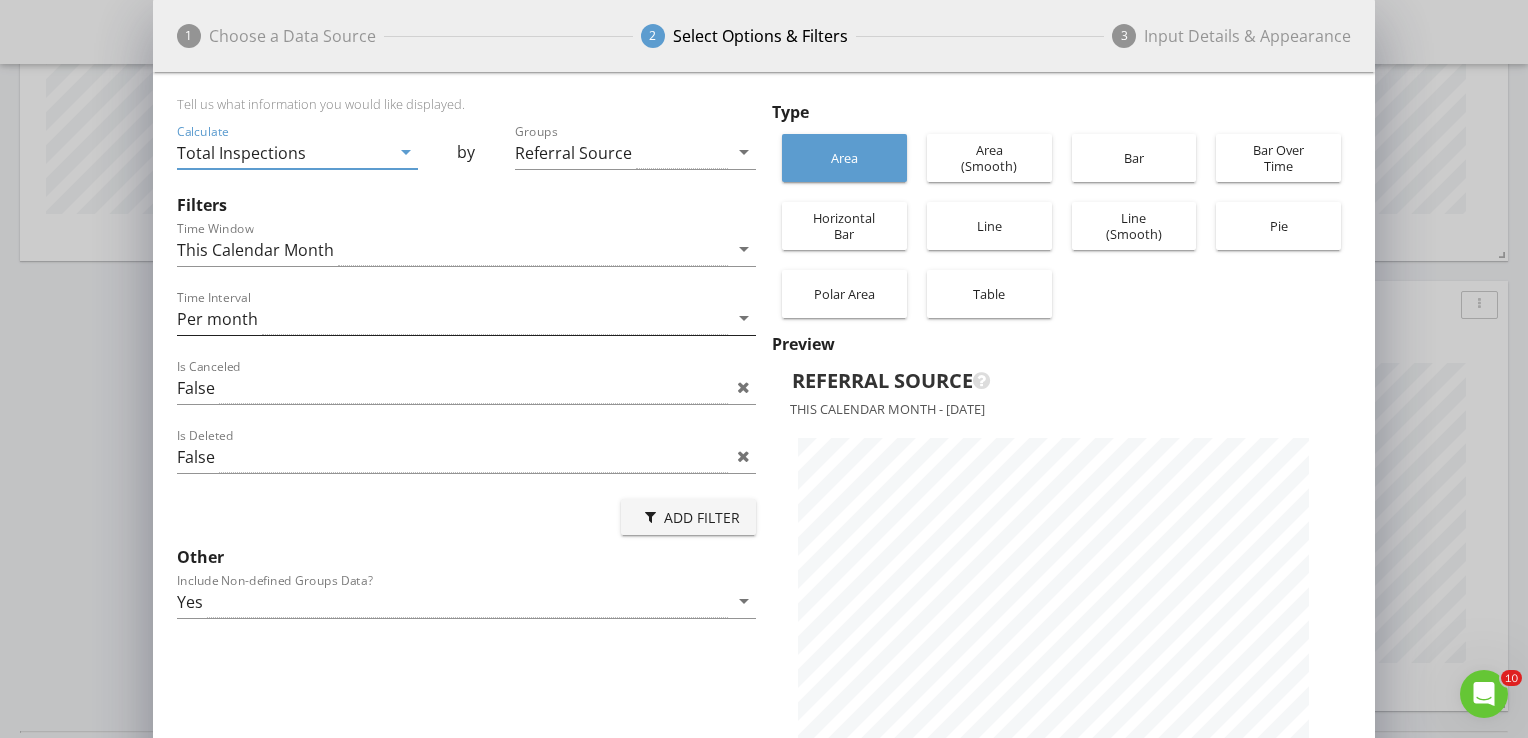 click on "arrow_drop_down" at bounding box center (744, 318) 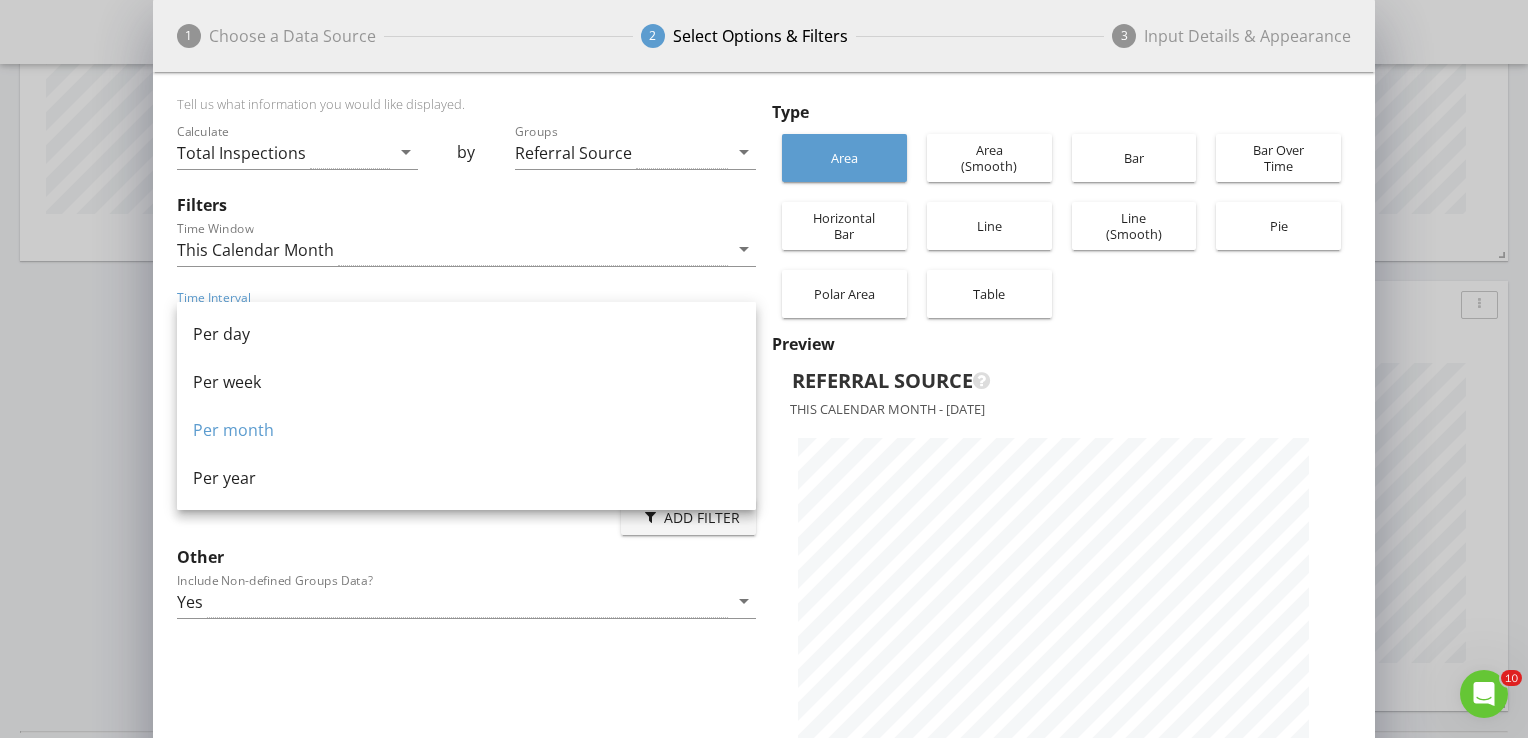 click on "Per year" at bounding box center (466, 478) 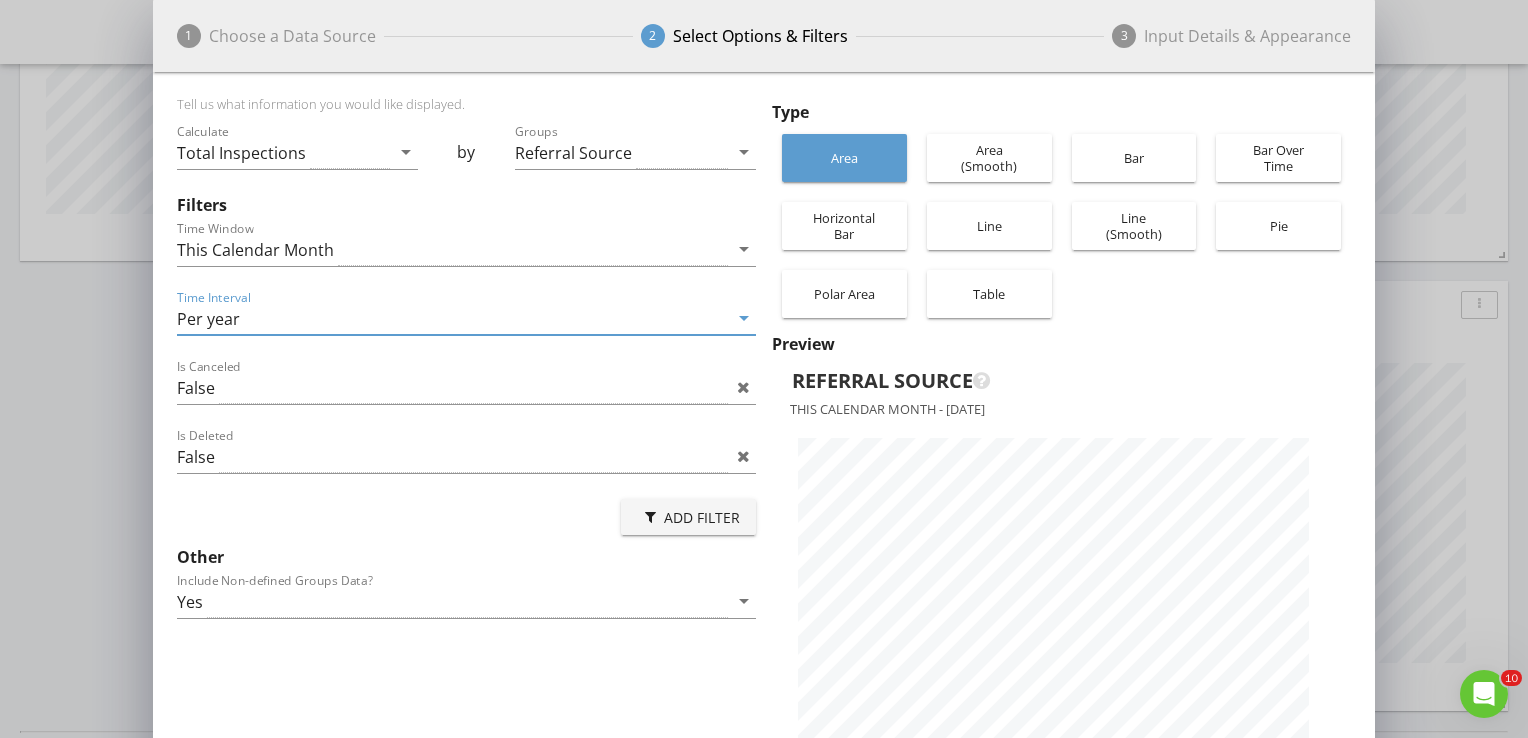 click on "arrow_drop_down" at bounding box center [744, 318] 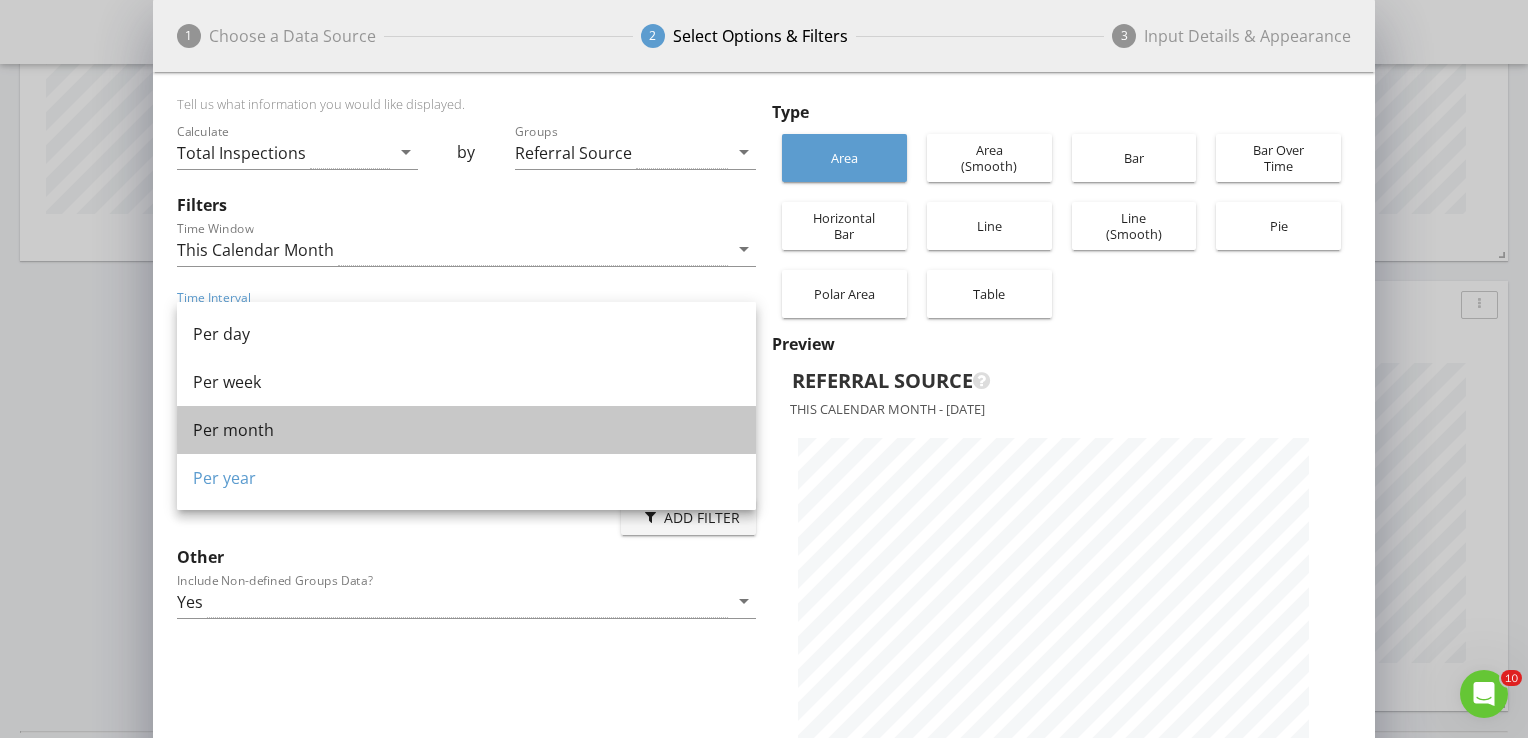 click on "Per month" at bounding box center [466, 430] 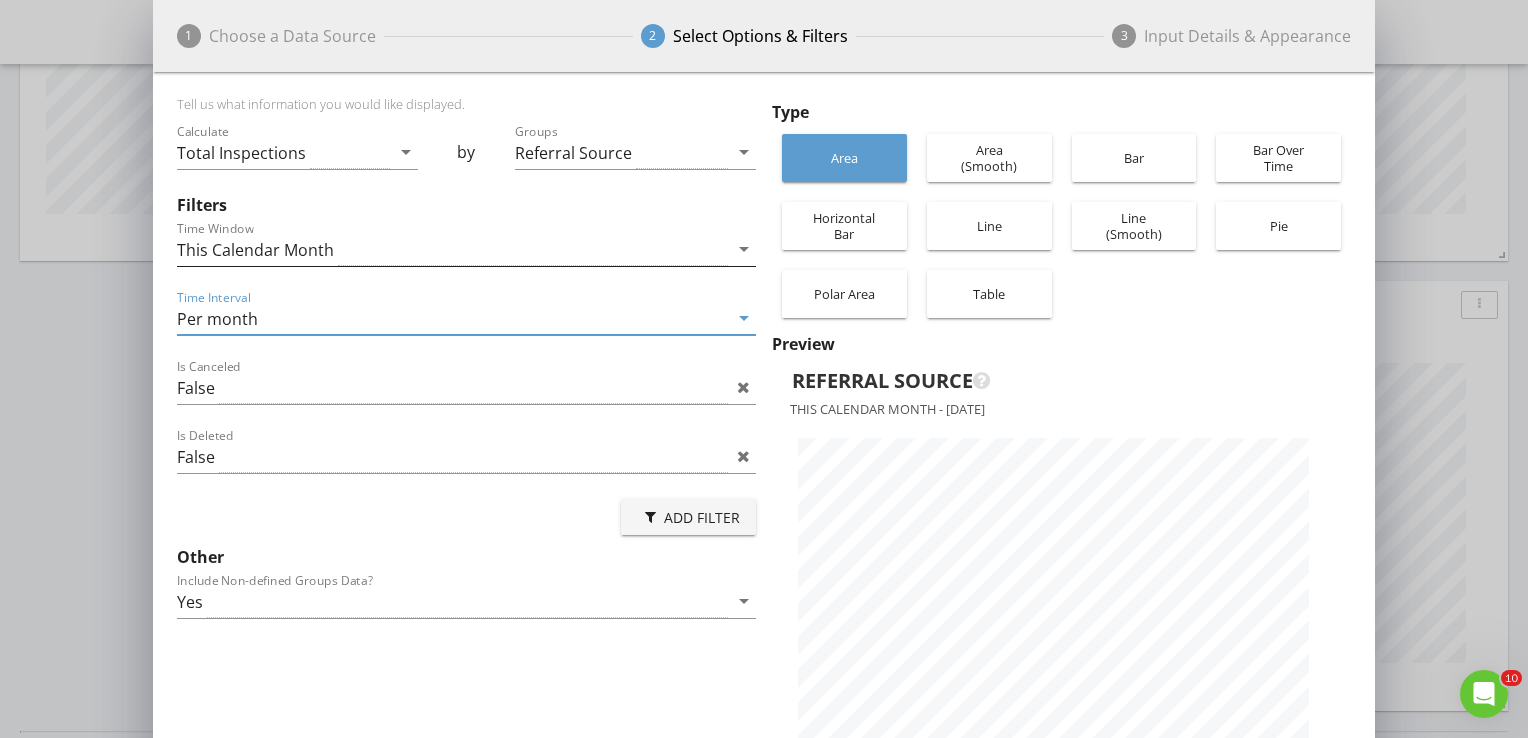 click on "arrow_drop_down" at bounding box center (744, 249) 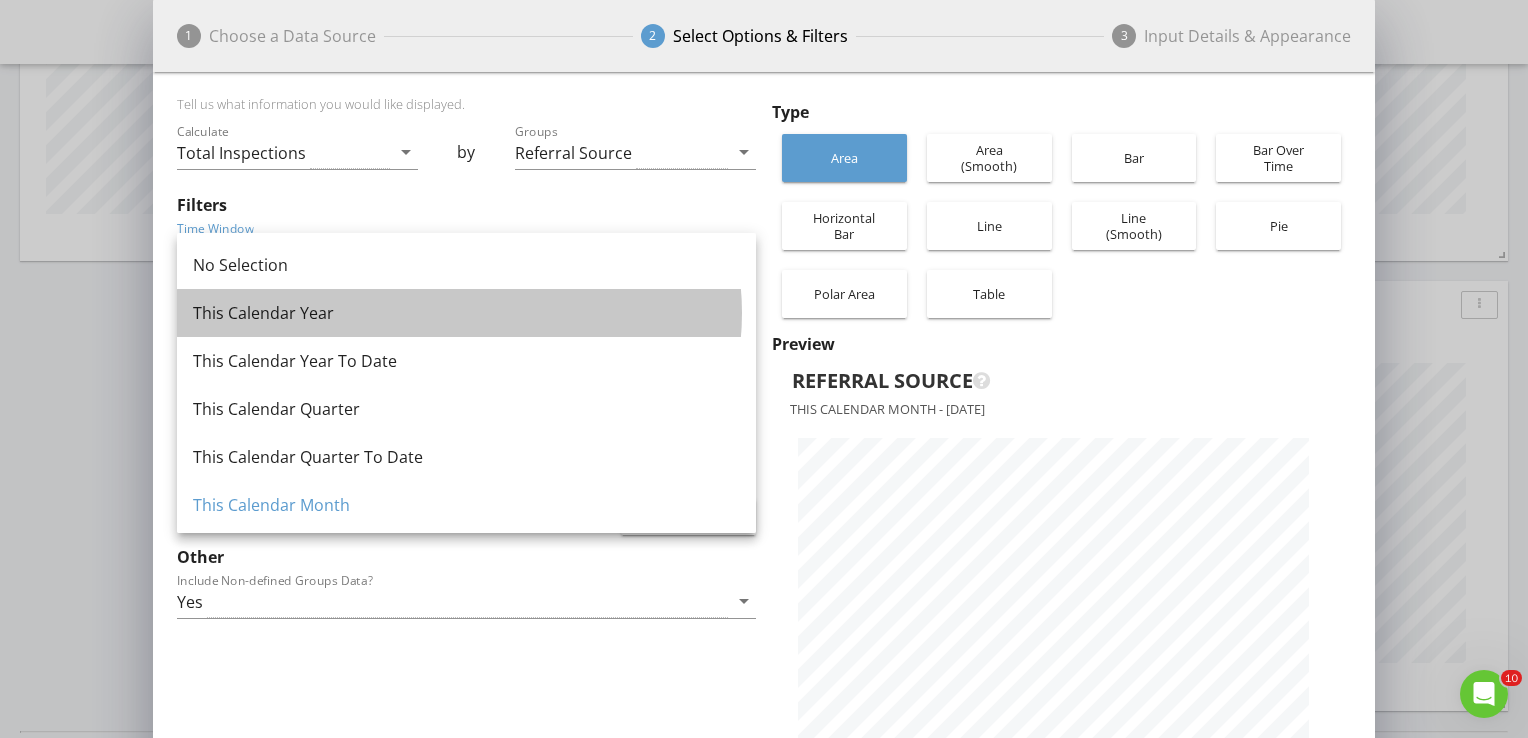click on "This Calendar Year" at bounding box center (466, 313) 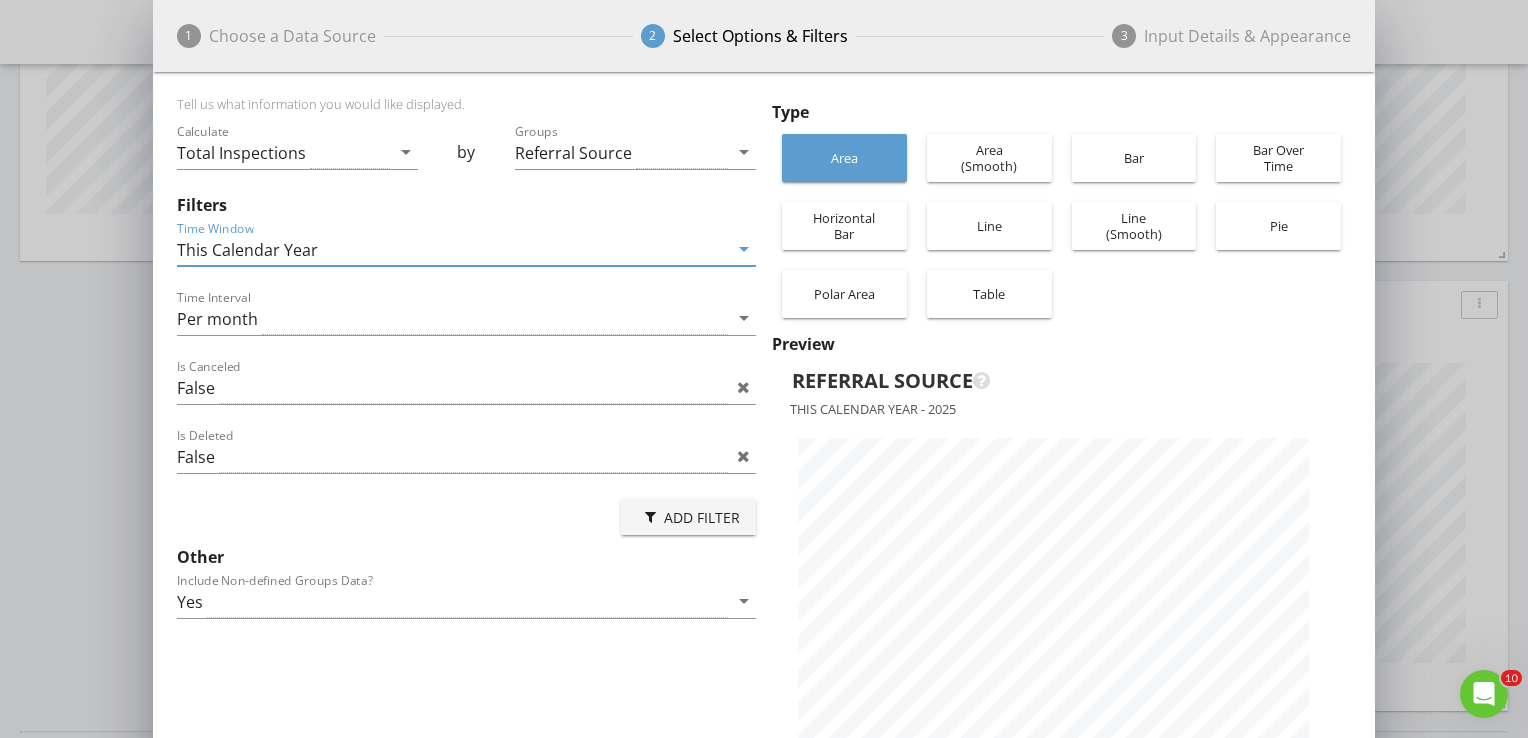 click on "Bar Over Time" at bounding box center (1278, 158) 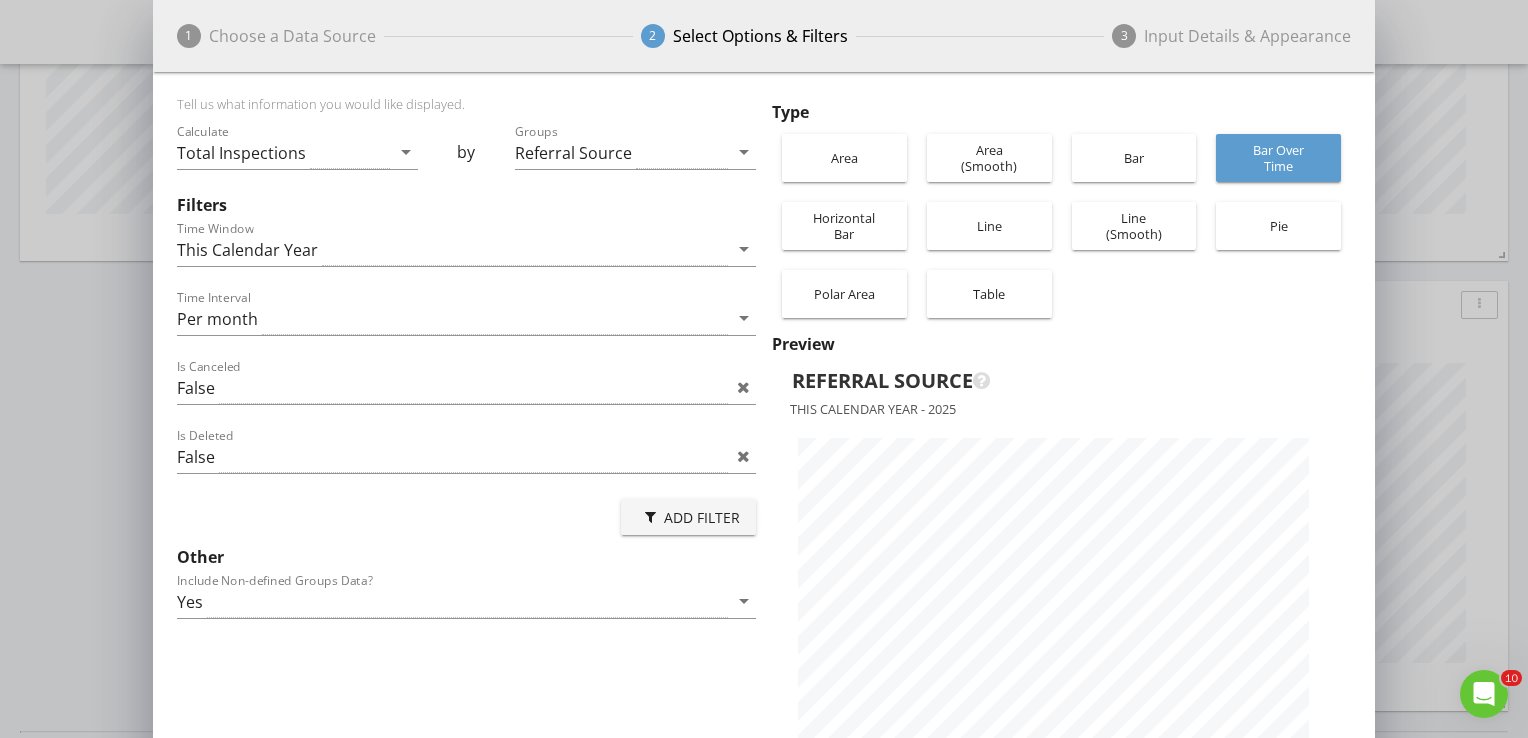click on "Bar" at bounding box center (1134, 158) 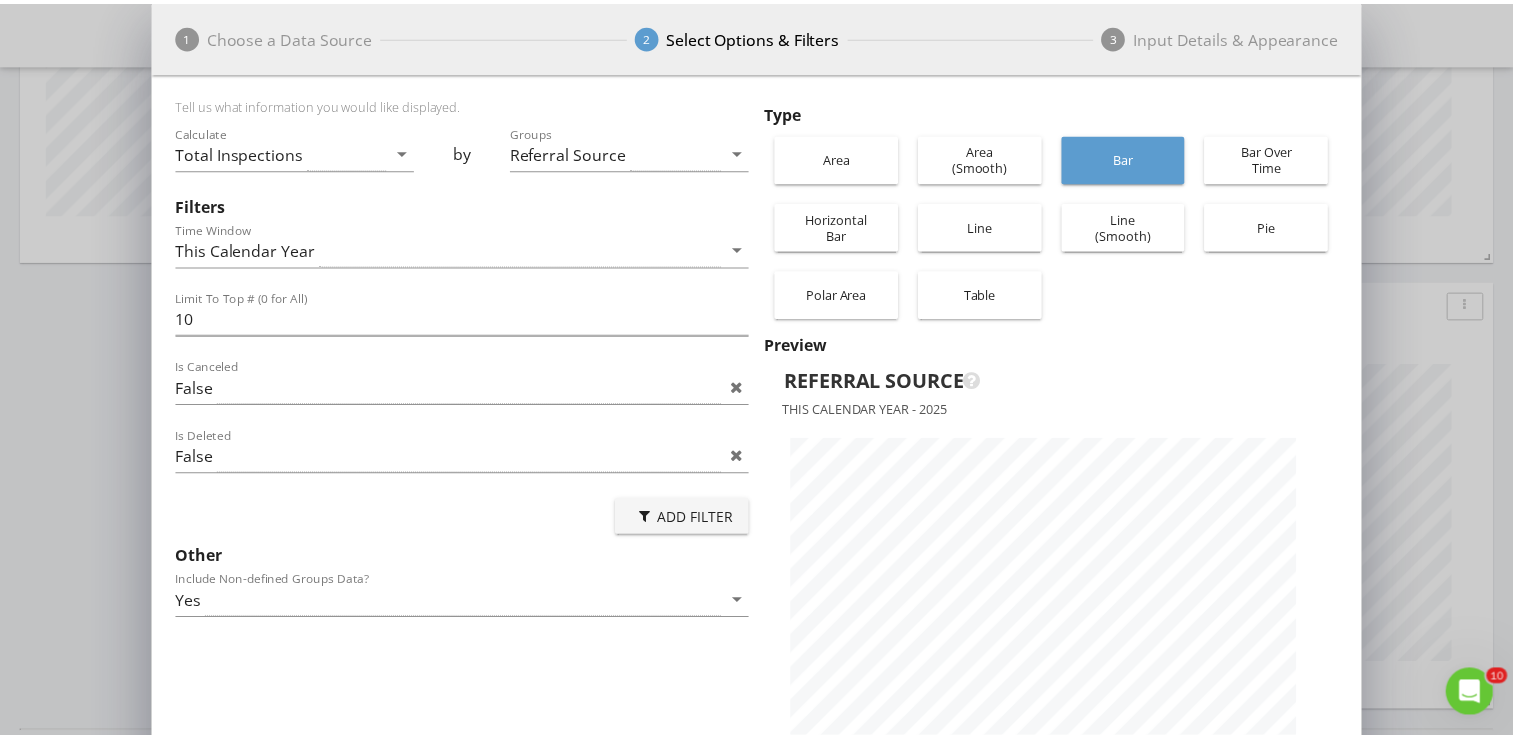 scroll, scrollTop: 109, scrollLeft: 0, axis: vertical 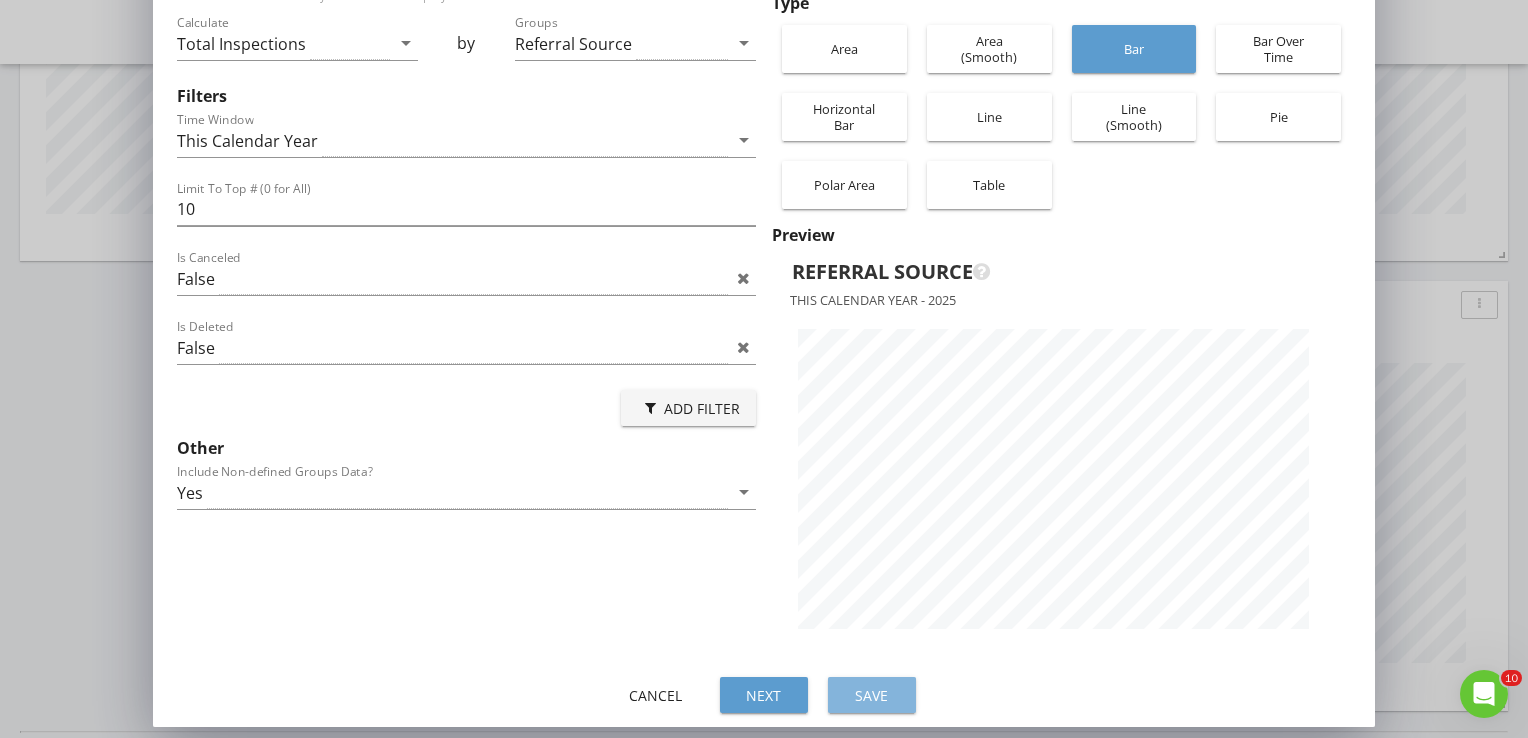 click on "Save" at bounding box center [872, 695] 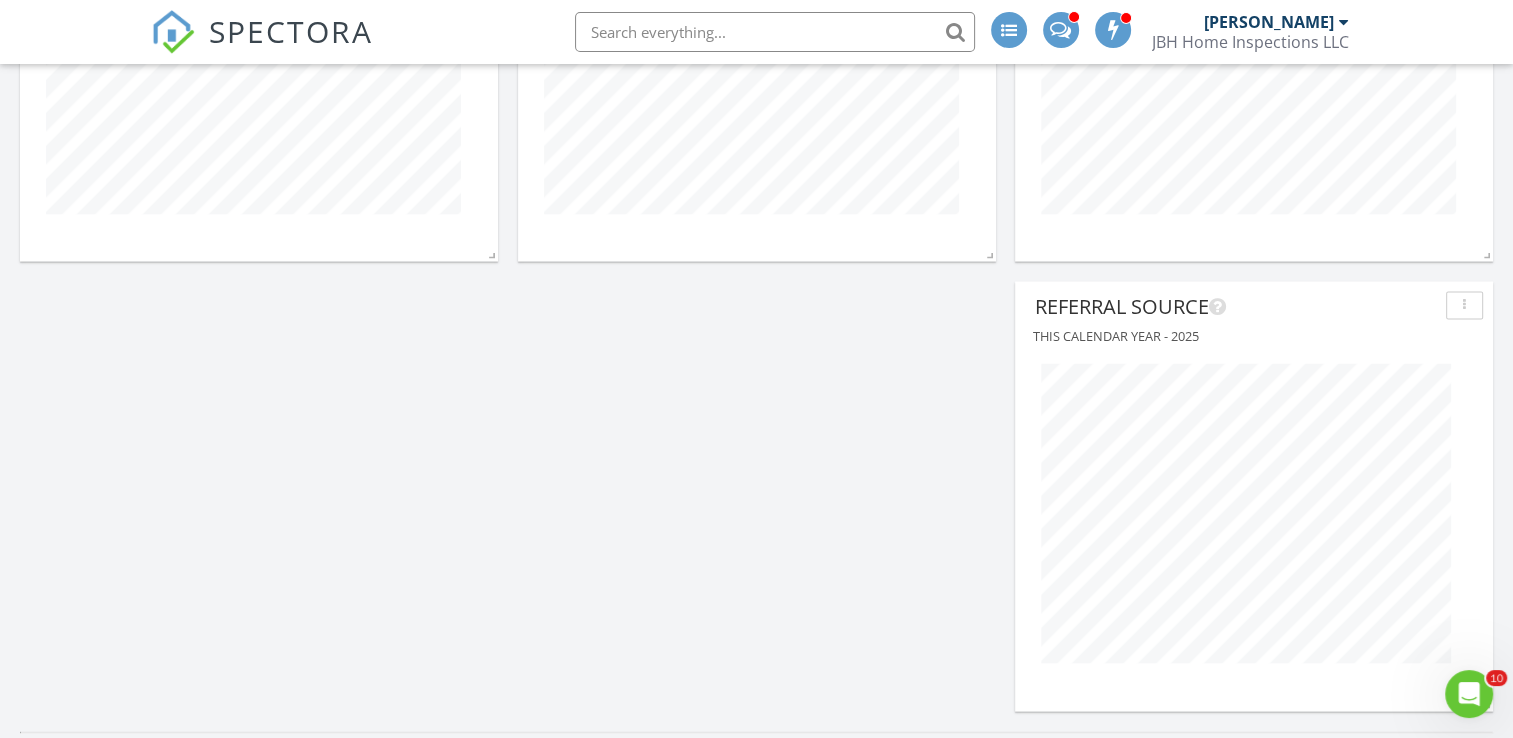 scroll, scrollTop: 4201, scrollLeft: 1544, axis: both 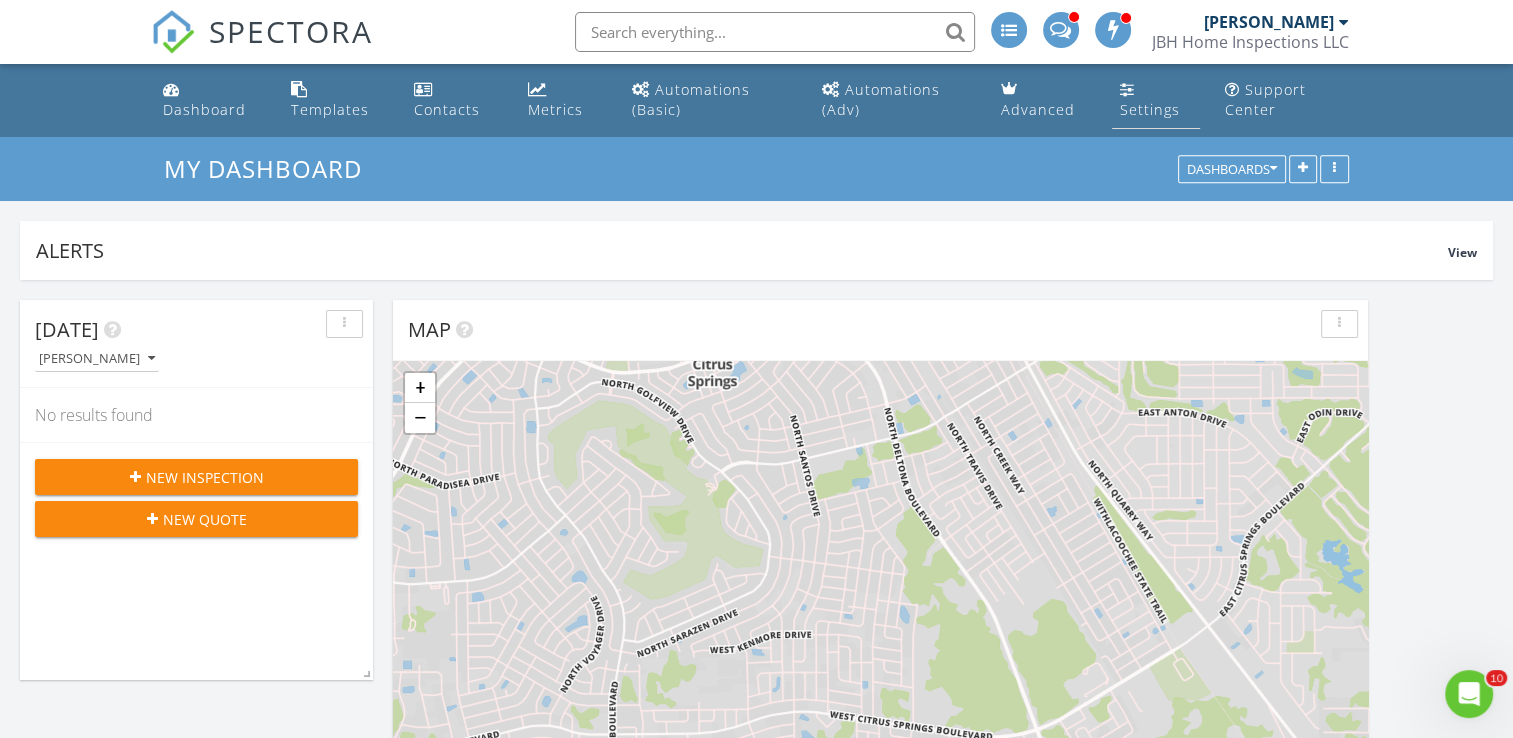 click on "Settings" at bounding box center (1150, 109) 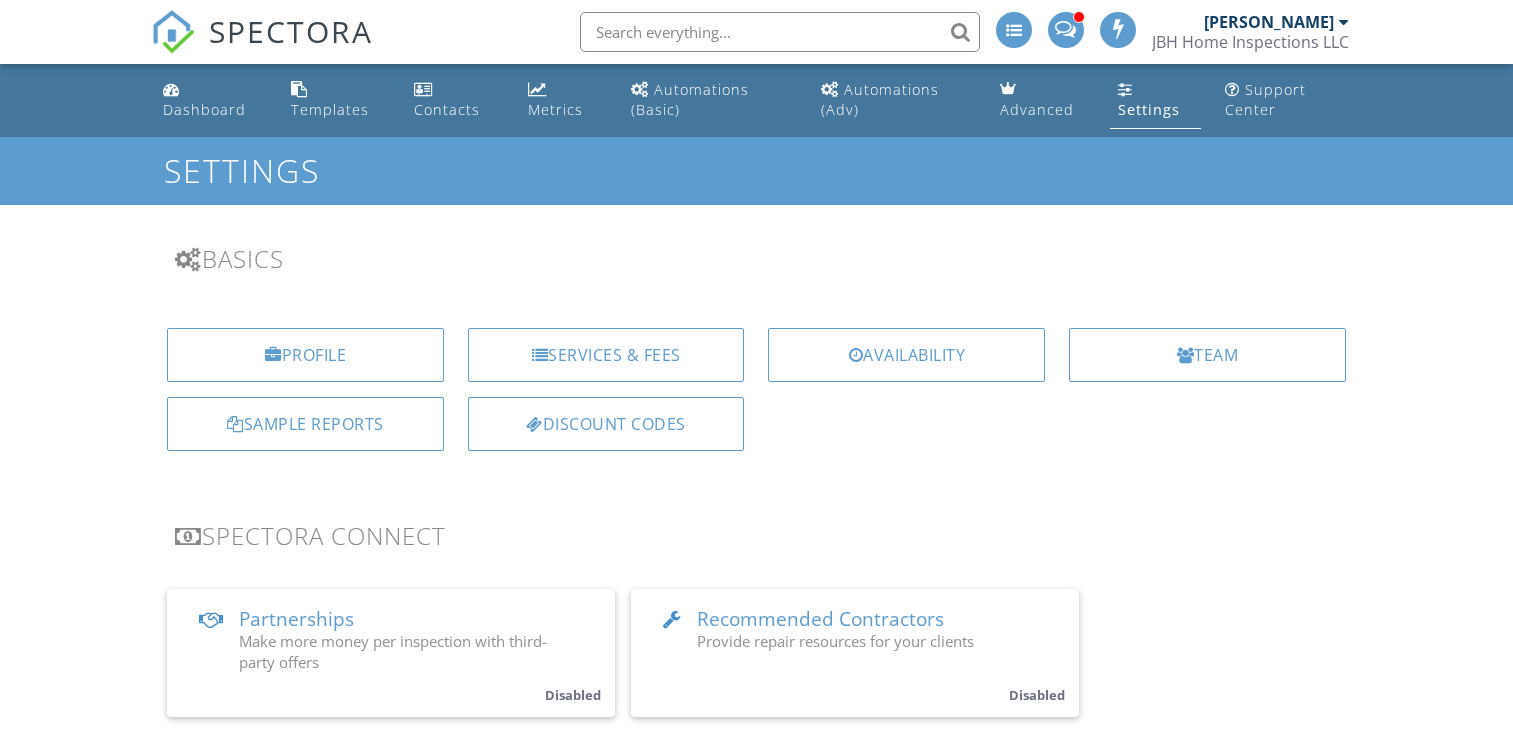 scroll, scrollTop: 140, scrollLeft: 0, axis: vertical 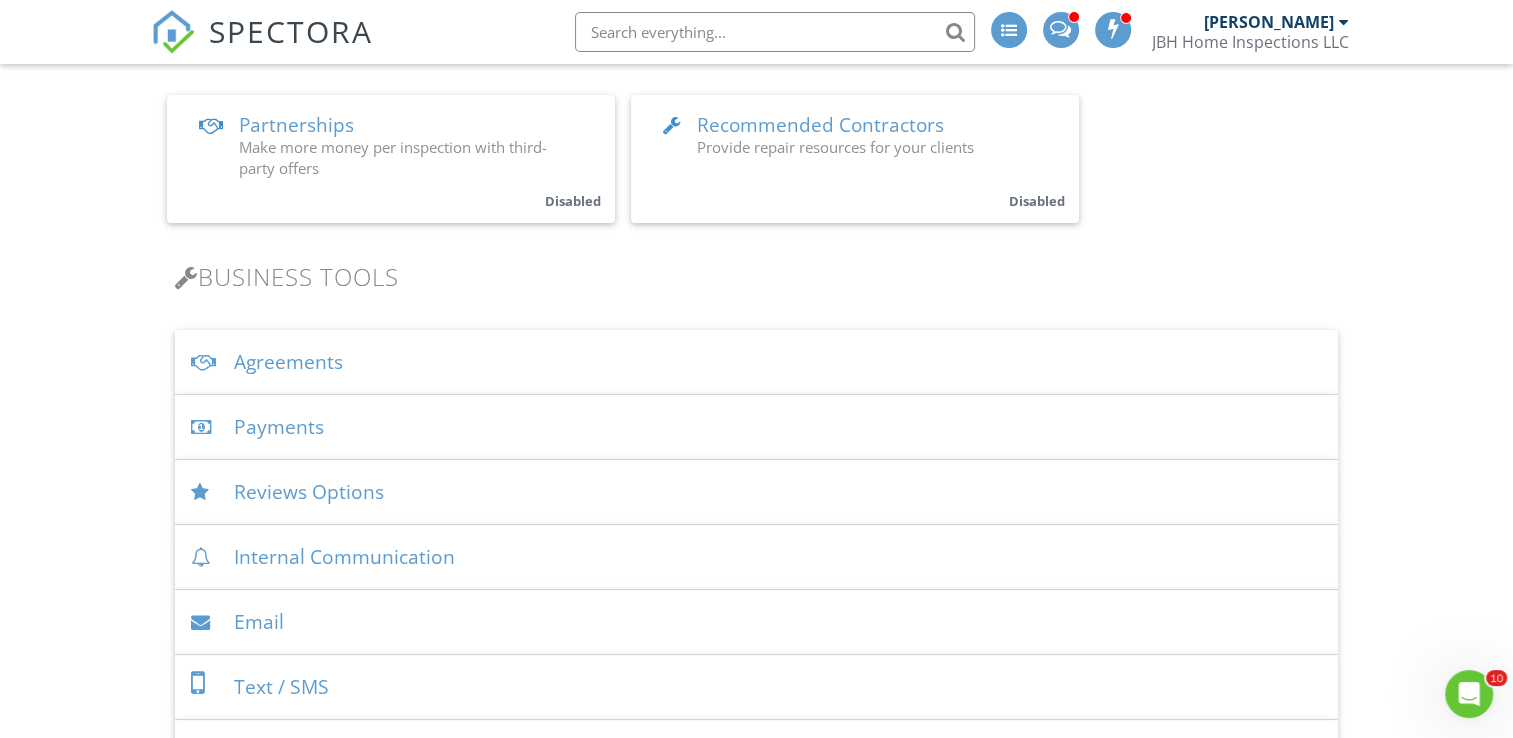 click on "Payments" at bounding box center (756, 427) 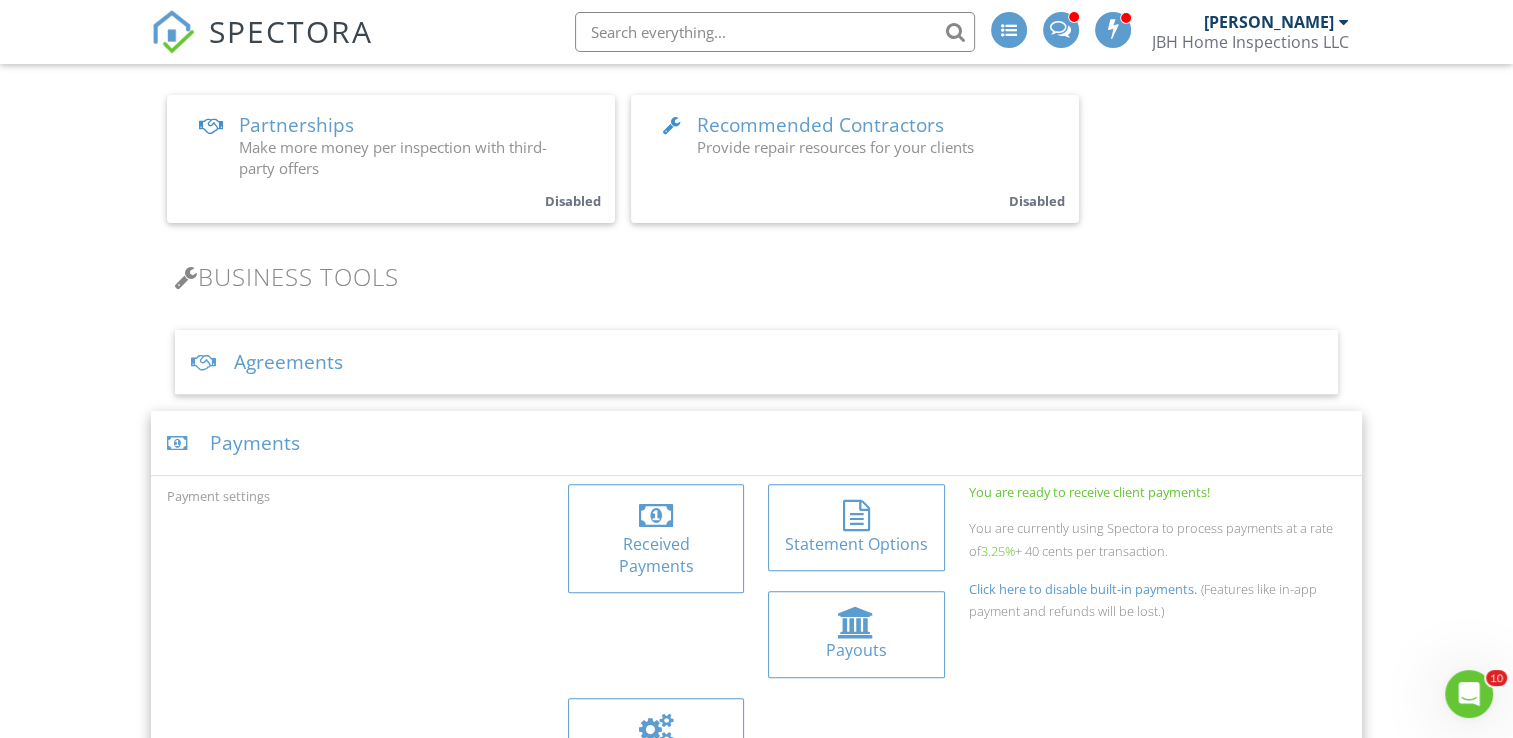 drag, startPoint x: 676, startPoint y: 531, endPoint x: 744, endPoint y: 509, distance: 71.470276 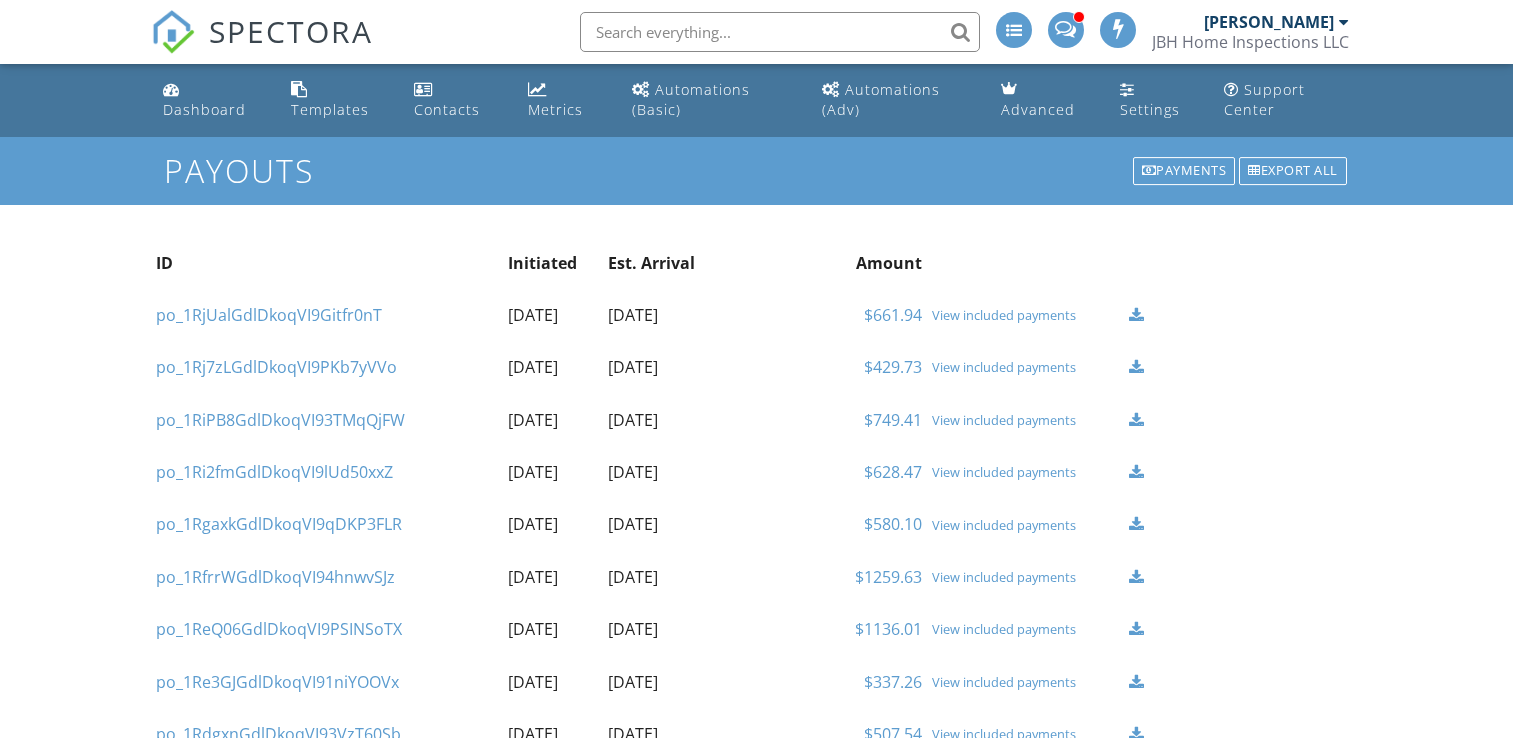 scroll, scrollTop: 0, scrollLeft: 0, axis: both 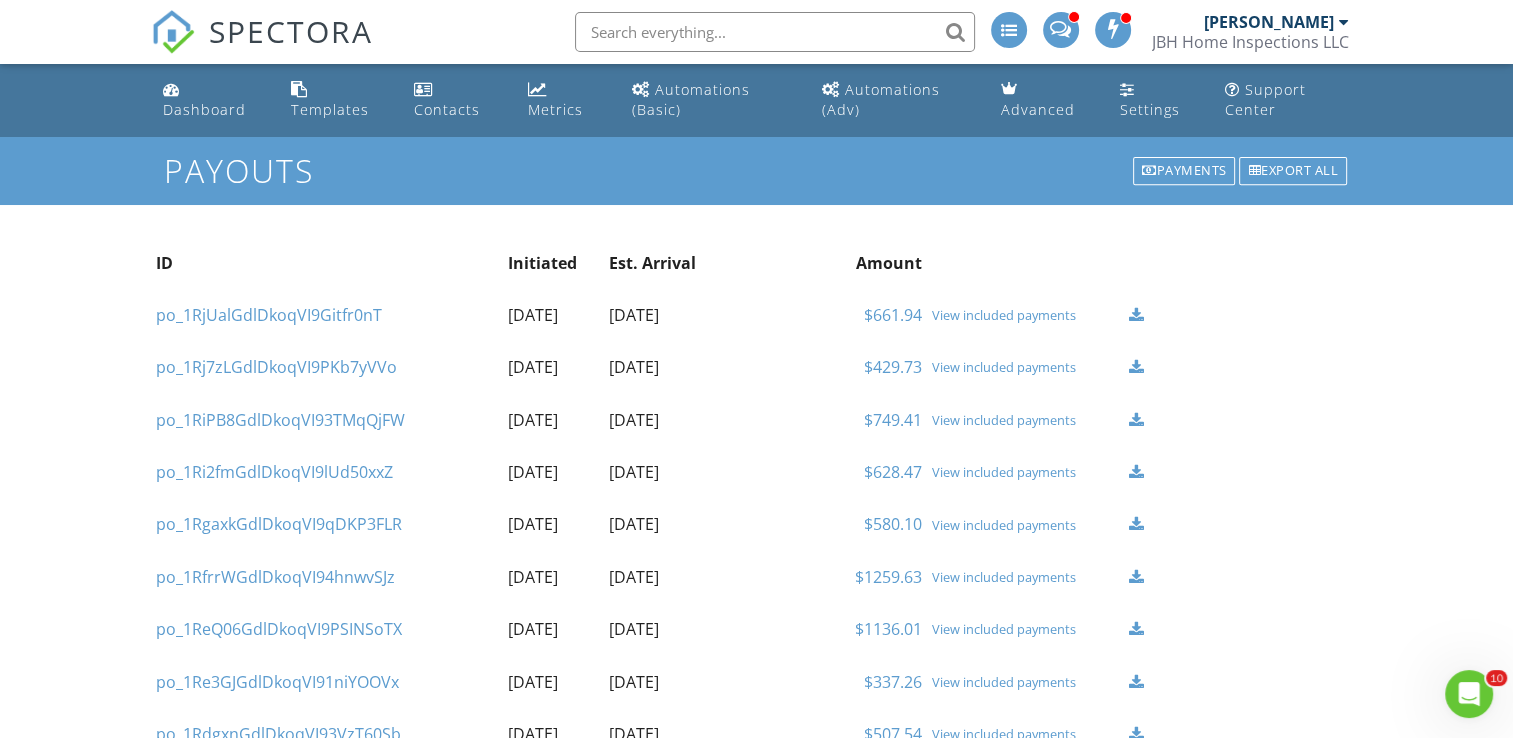 click on "View included payments" at bounding box center [1025, 315] 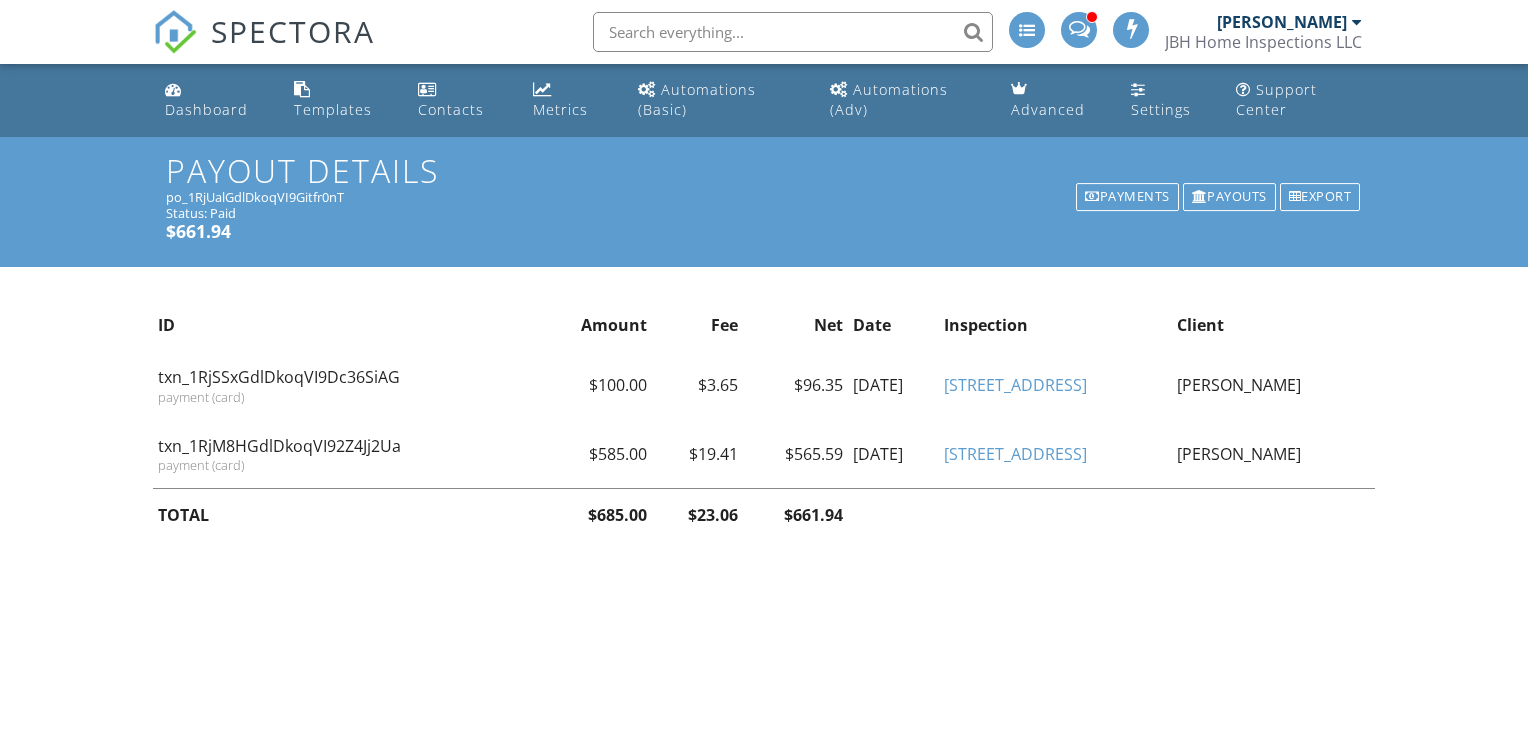 scroll, scrollTop: 0, scrollLeft: 0, axis: both 